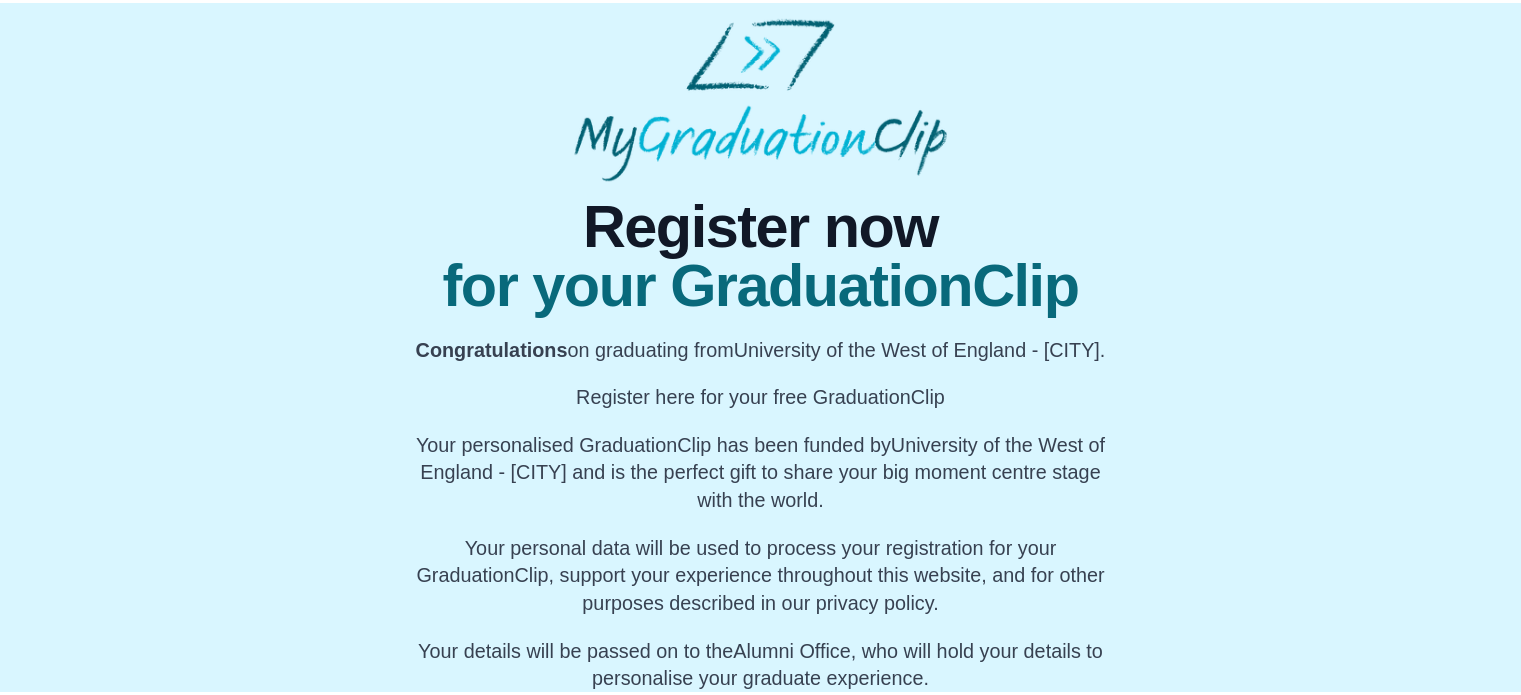 scroll, scrollTop: 0, scrollLeft: 0, axis: both 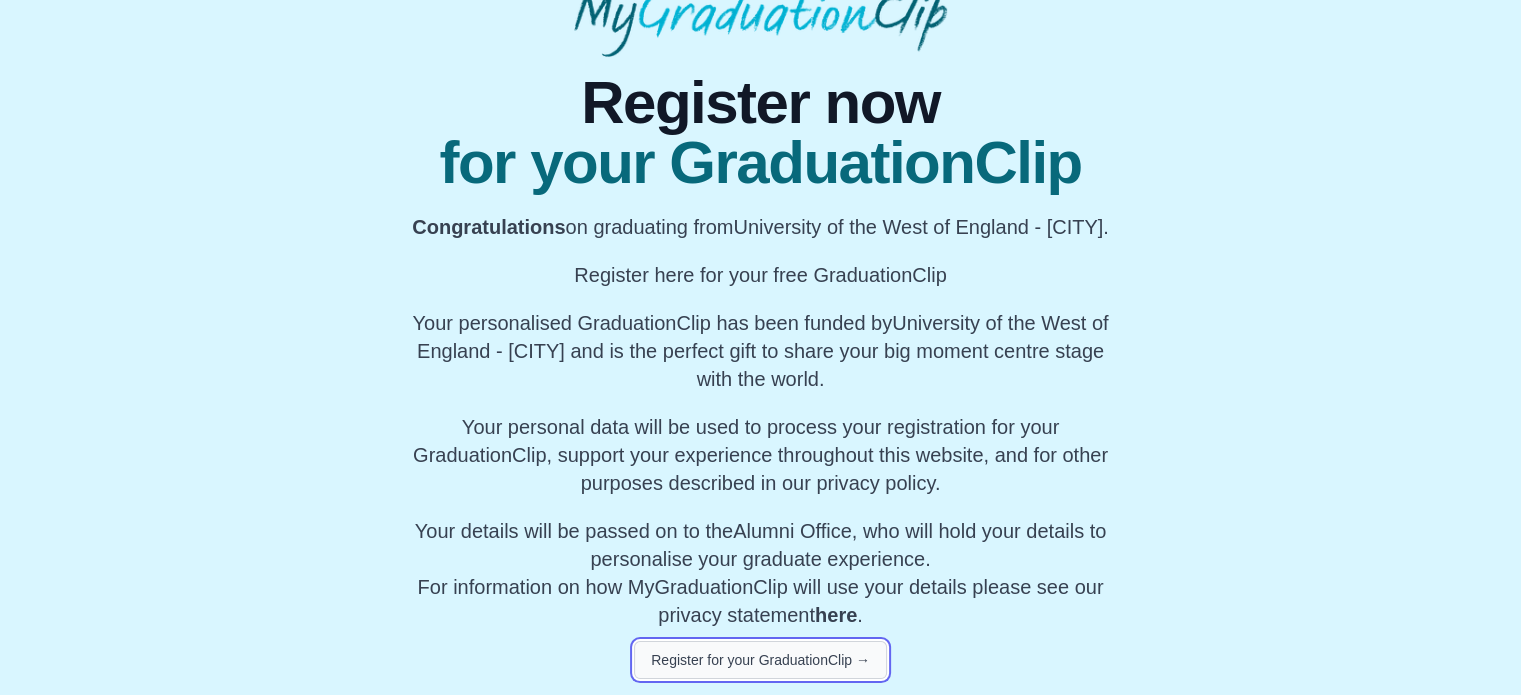click on "Register for your GraduationClip →" at bounding box center [760, 660] 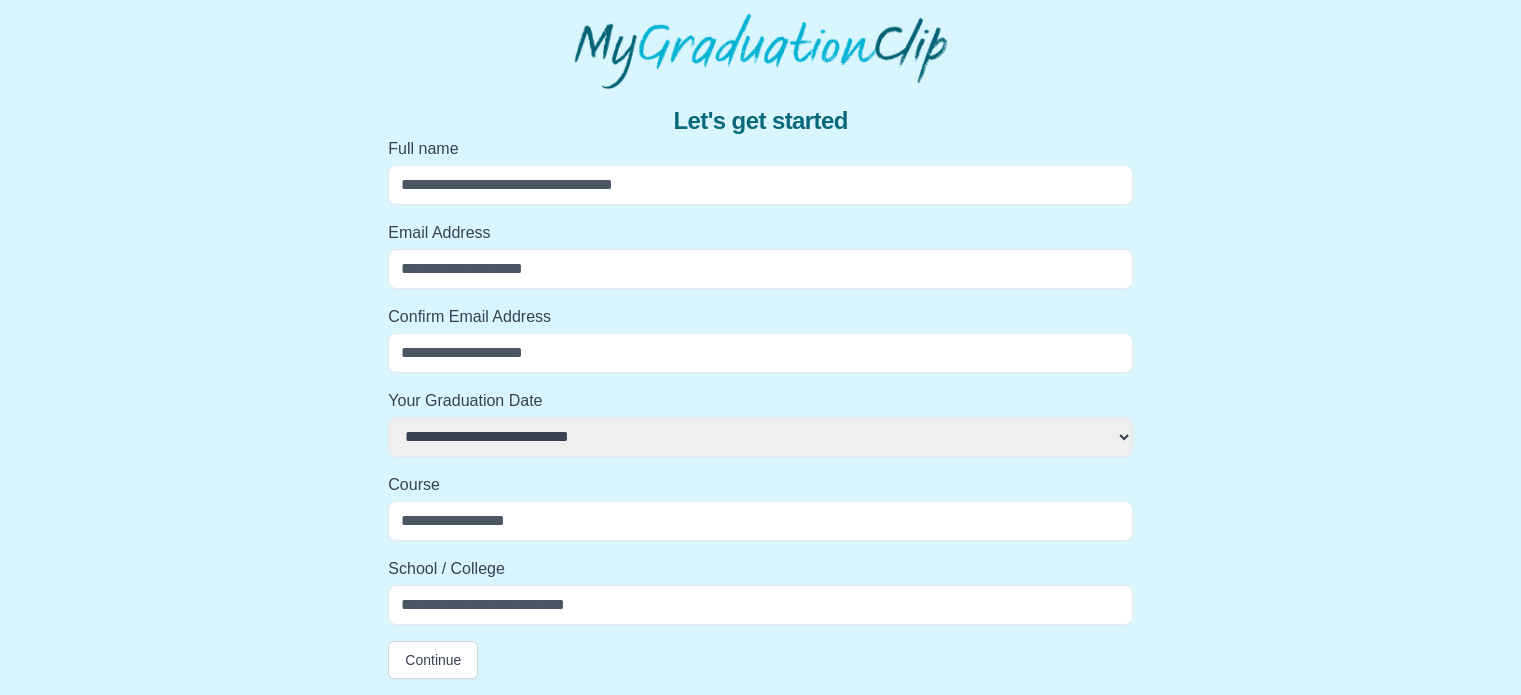 scroll, scrollTop: 88, scrollLeft: 0, axis: vertical 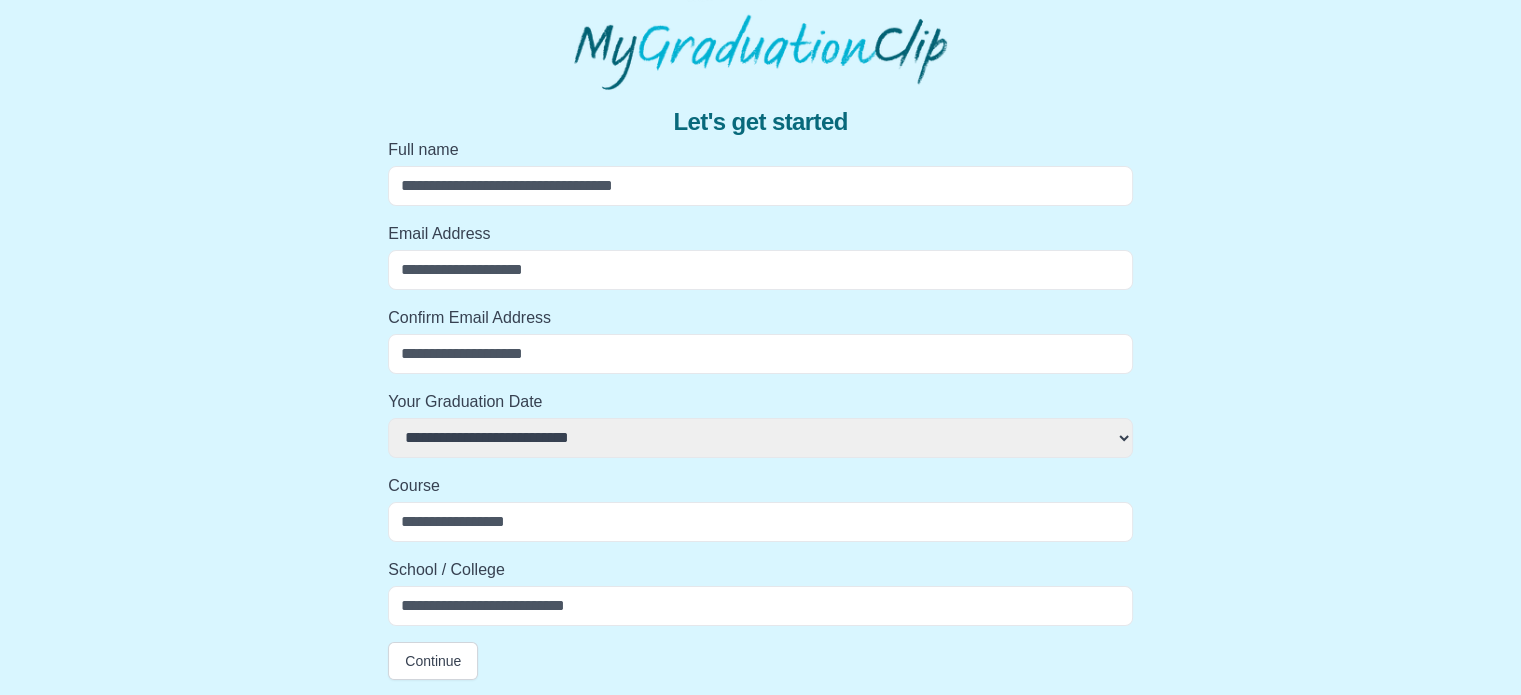 click on "Full name" at bounding box center [760, 186] 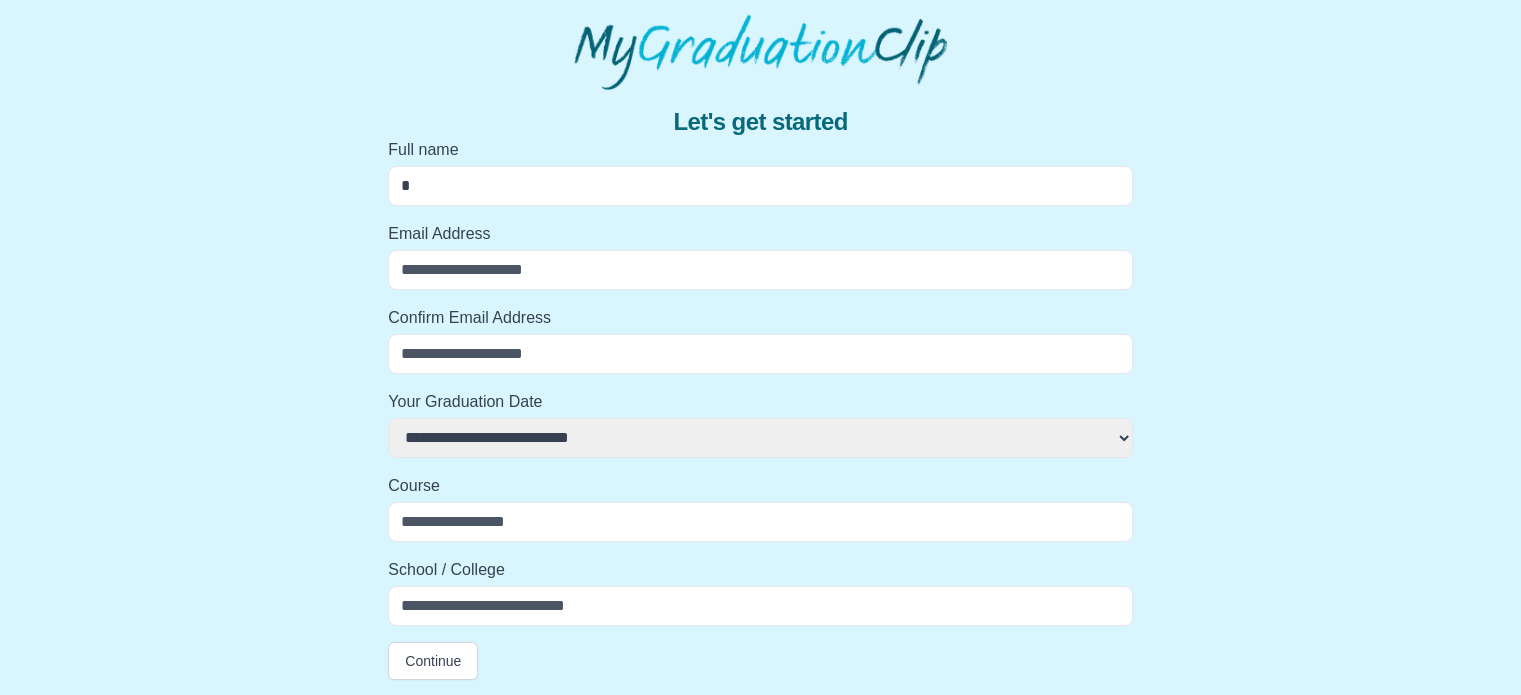 select 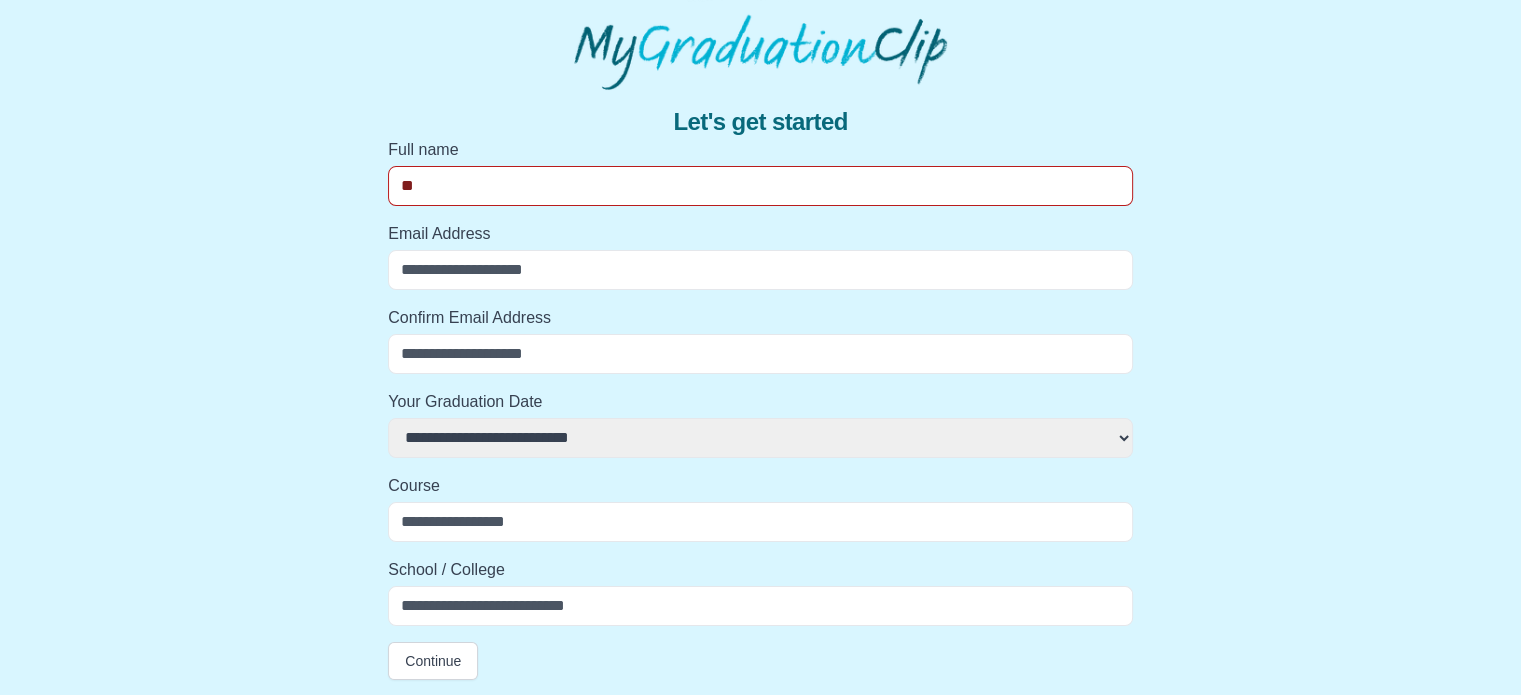 select 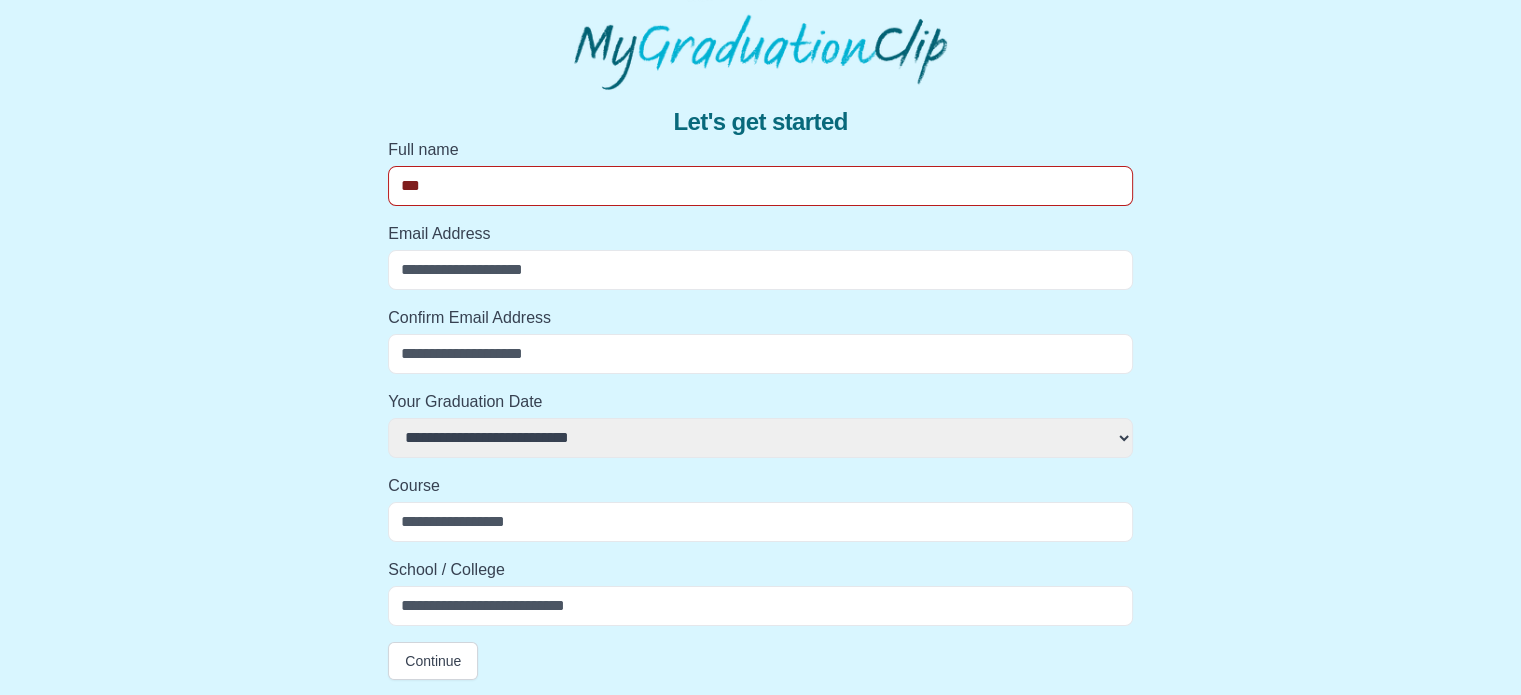 select 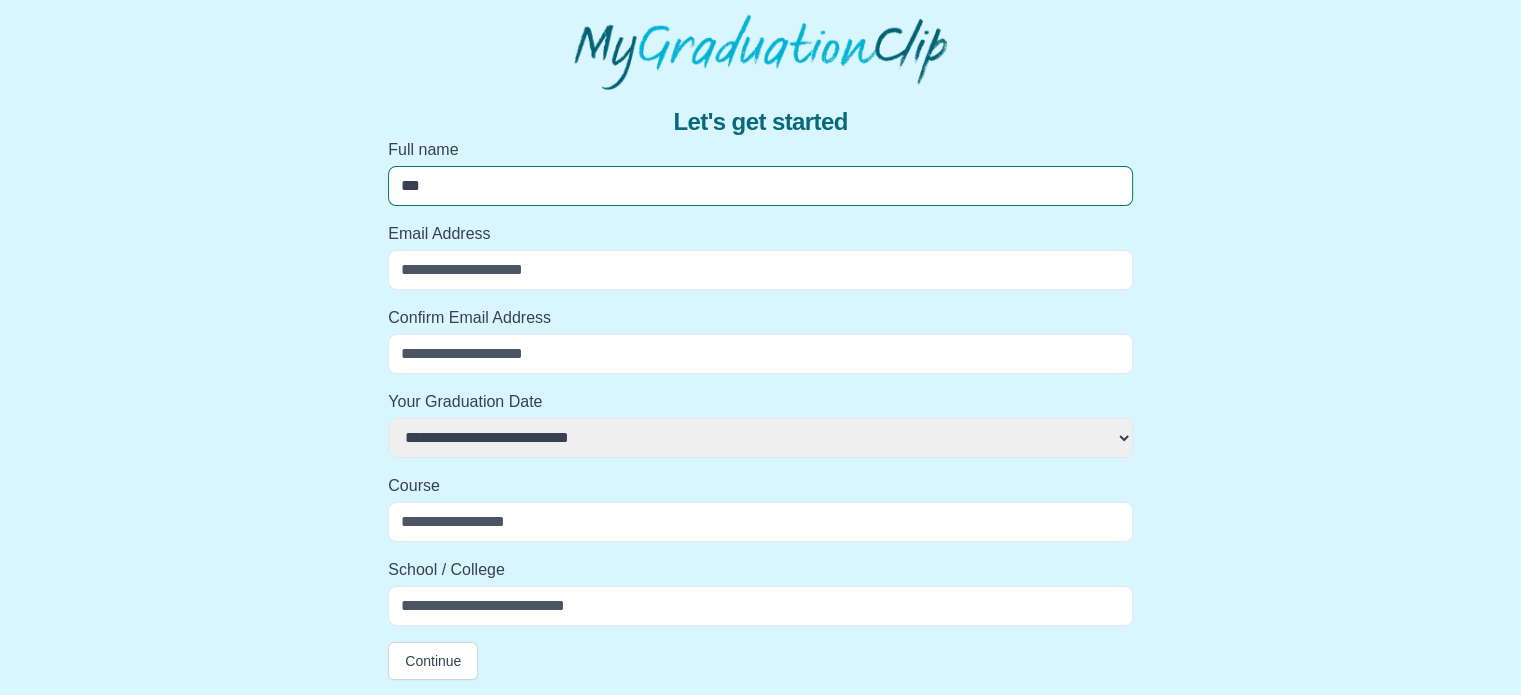 type on "****" 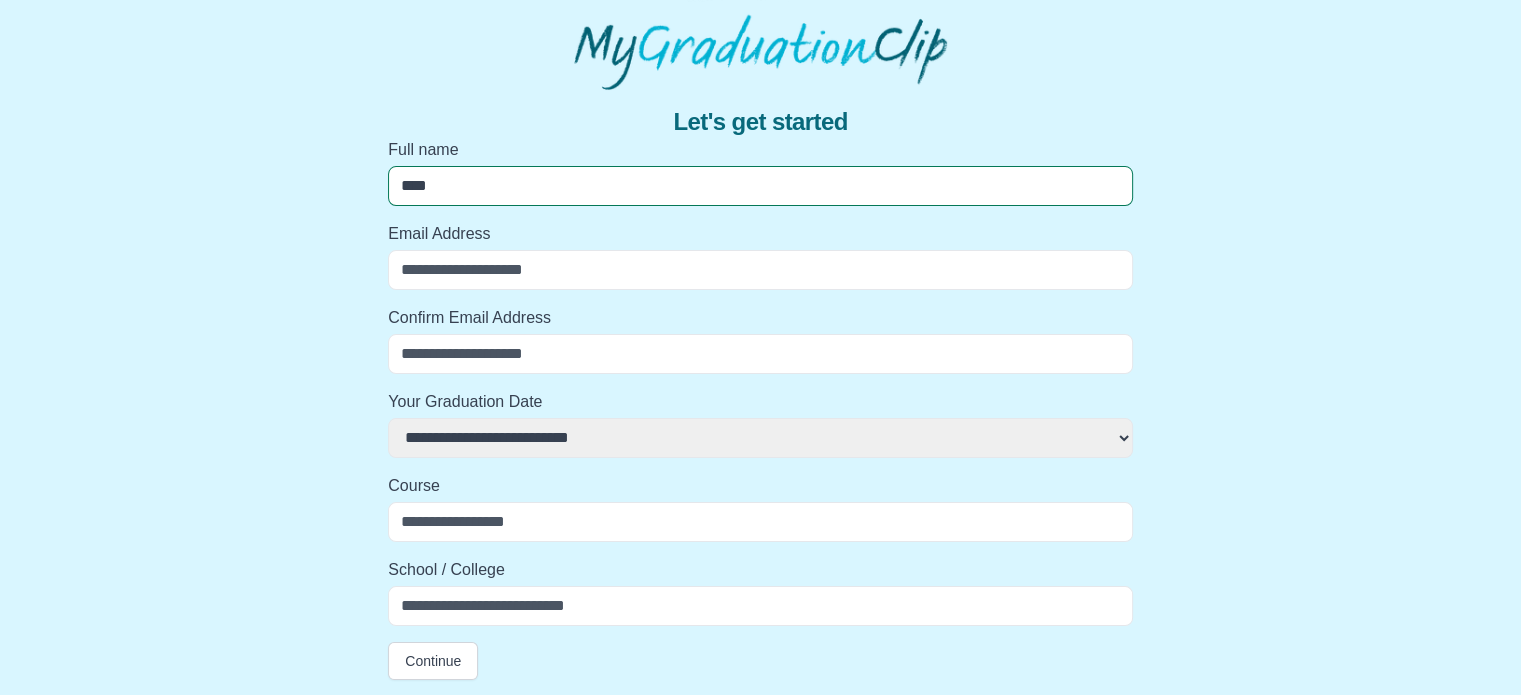 select 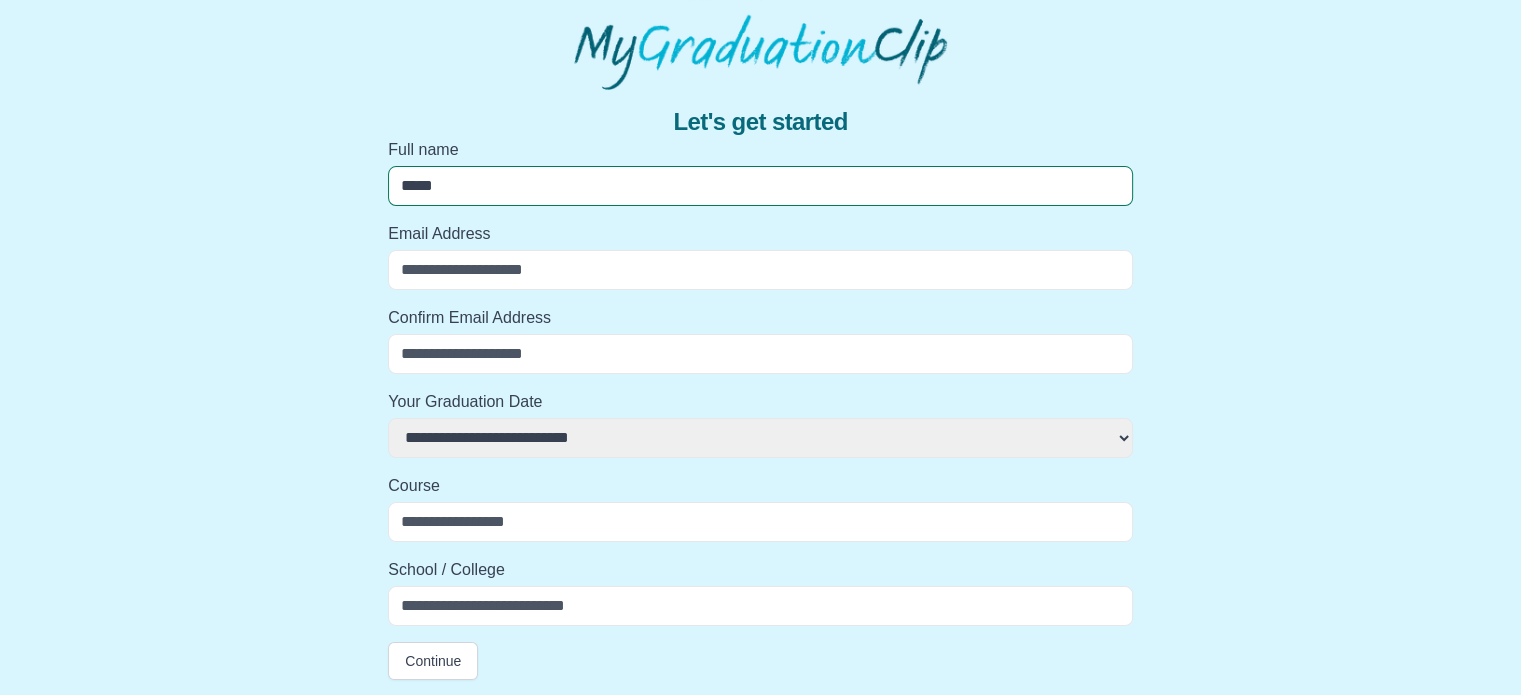 select 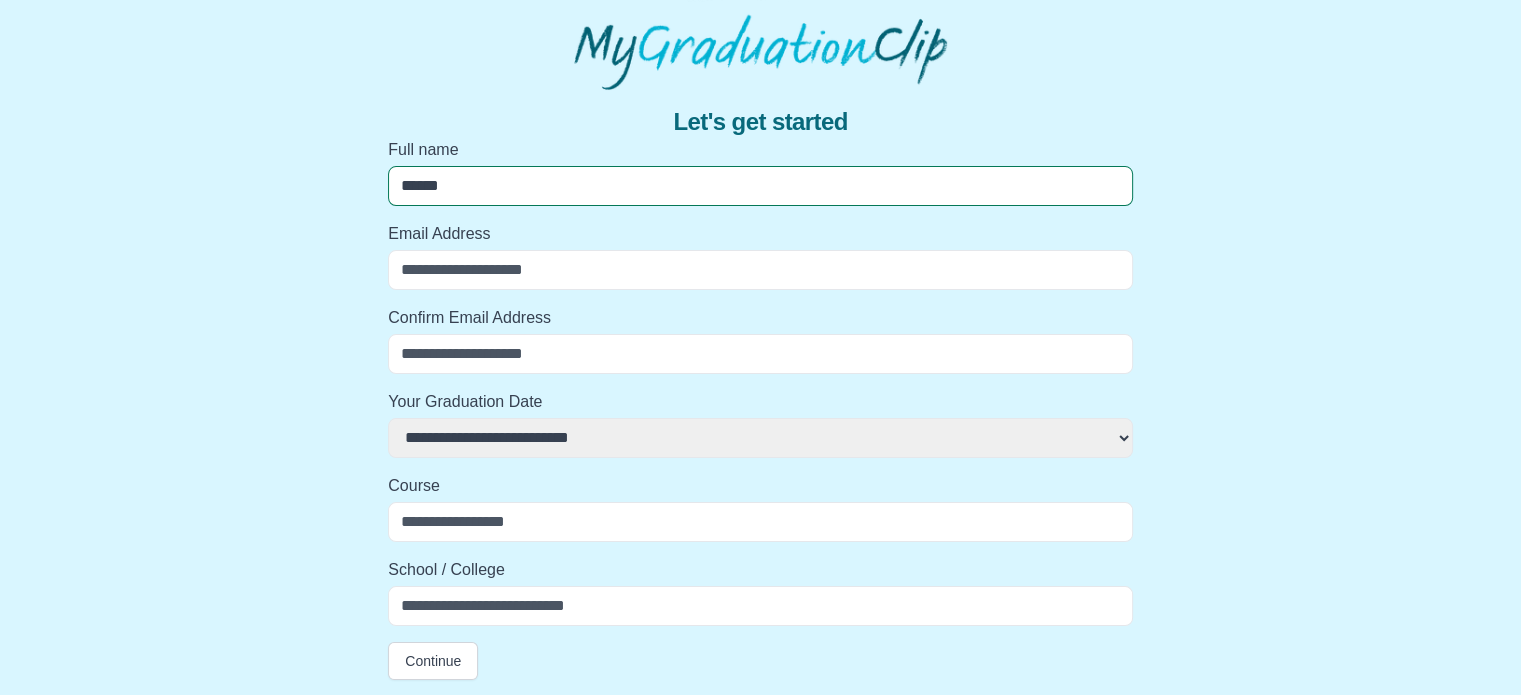 select 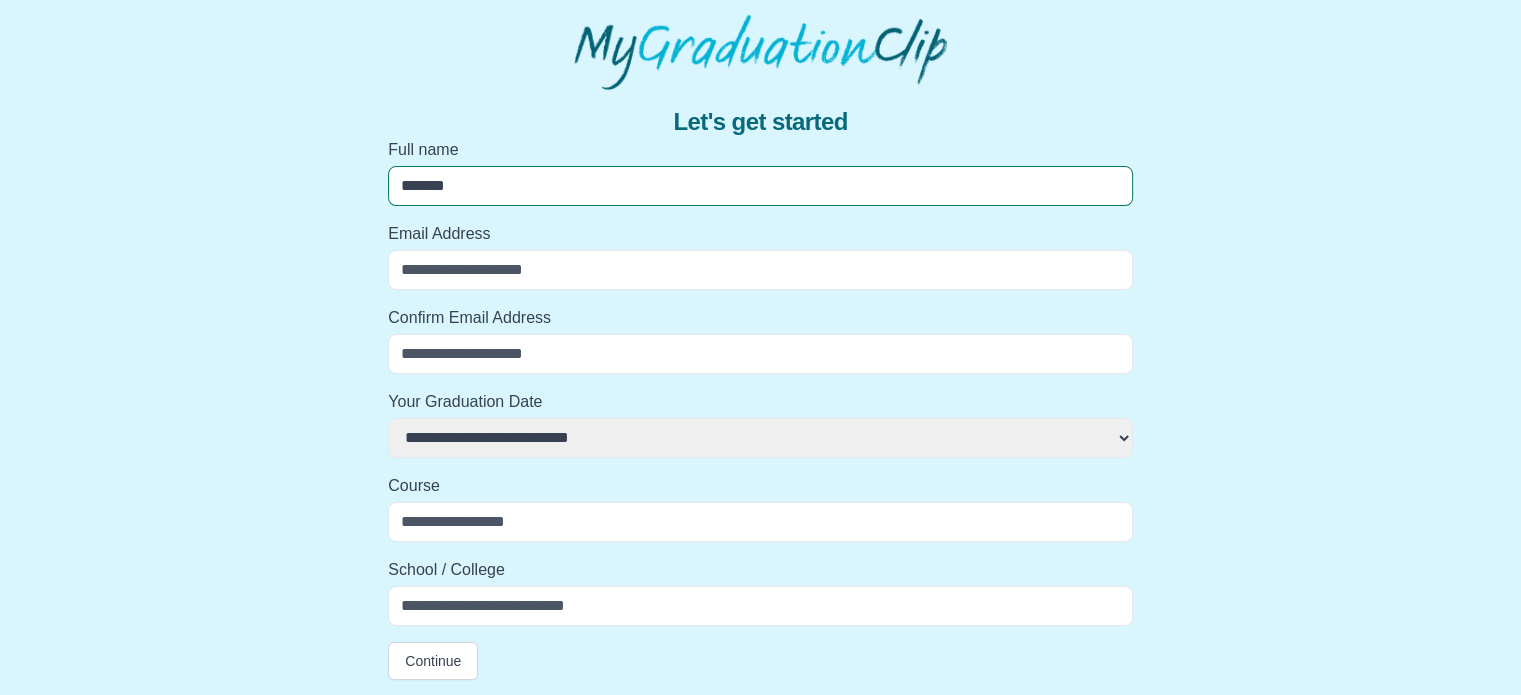 select 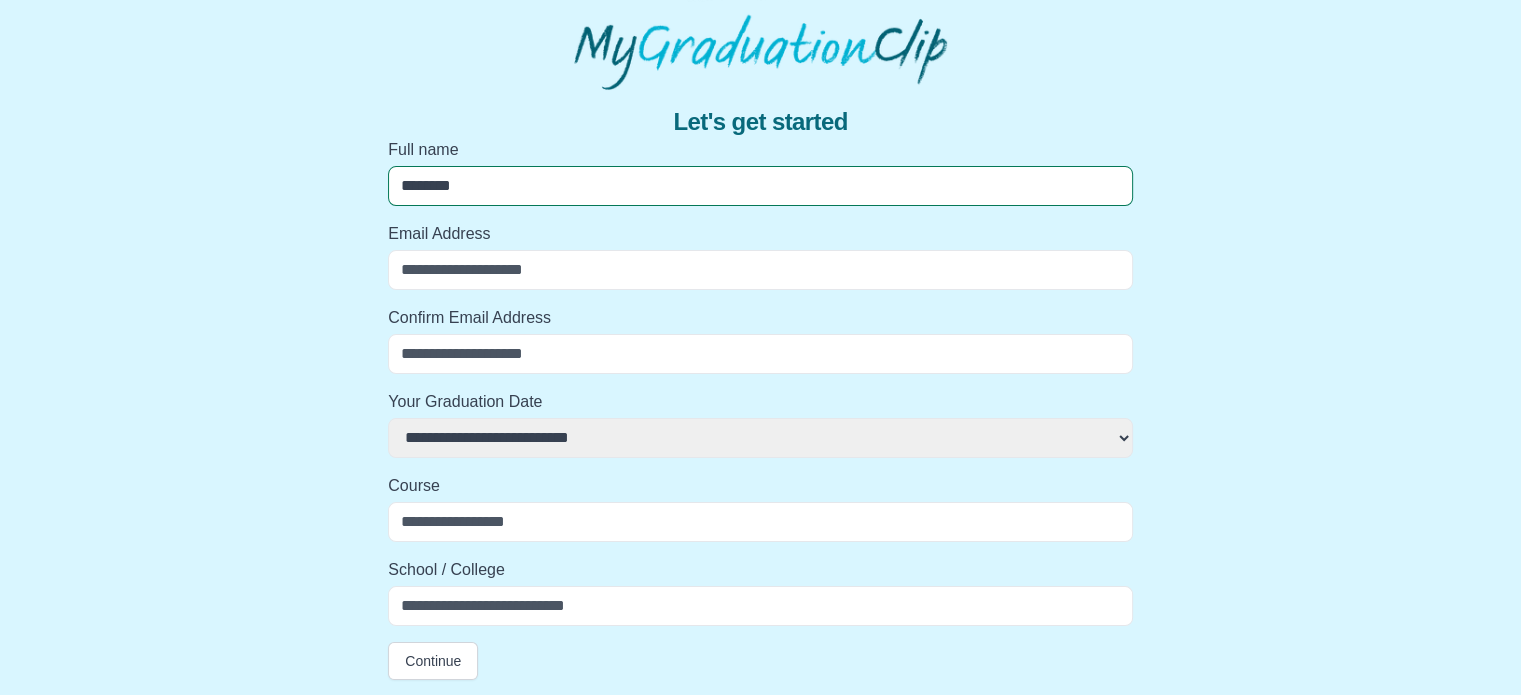 select 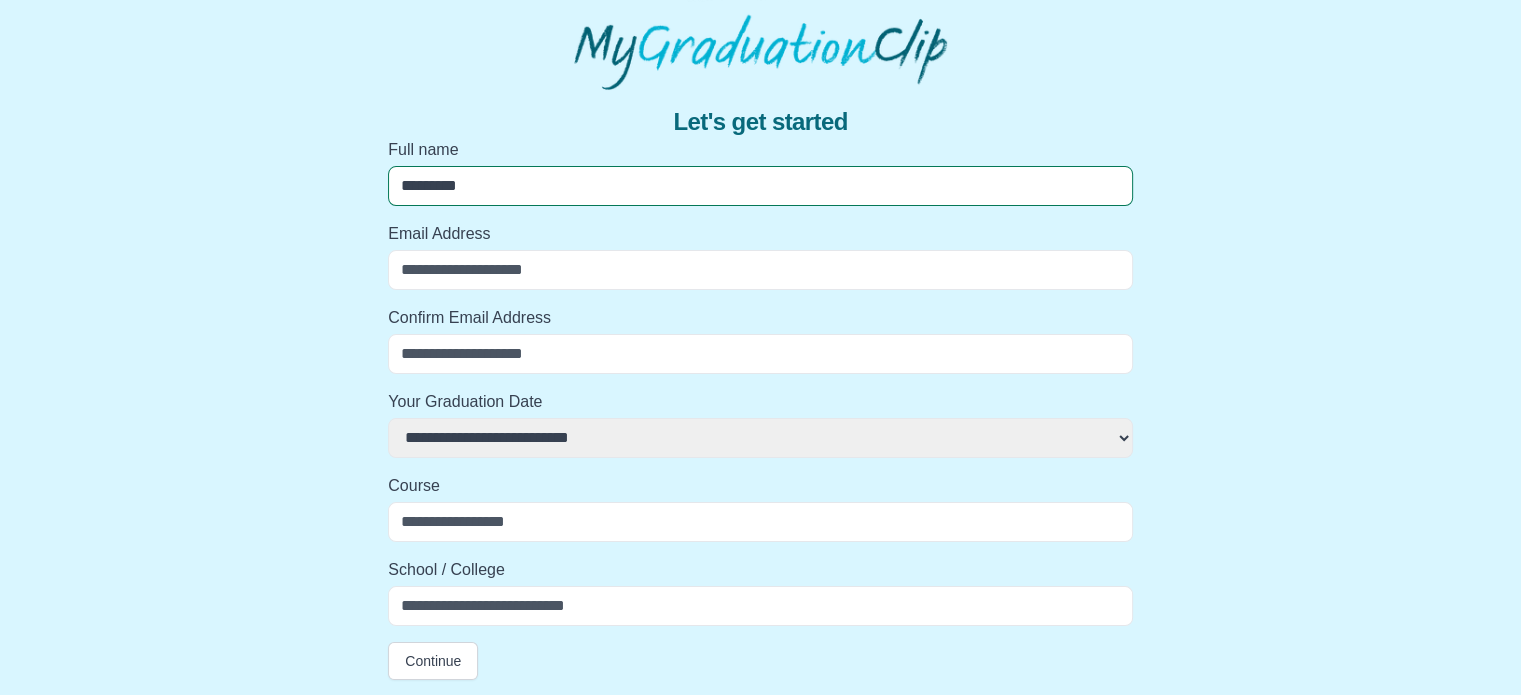 select 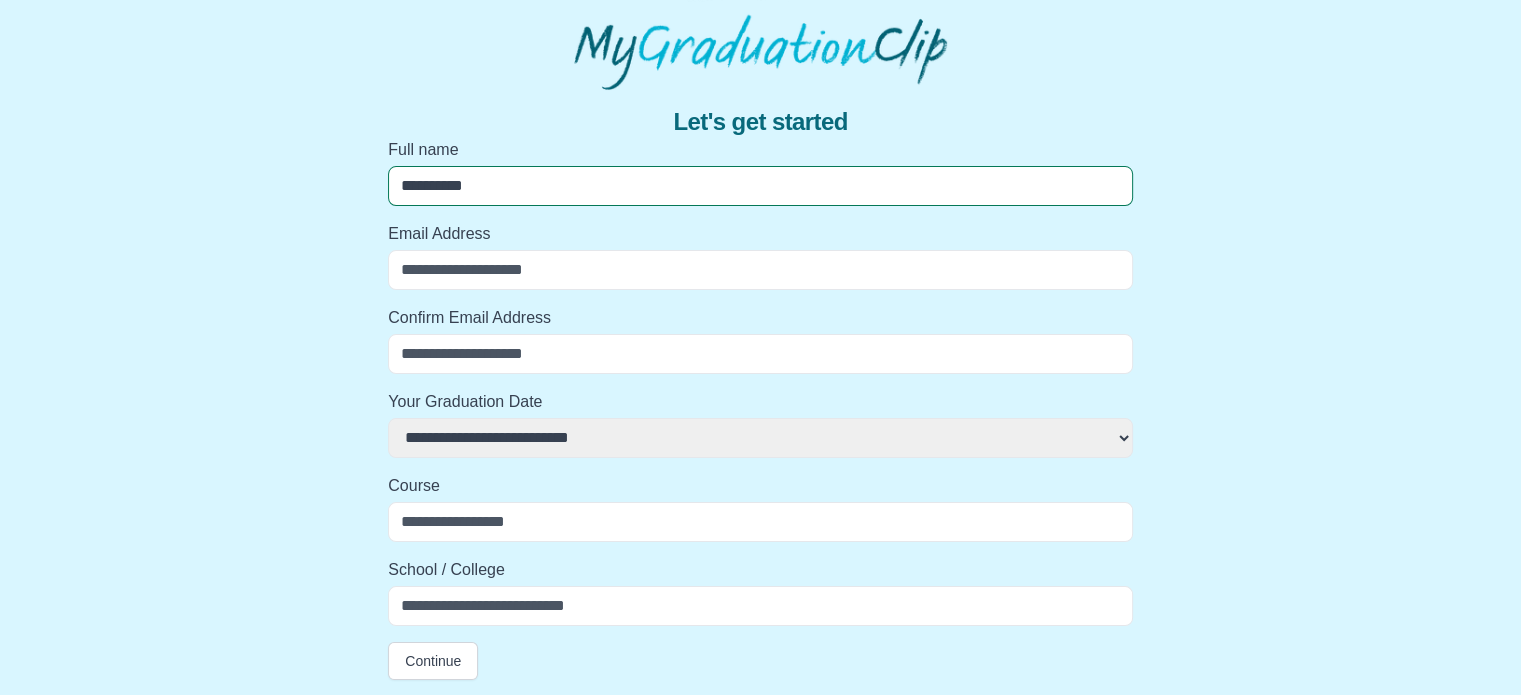 select 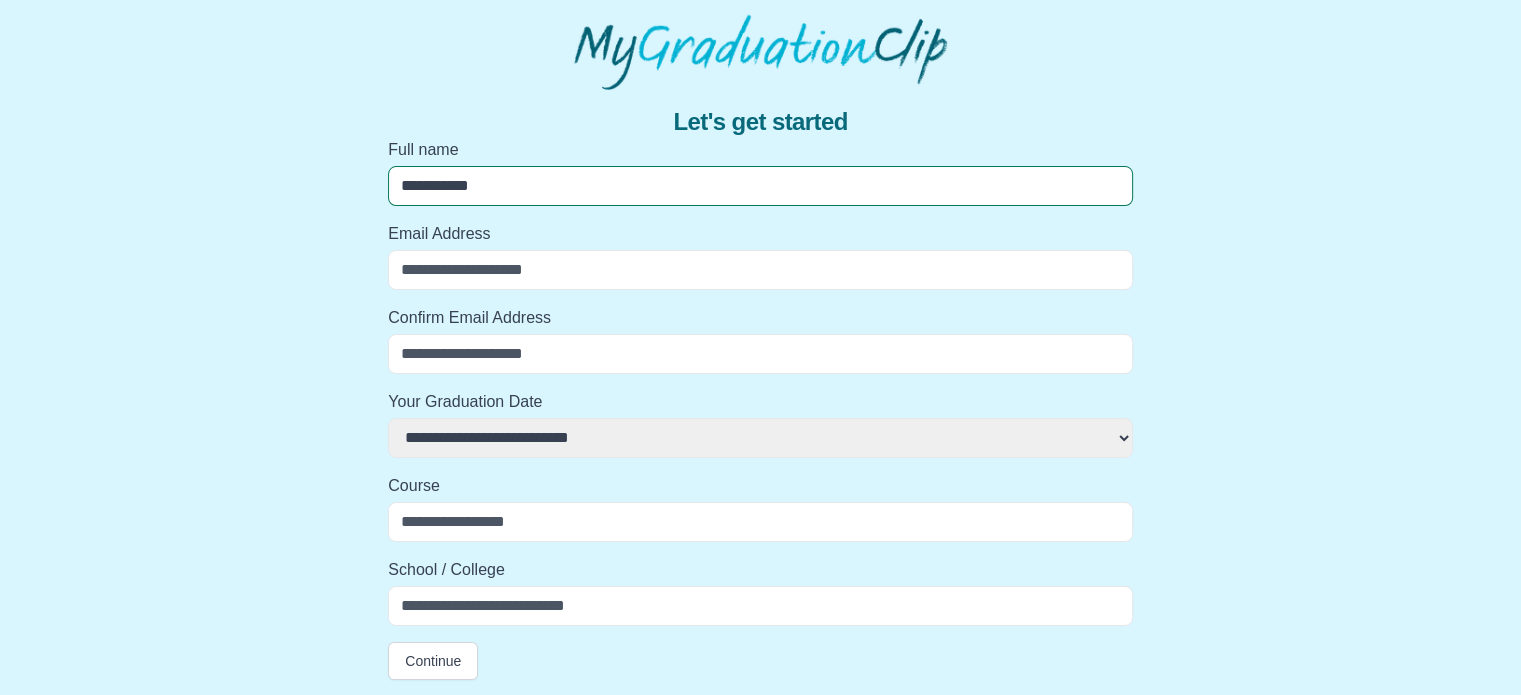 select 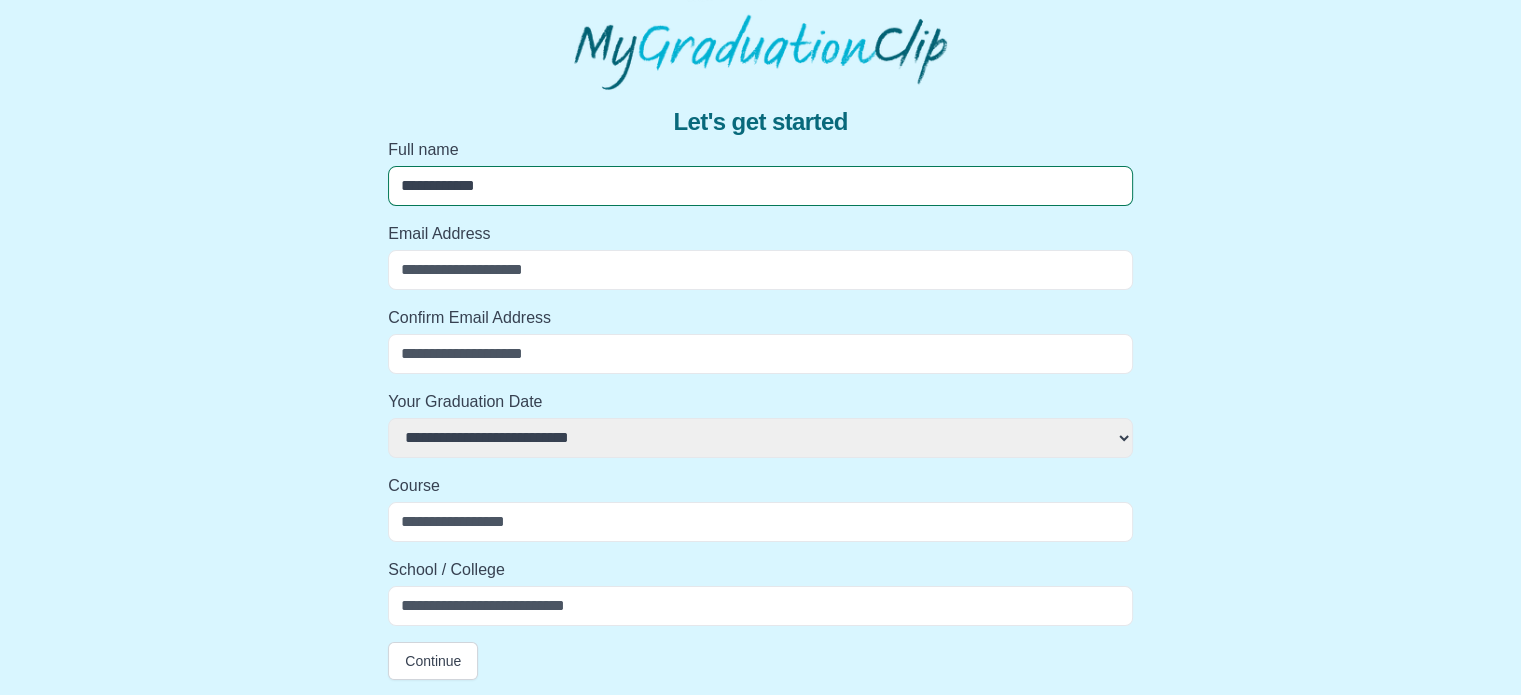 select 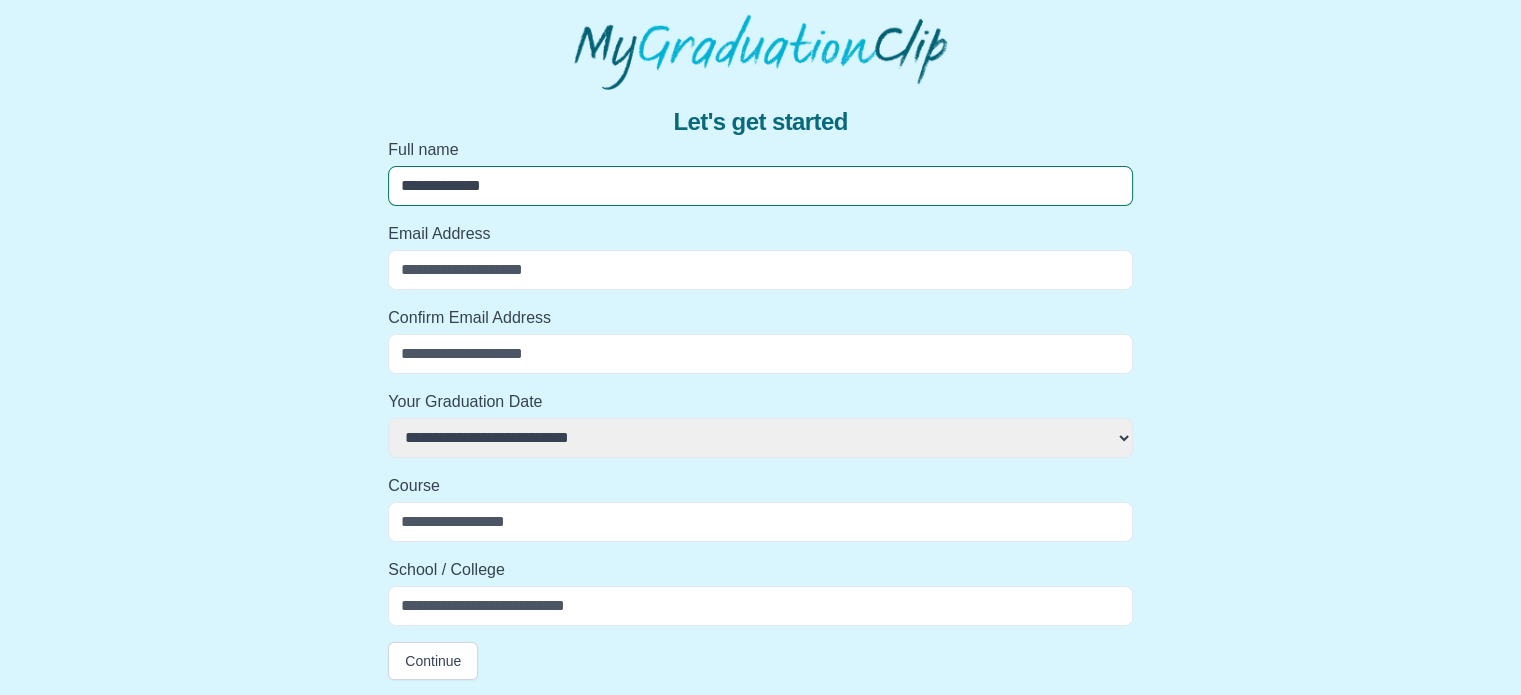 select 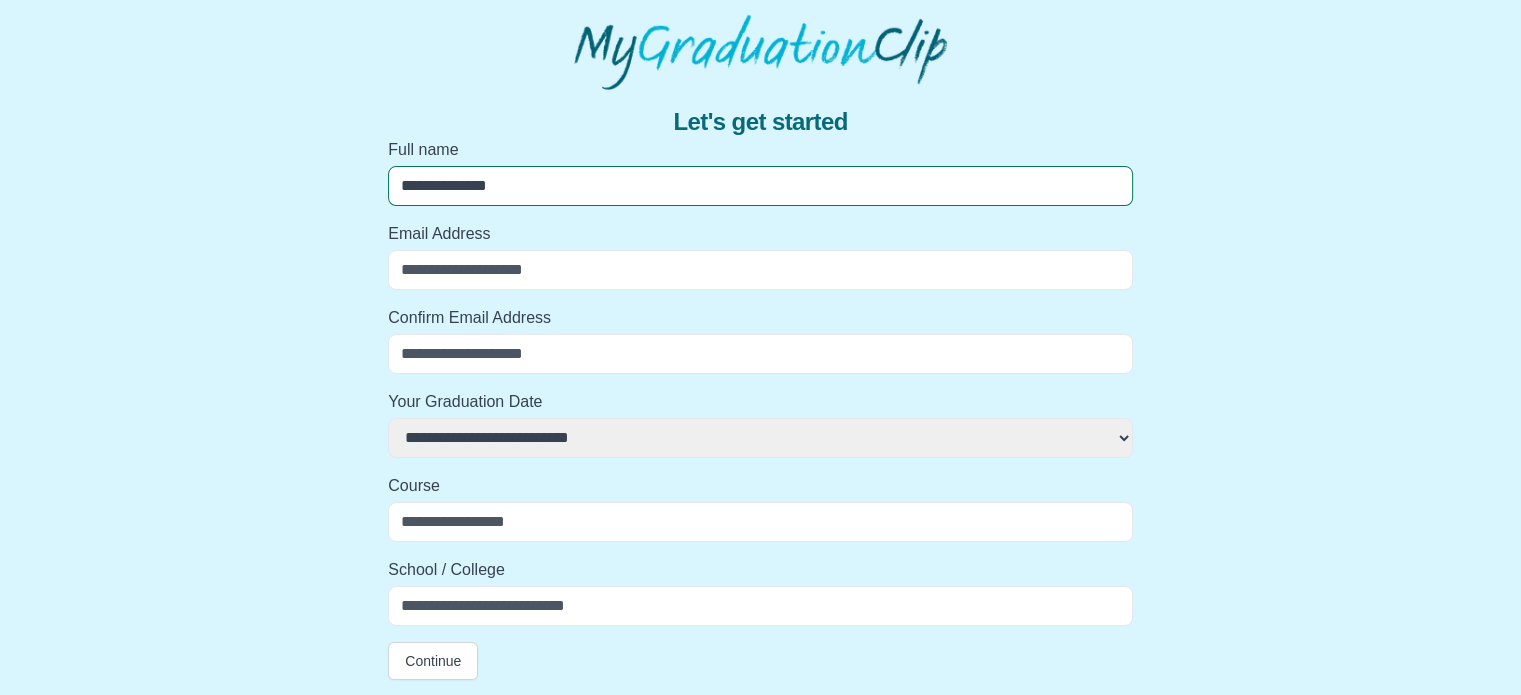 select 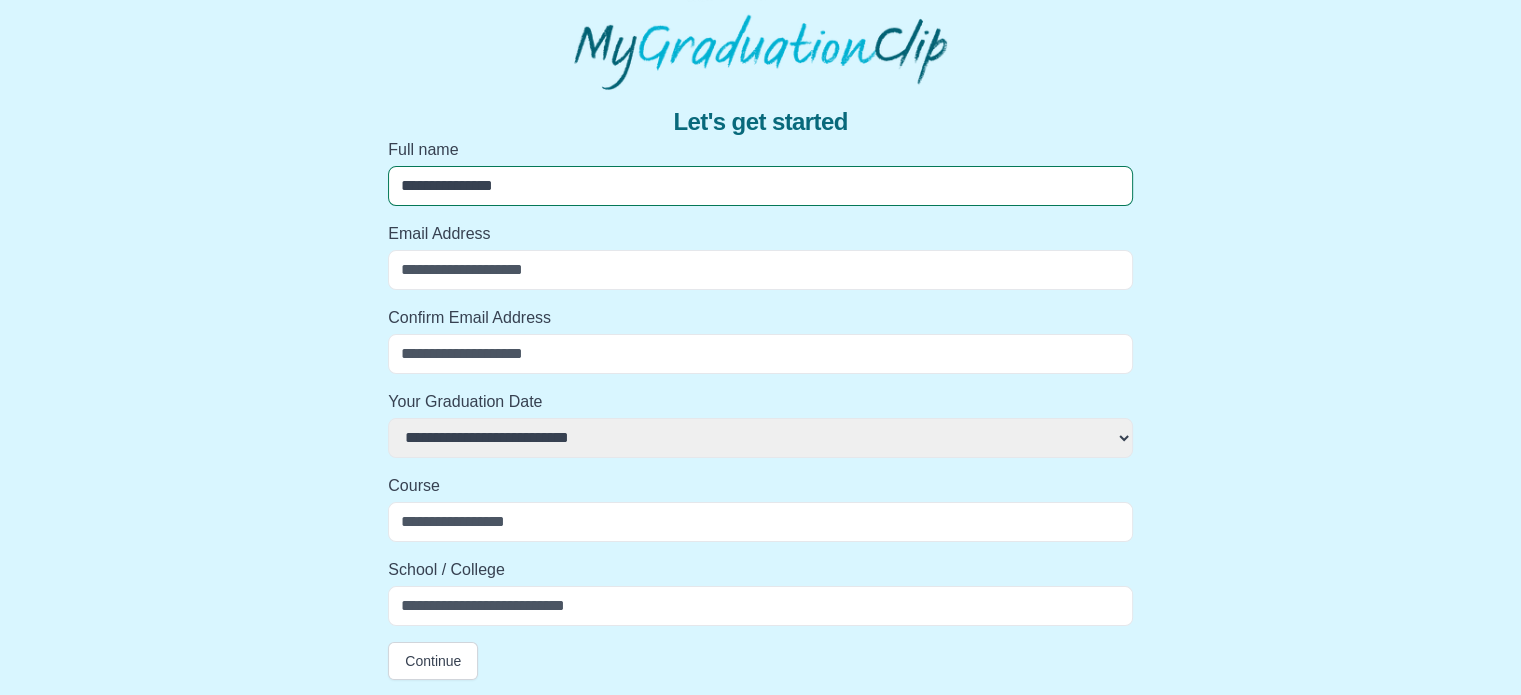 select 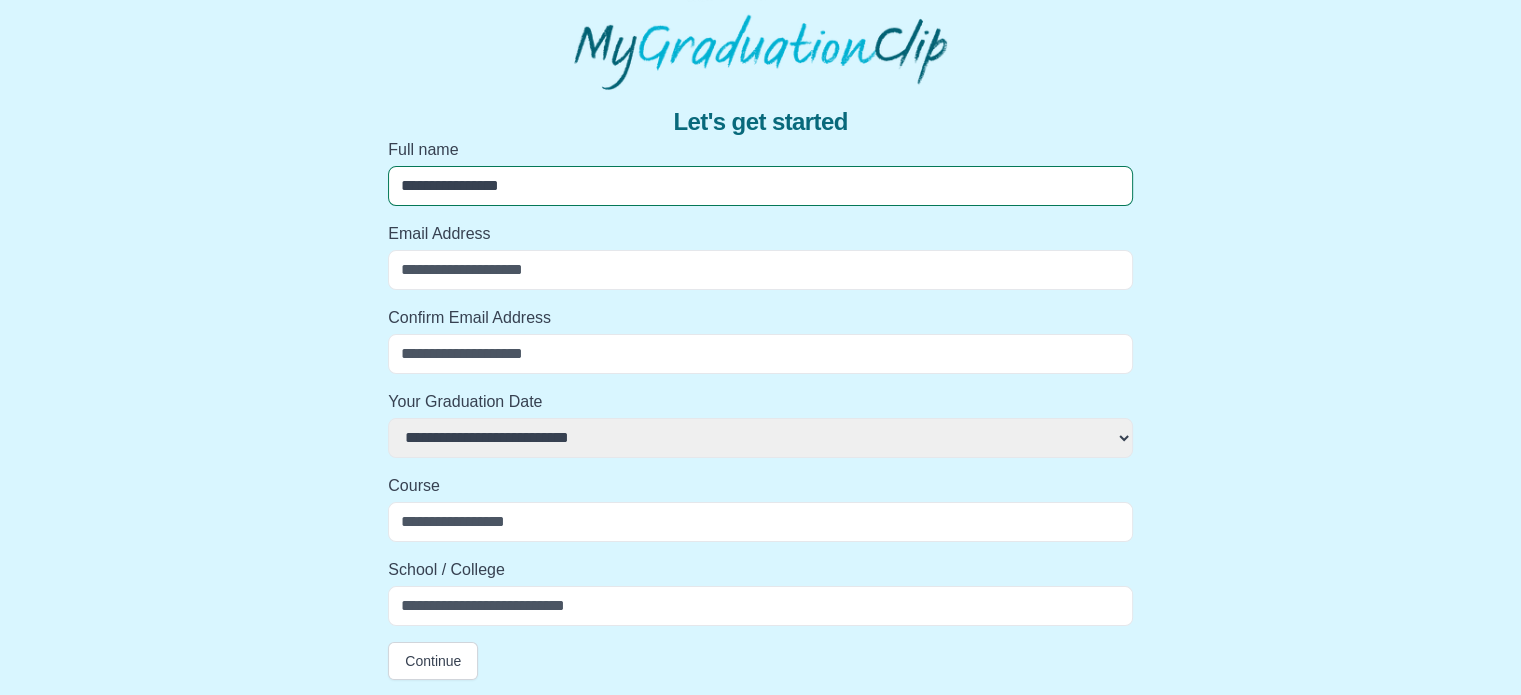select 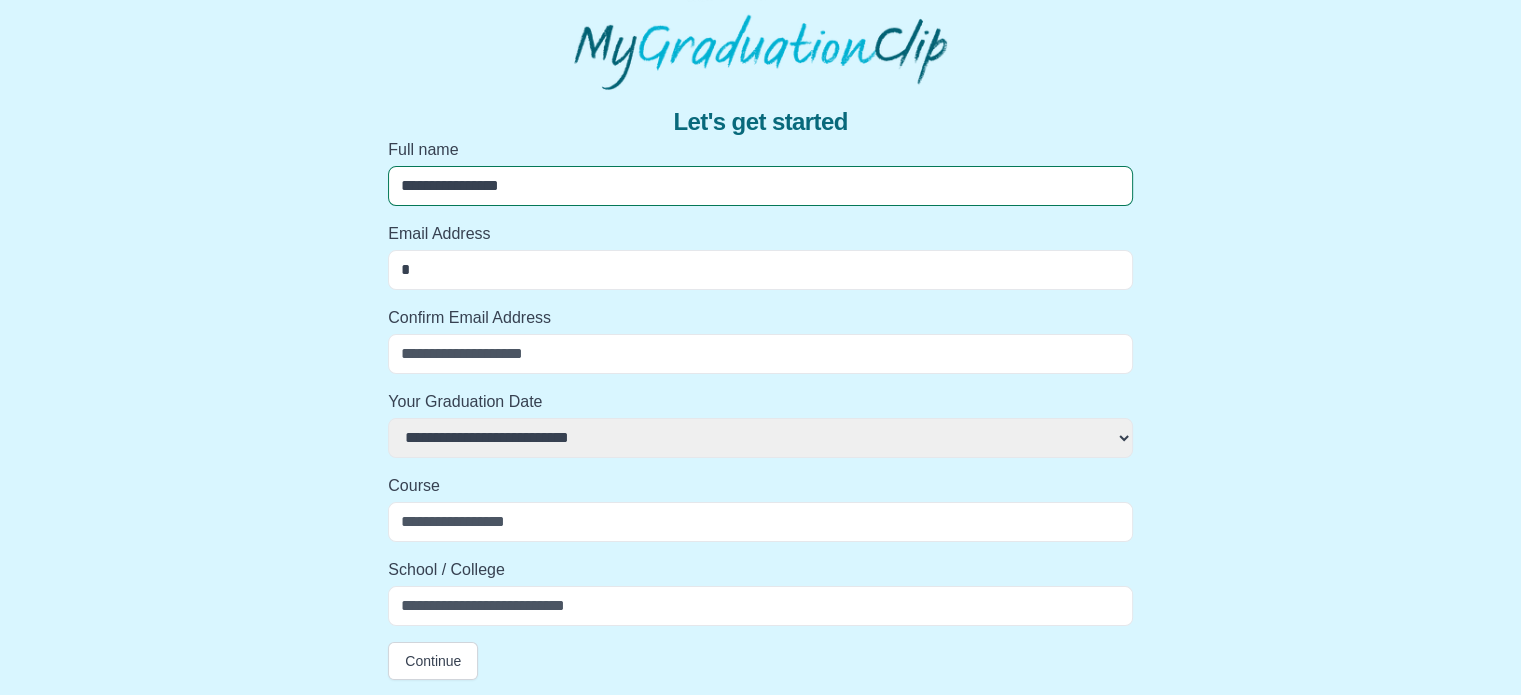 select 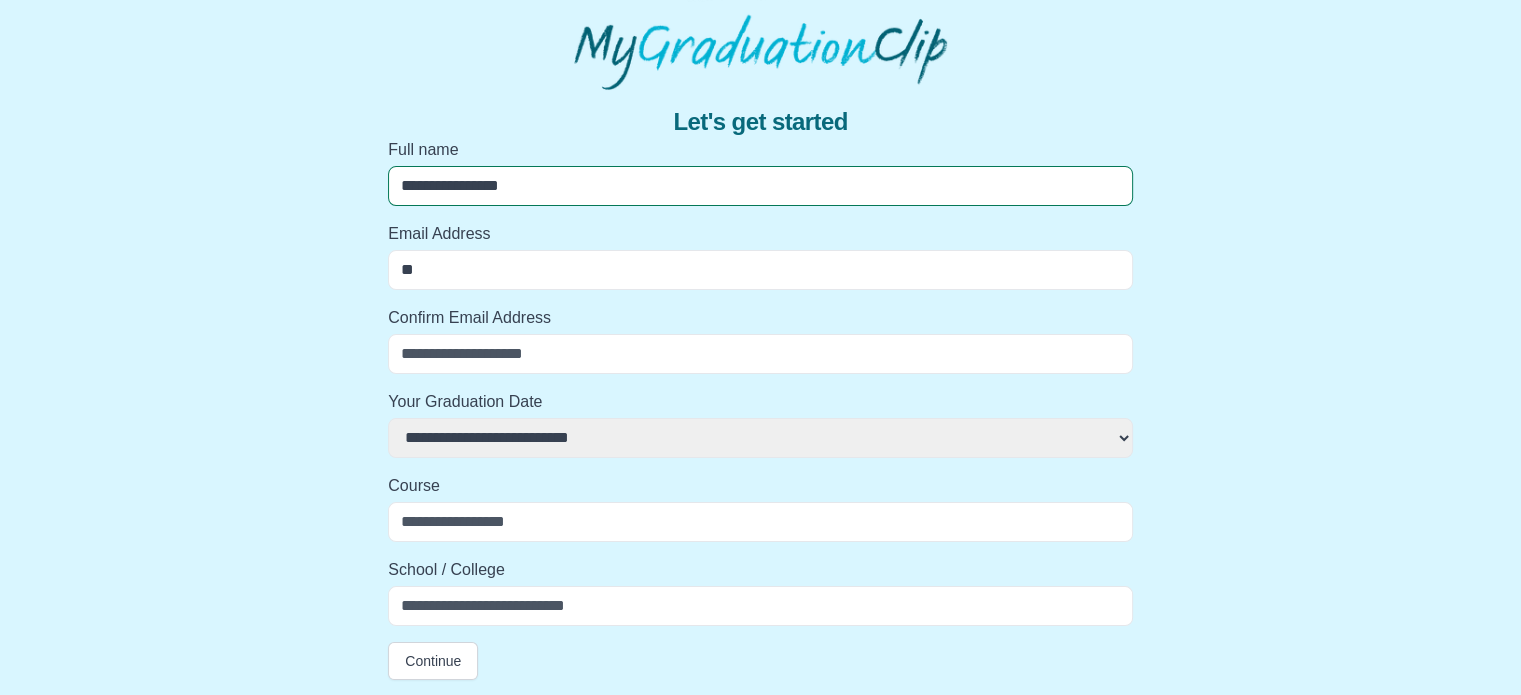 select 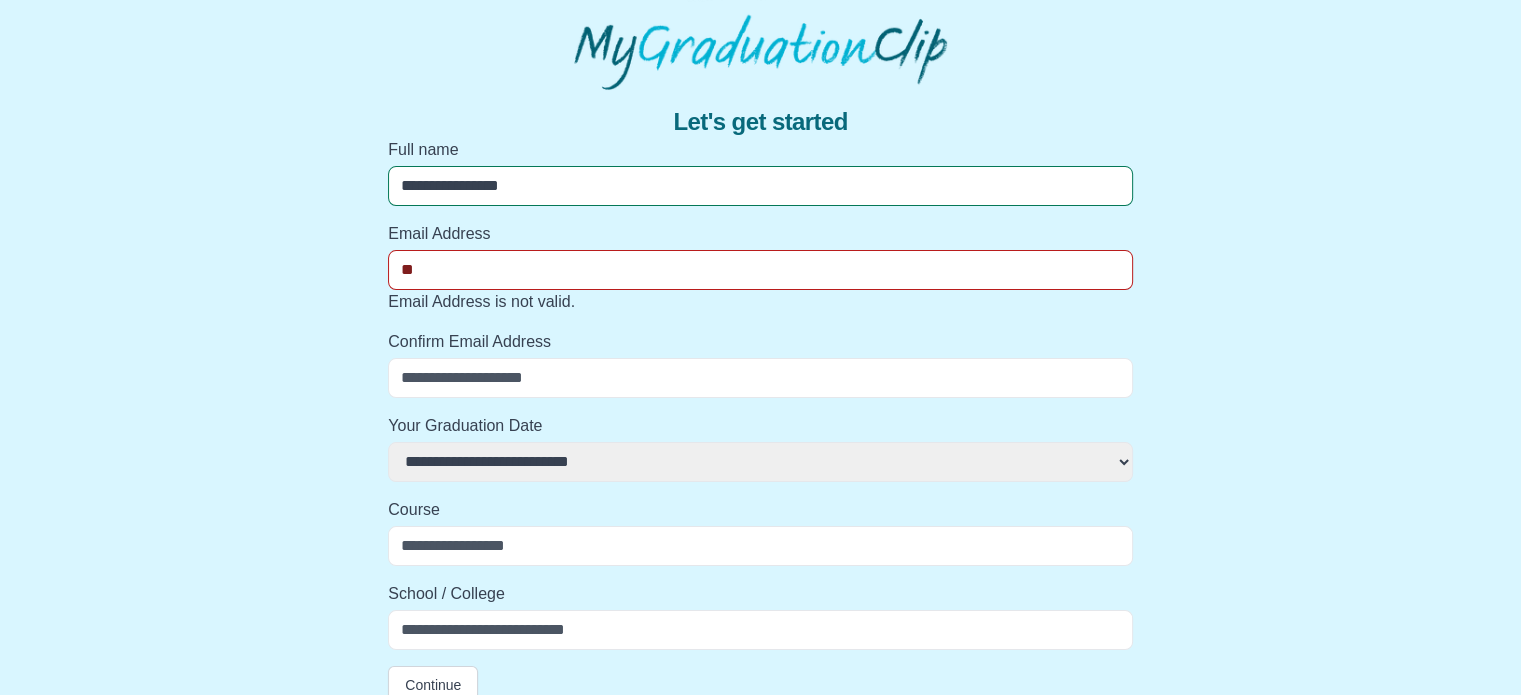 type on "***" 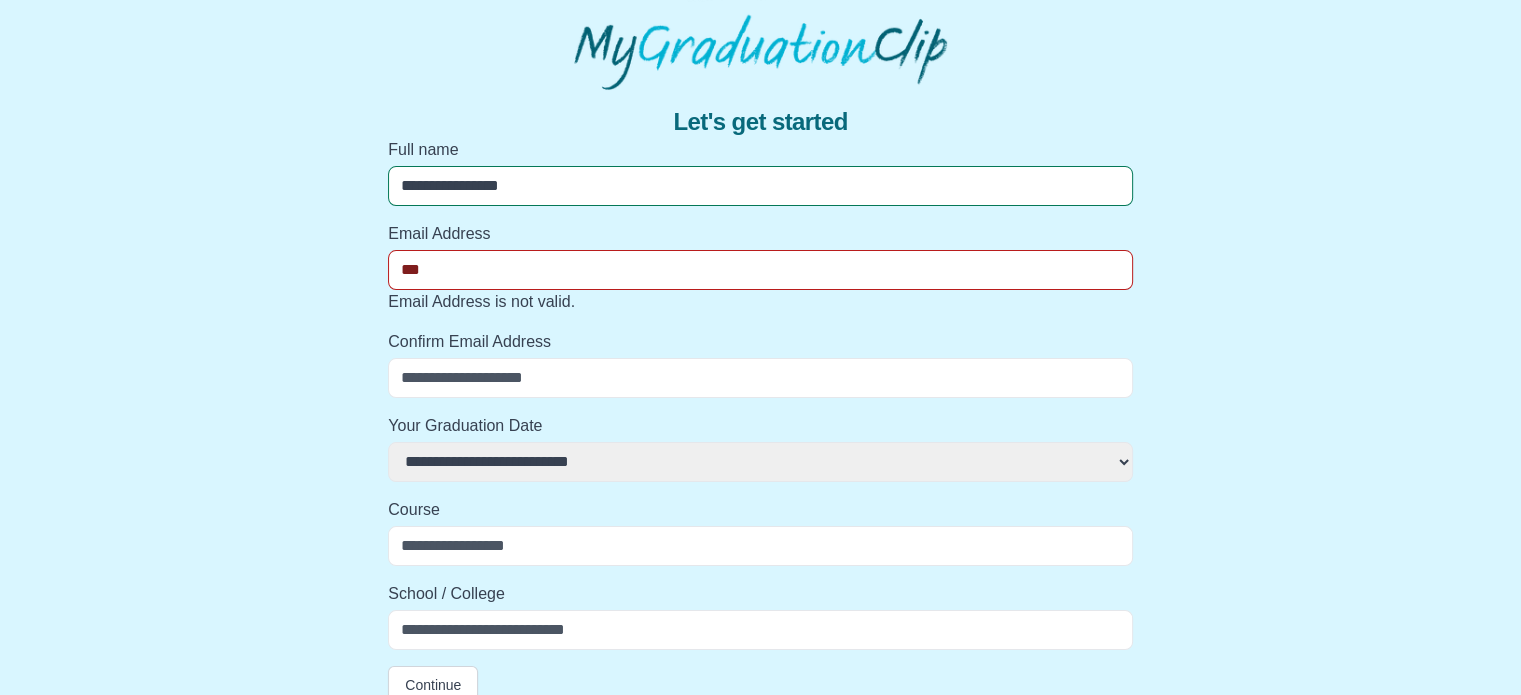 select 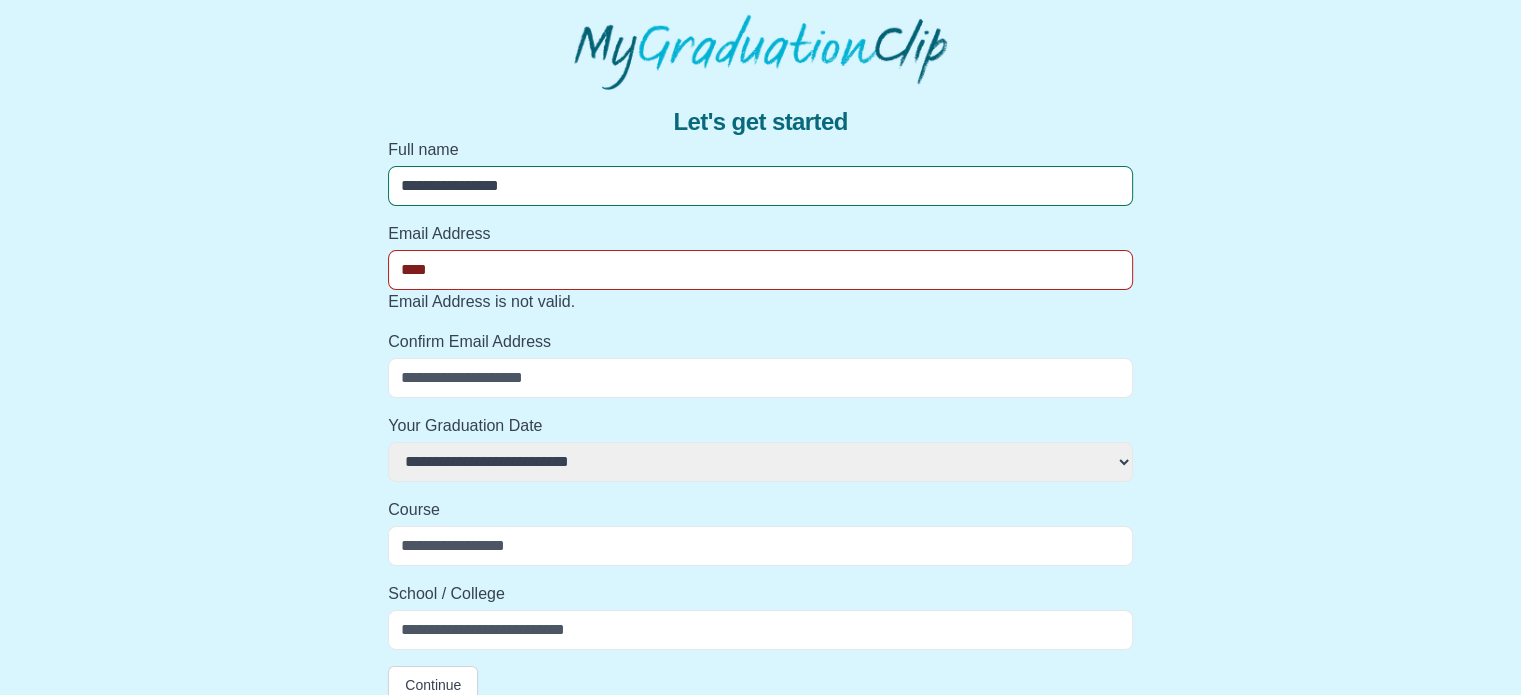 select 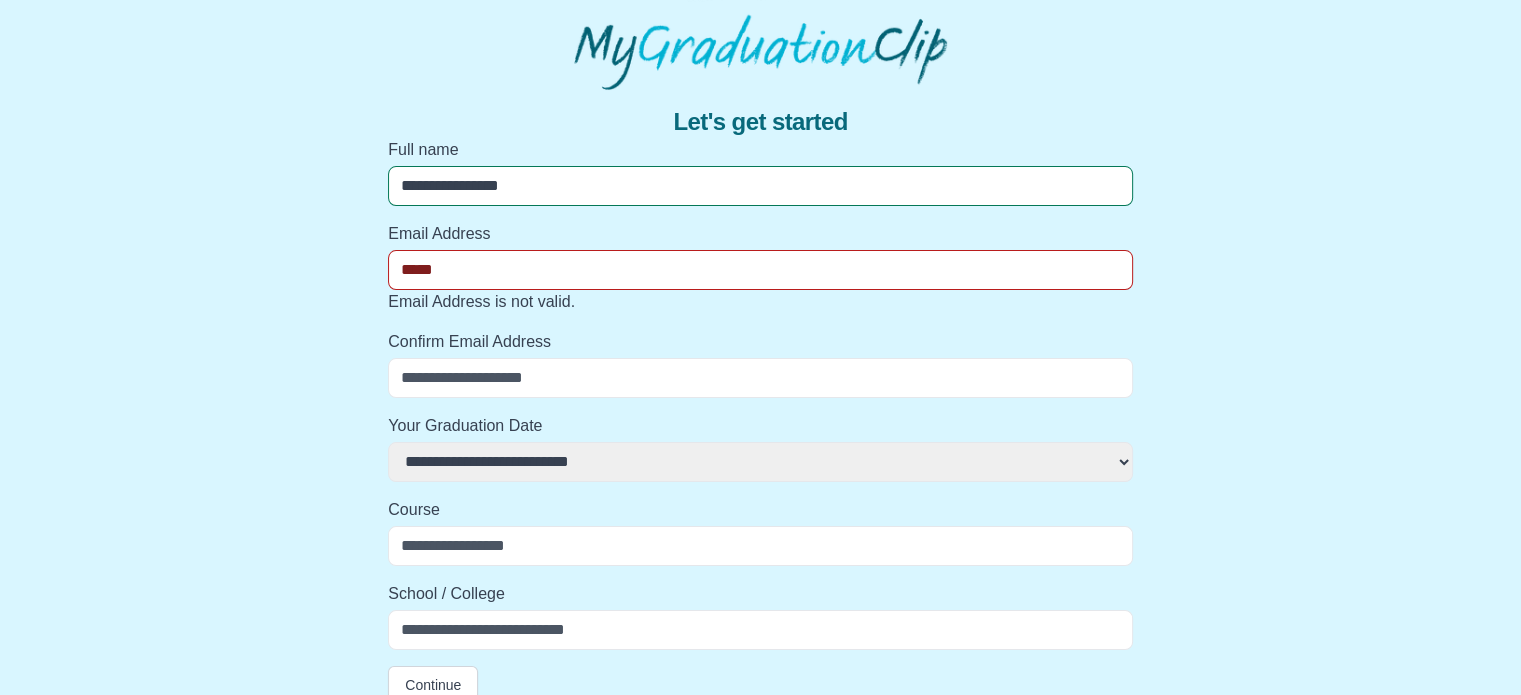 select 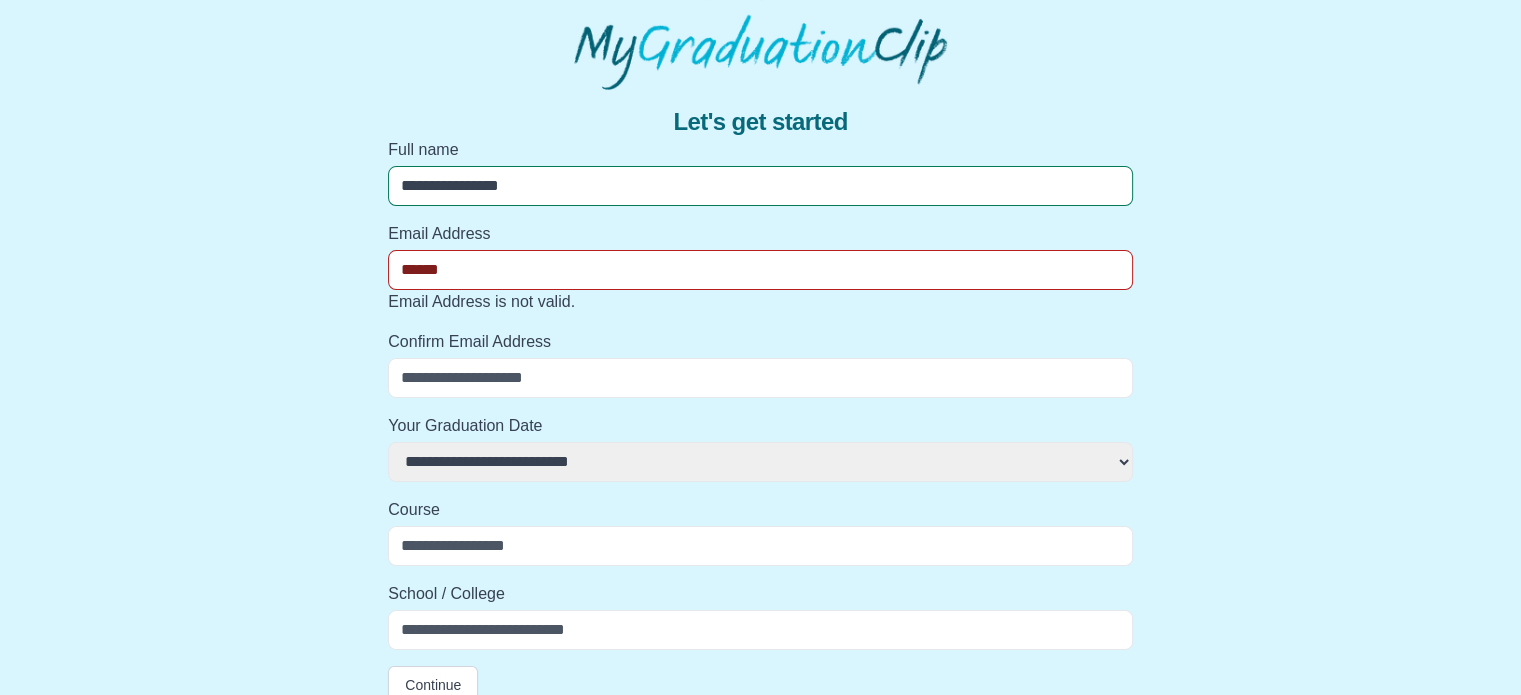 select 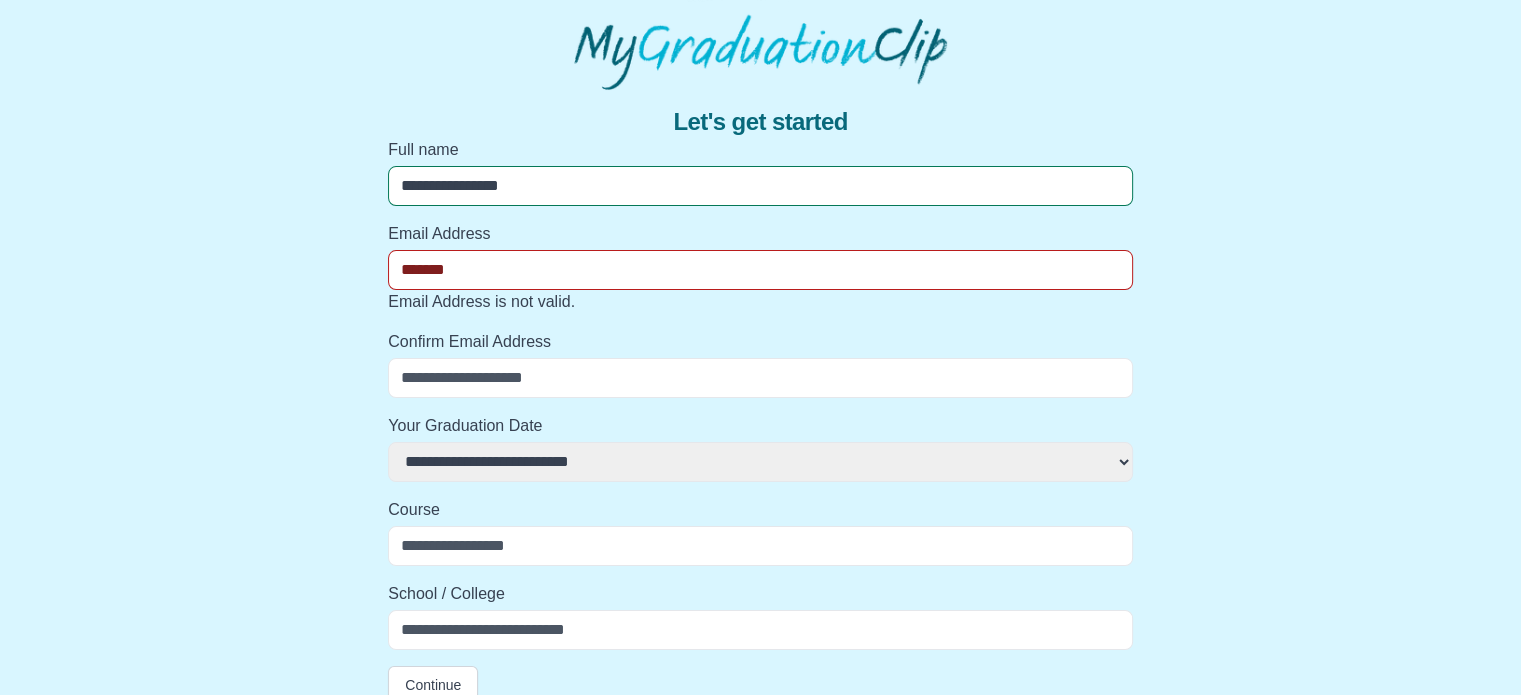 select 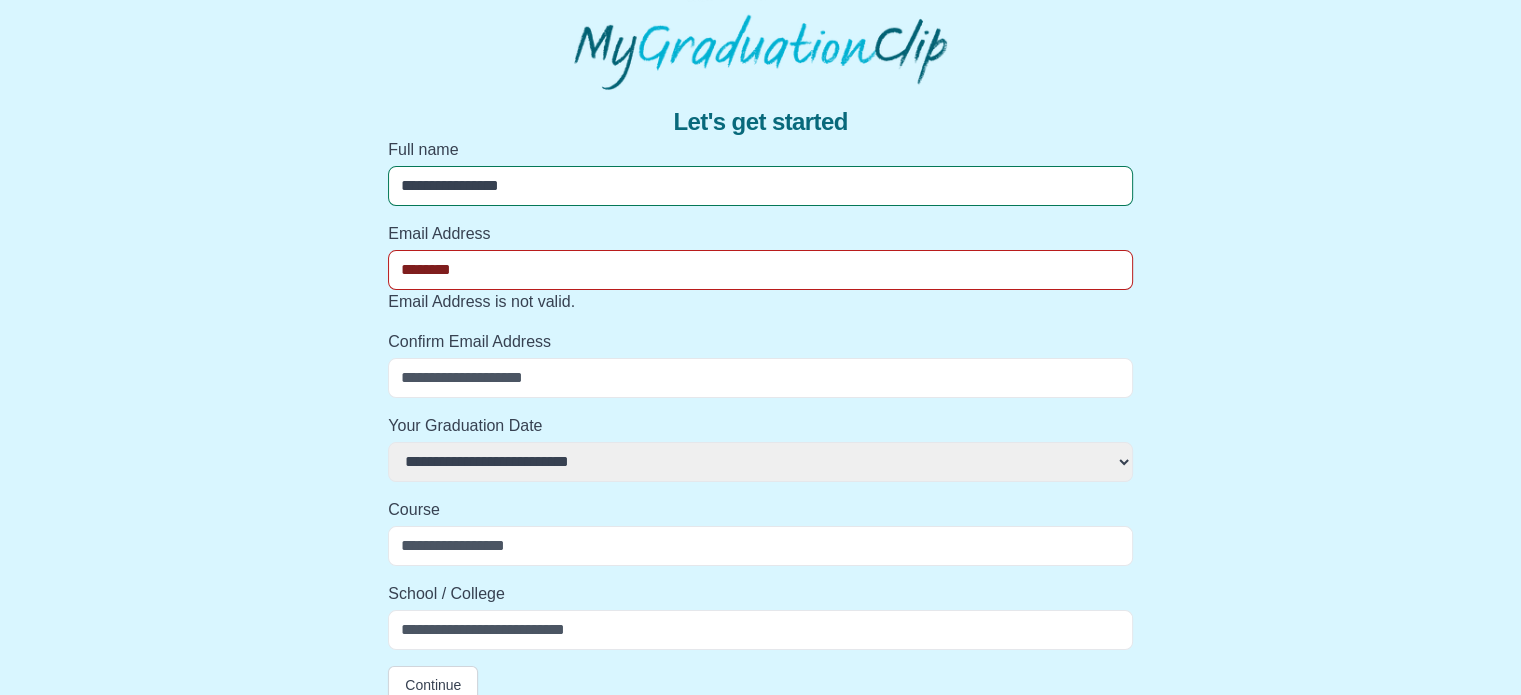 select 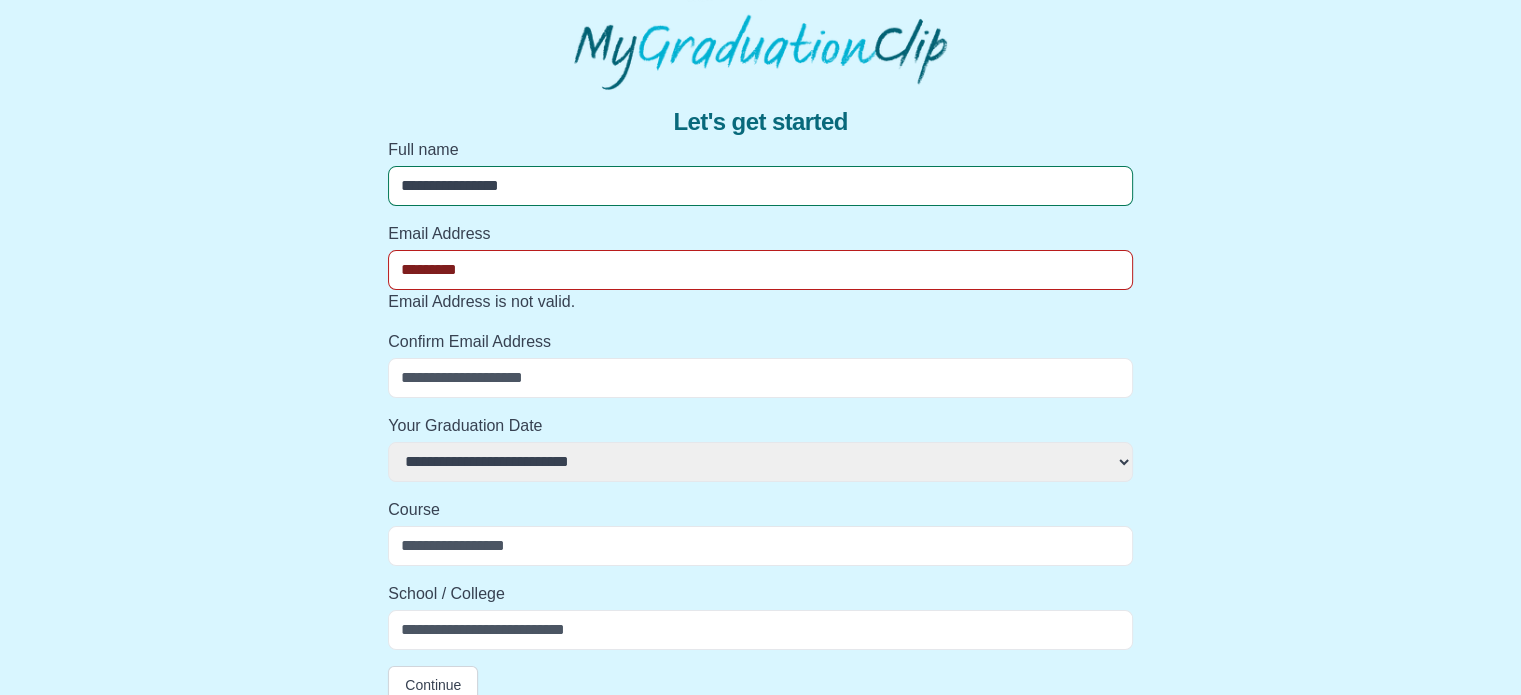 select 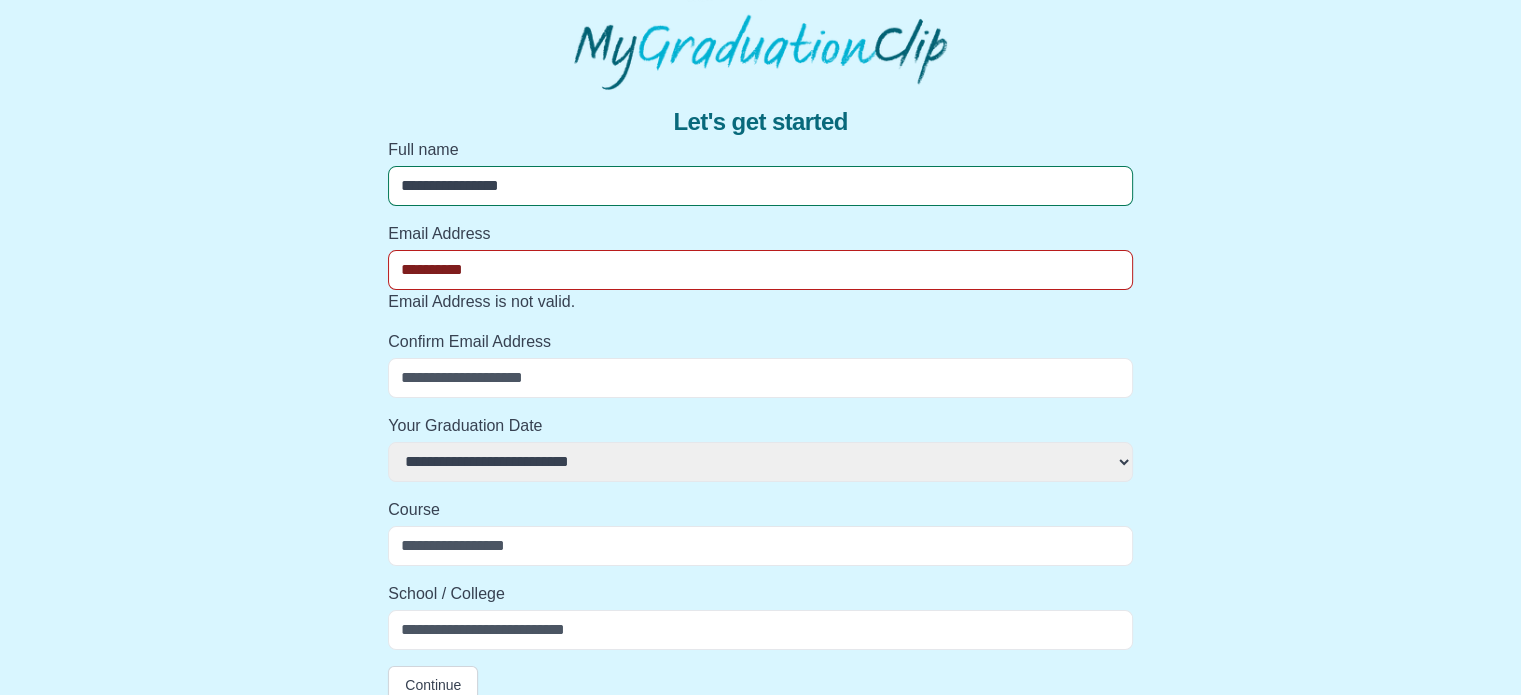 select 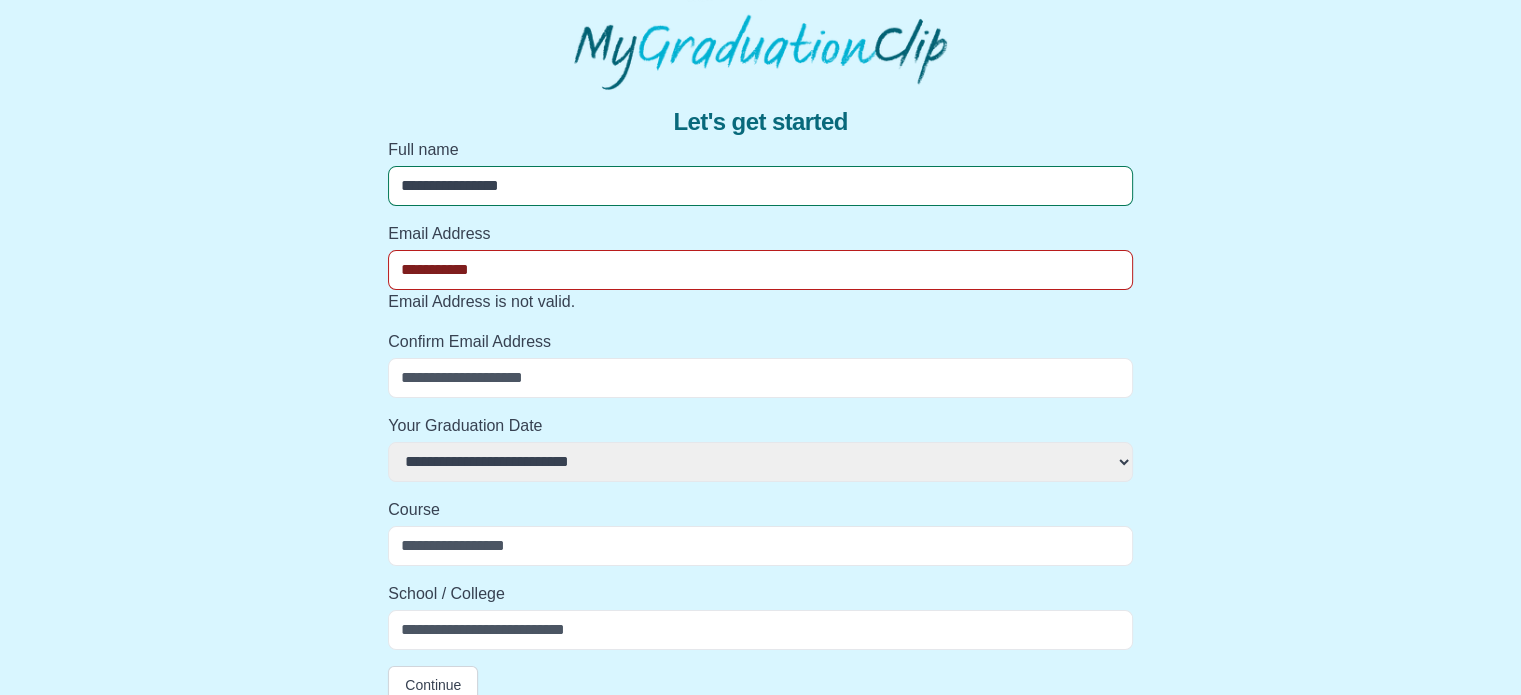 select 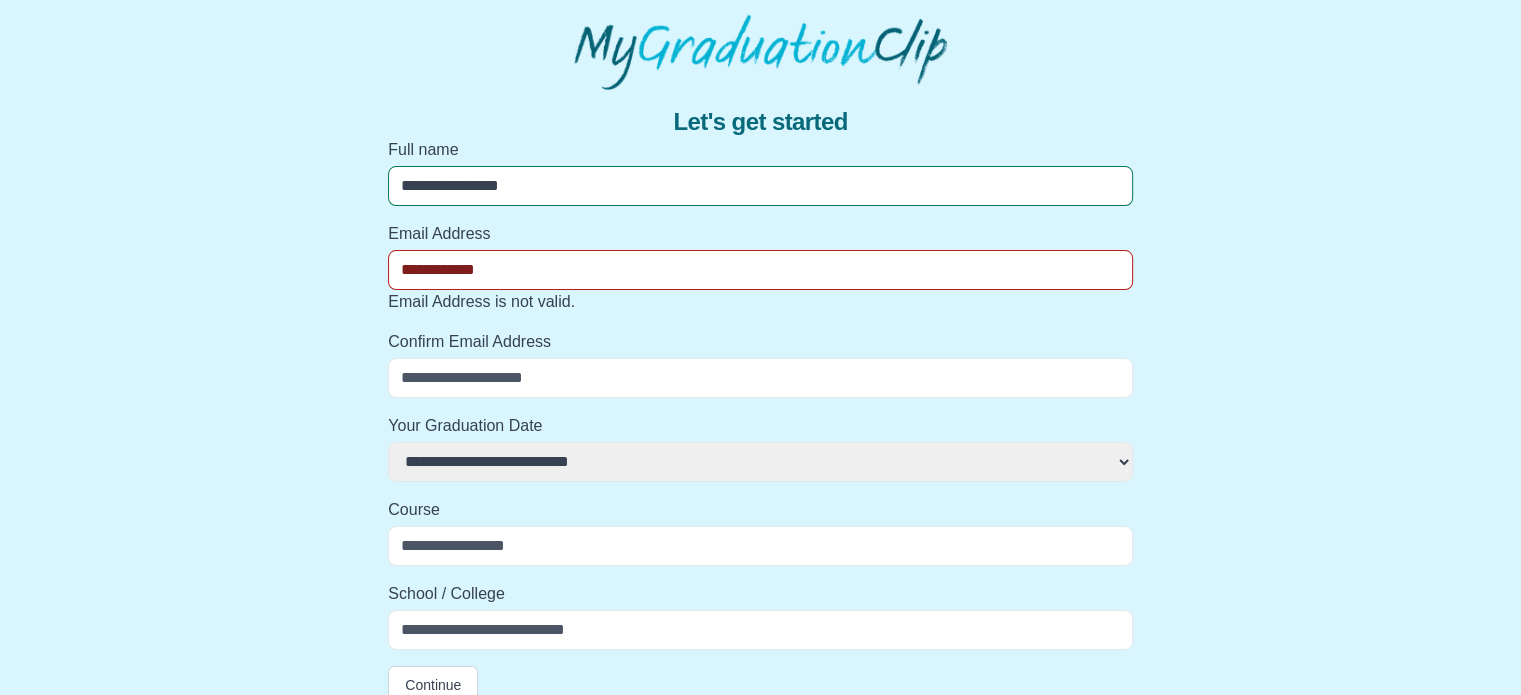 select 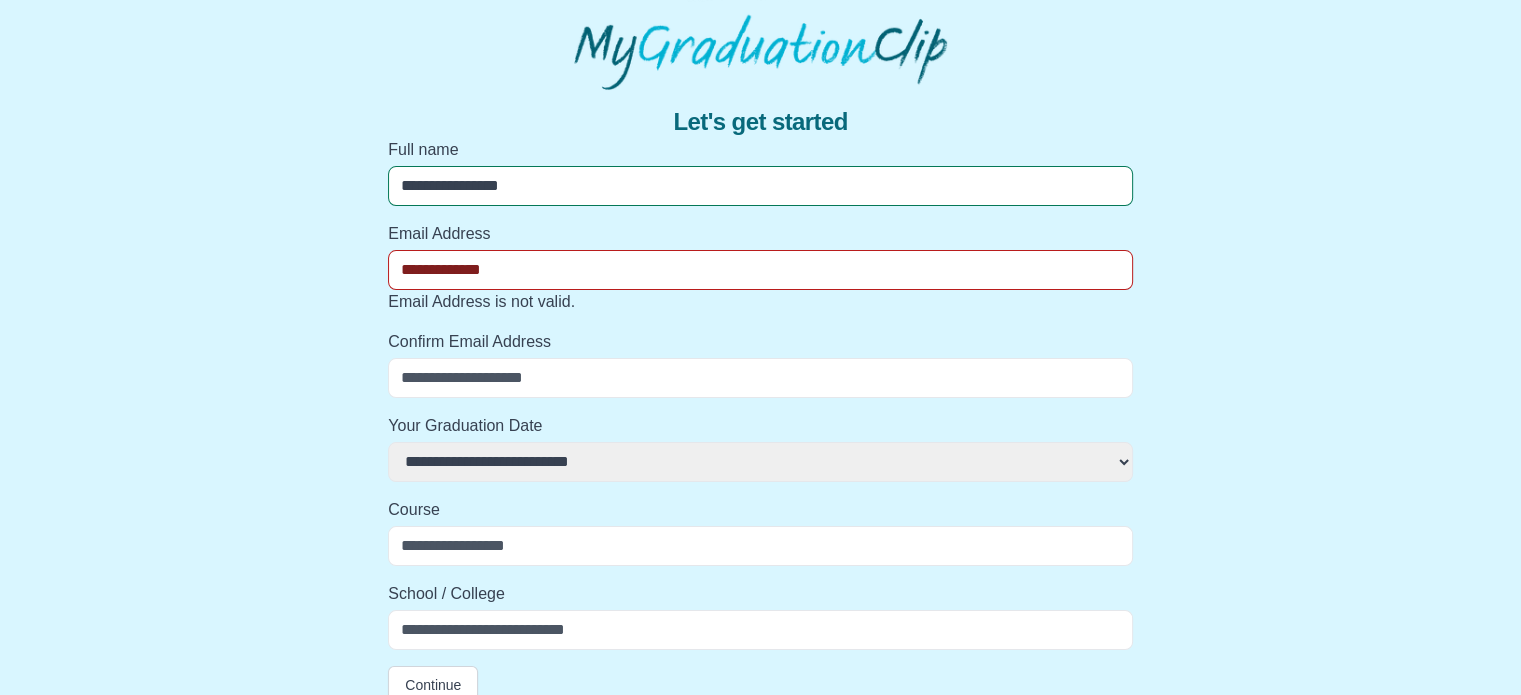 select 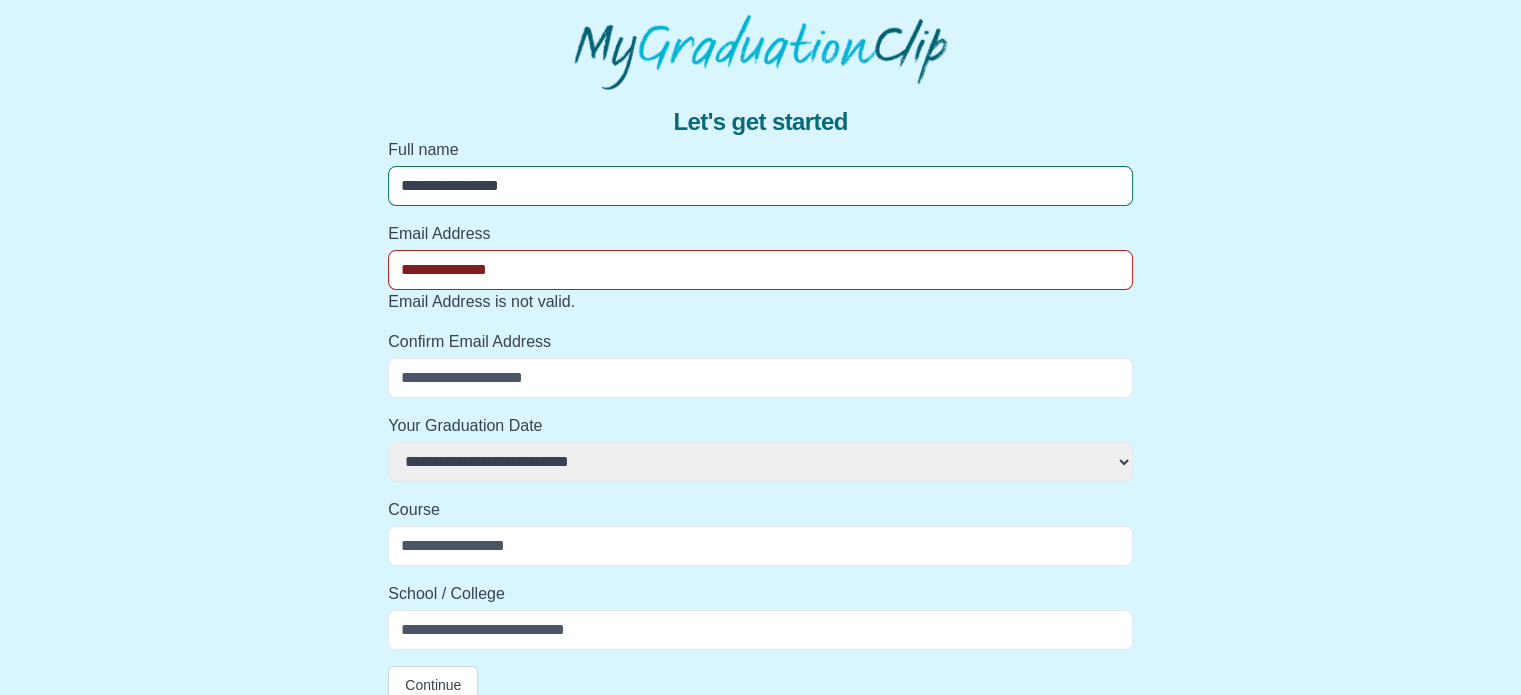select 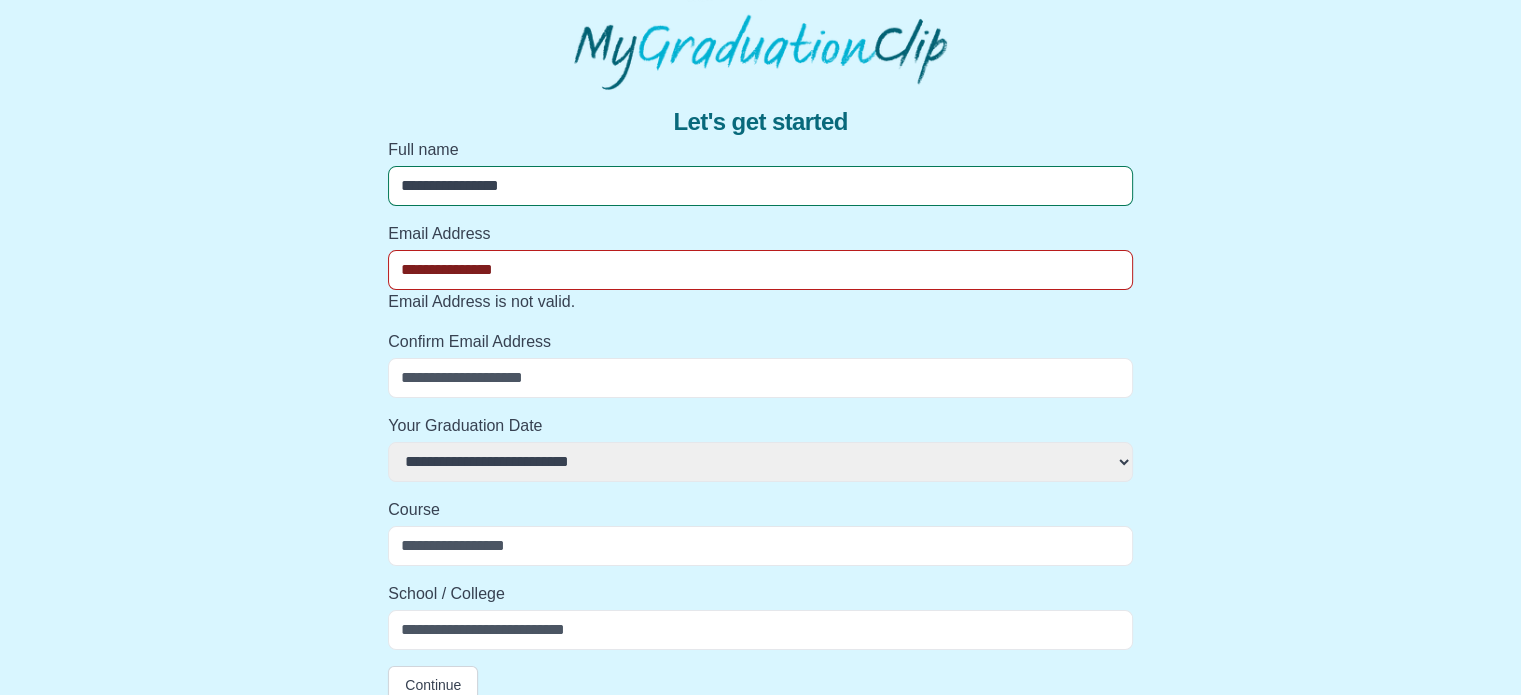 select 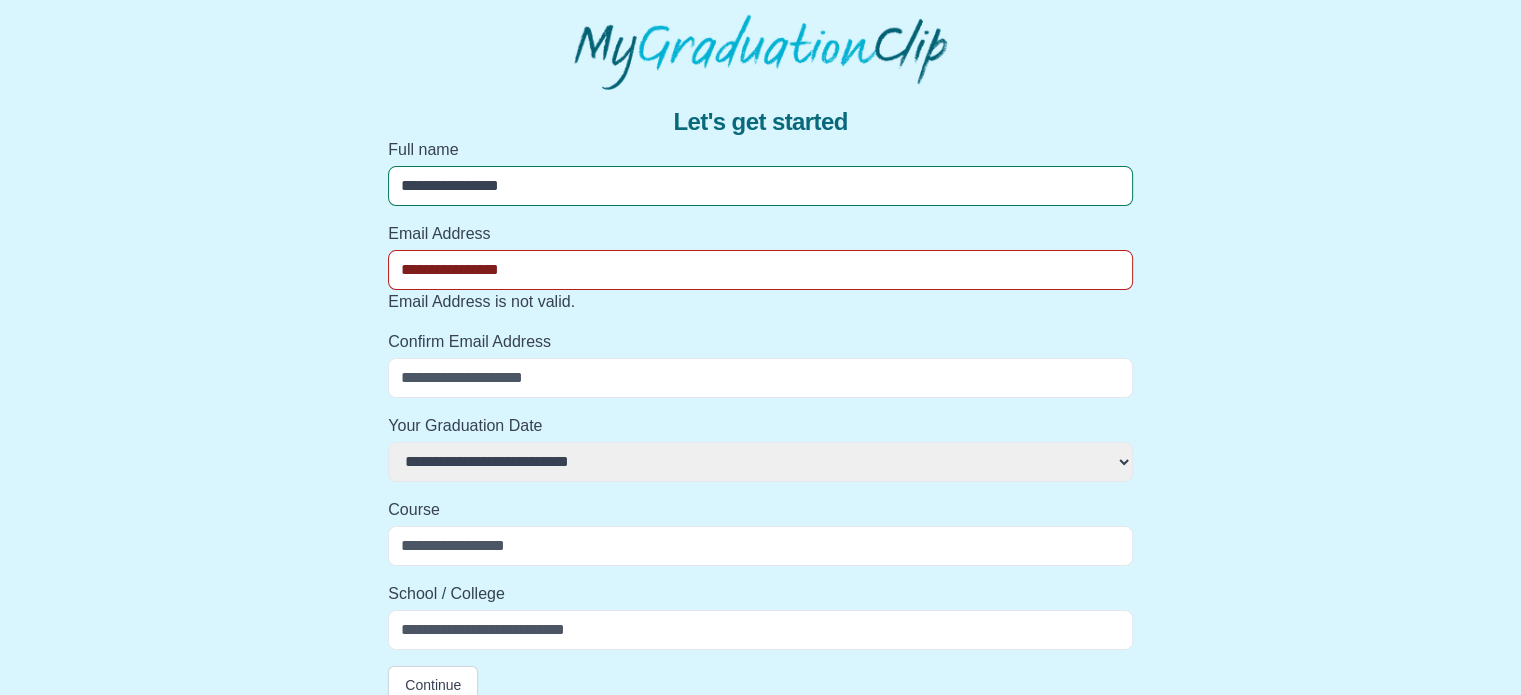 select 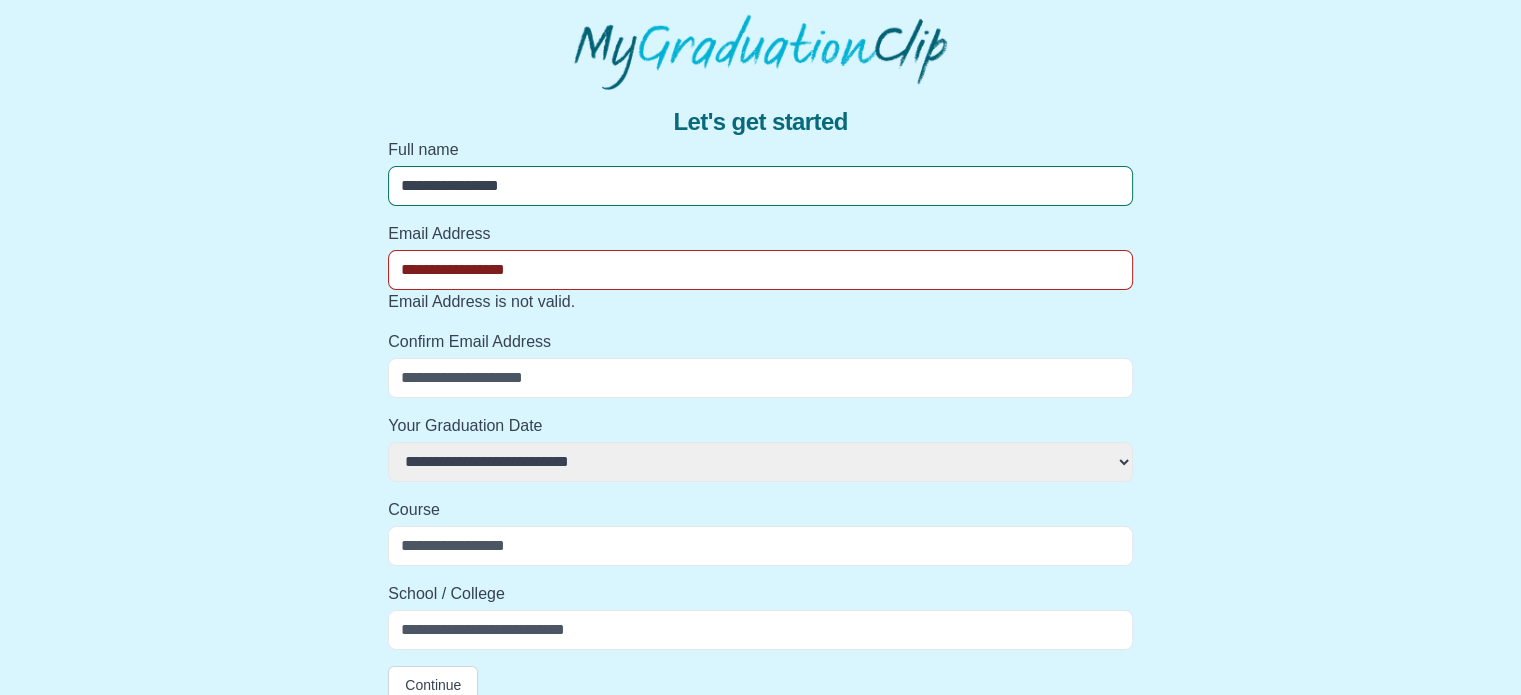 select 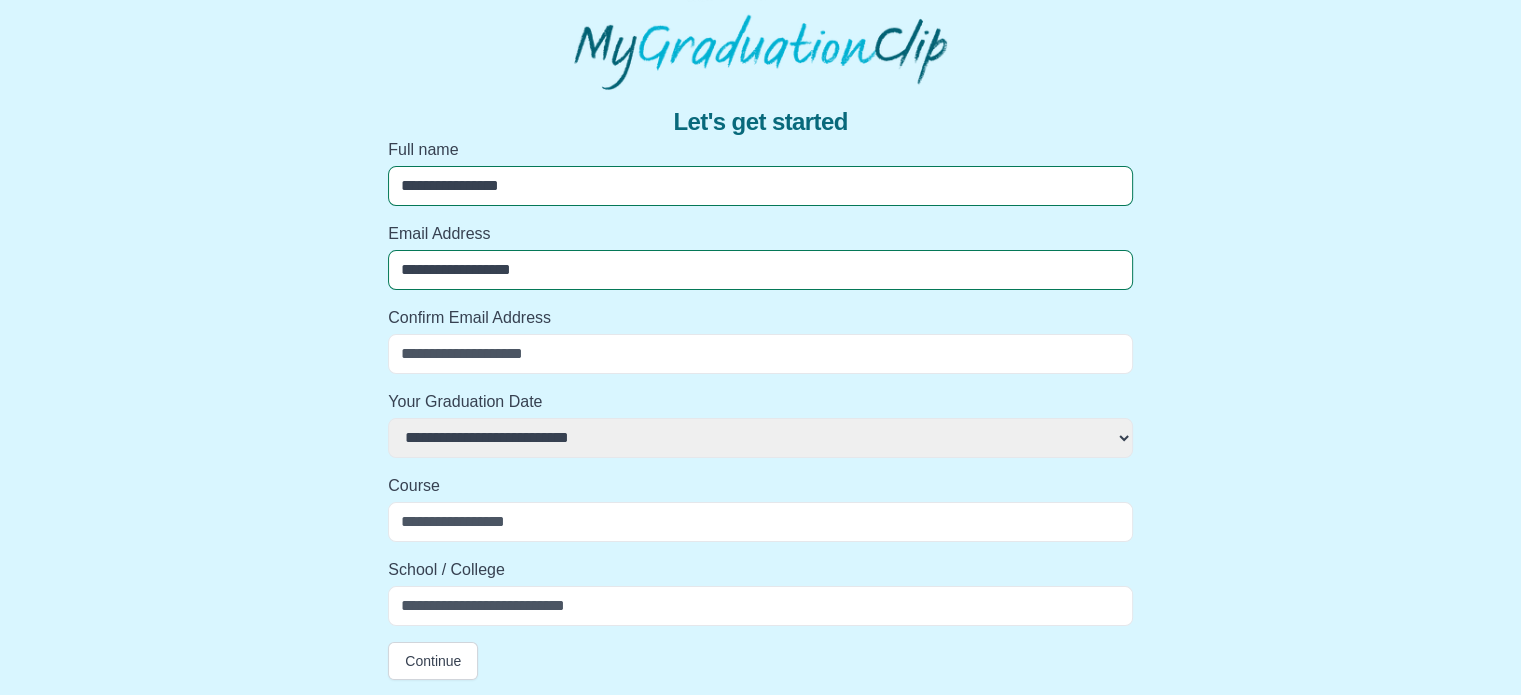 select 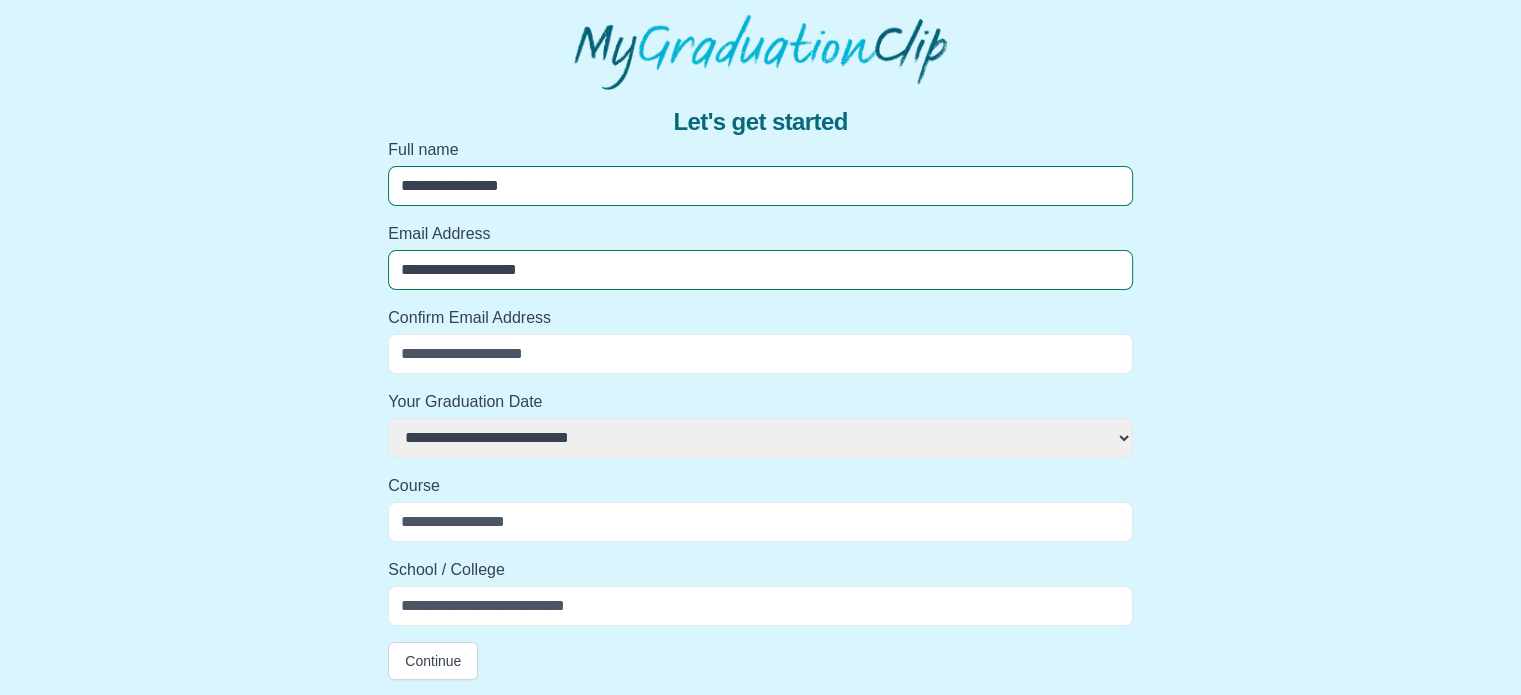 select 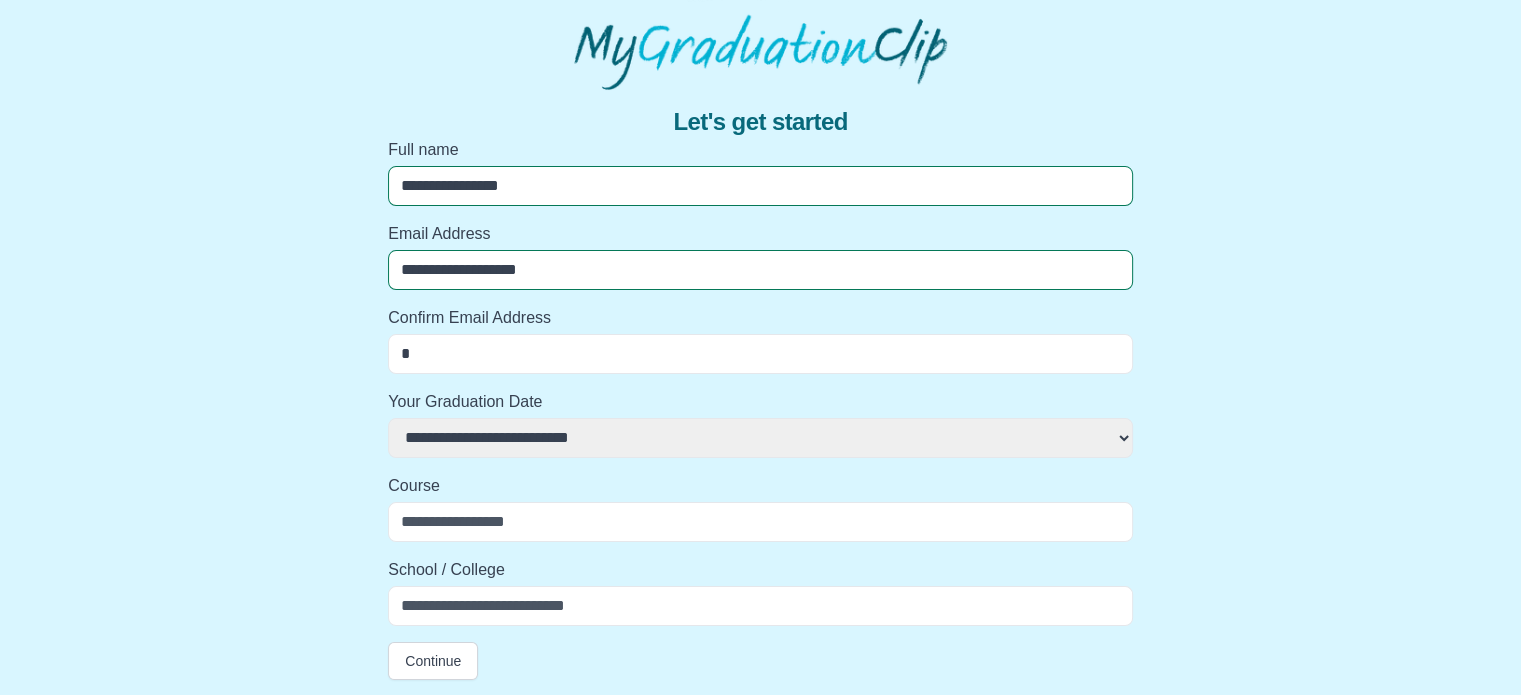 select 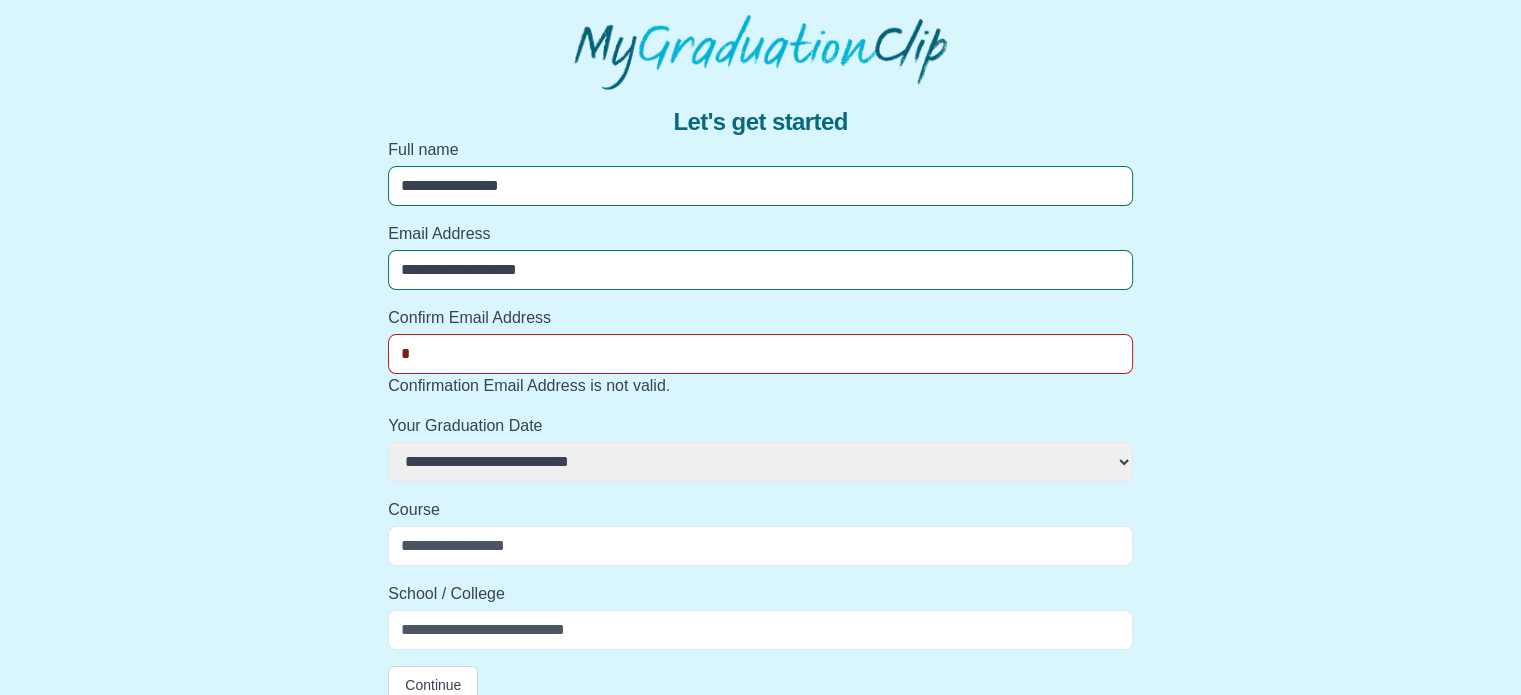 type on "**" 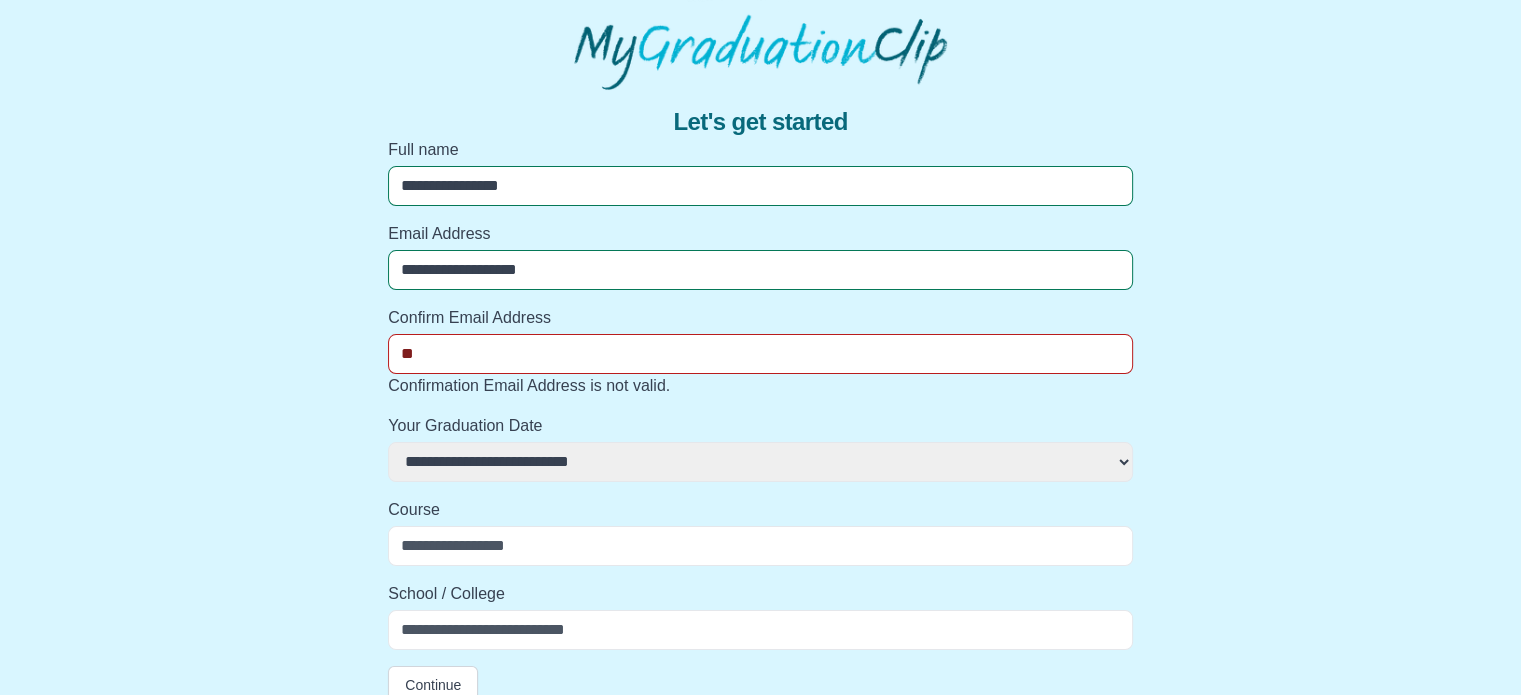 select 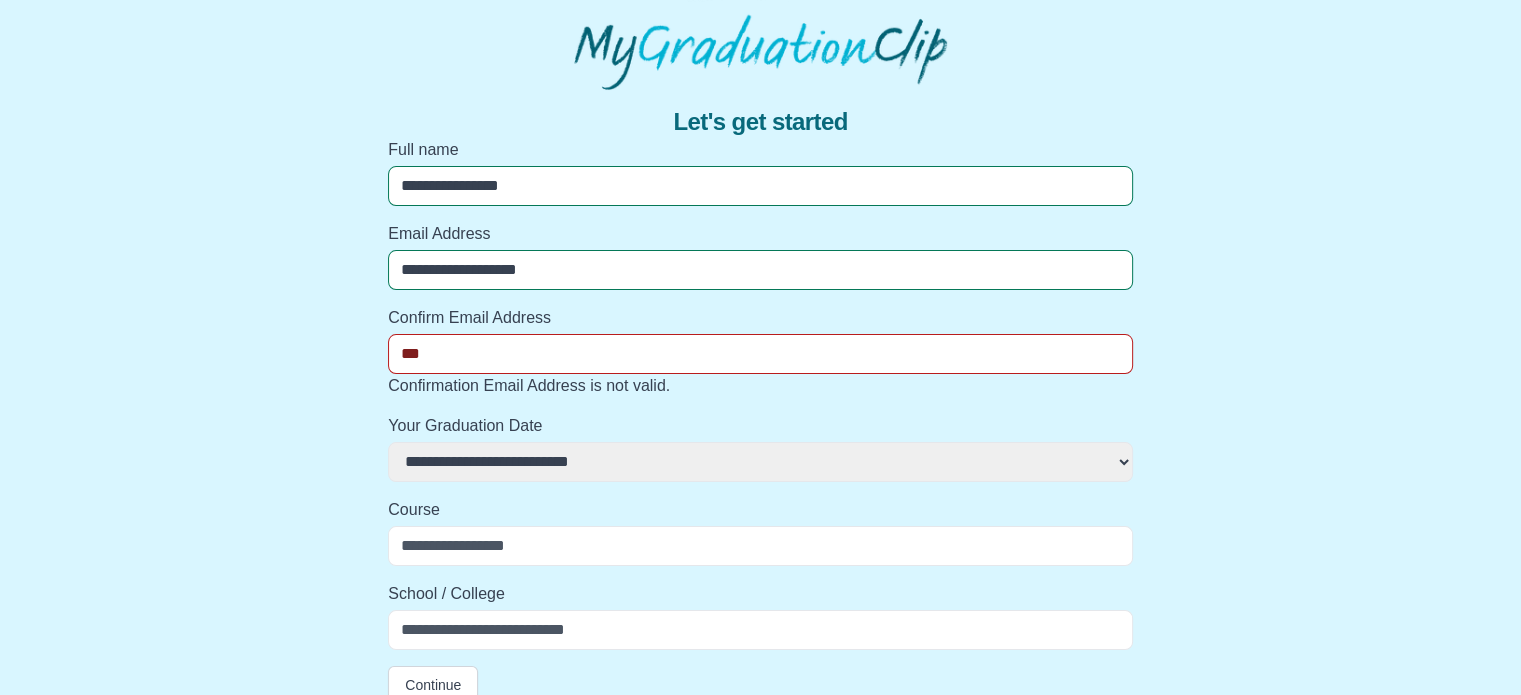 select 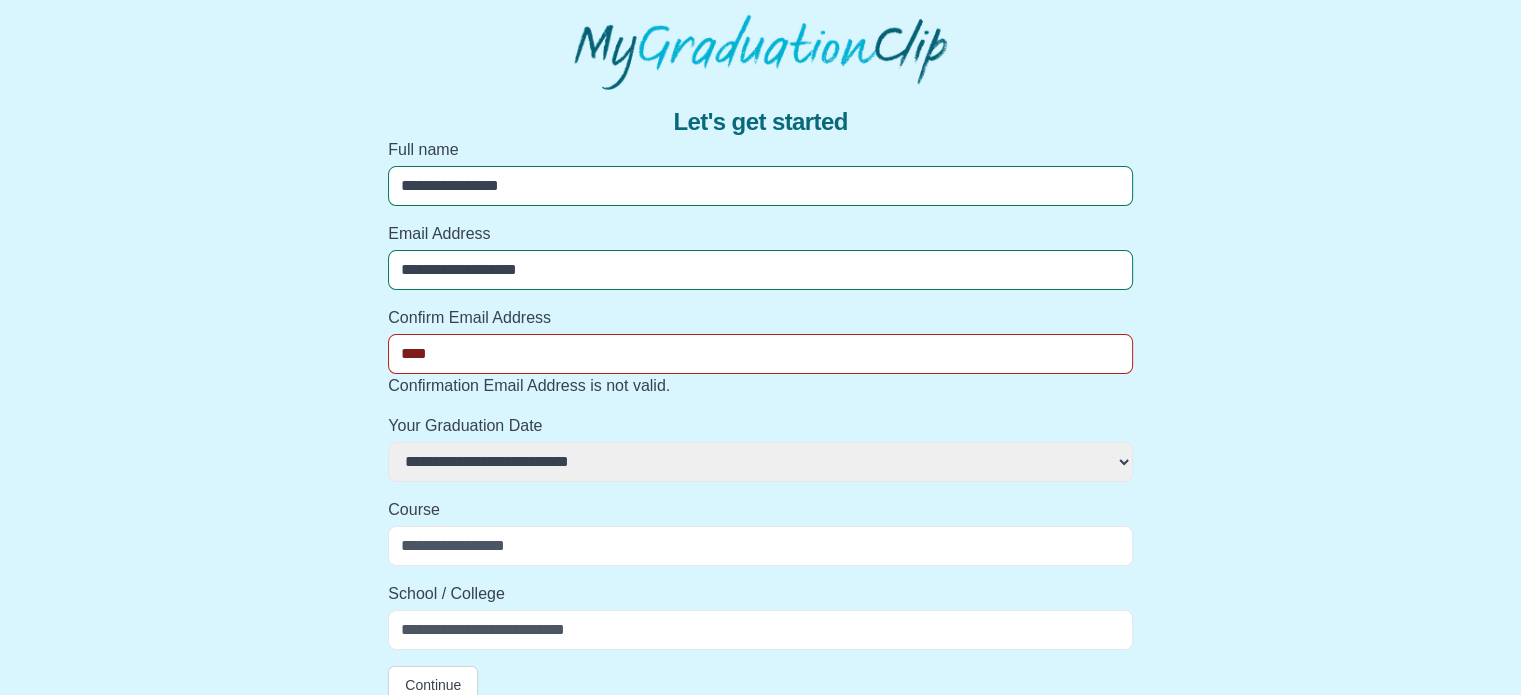 select 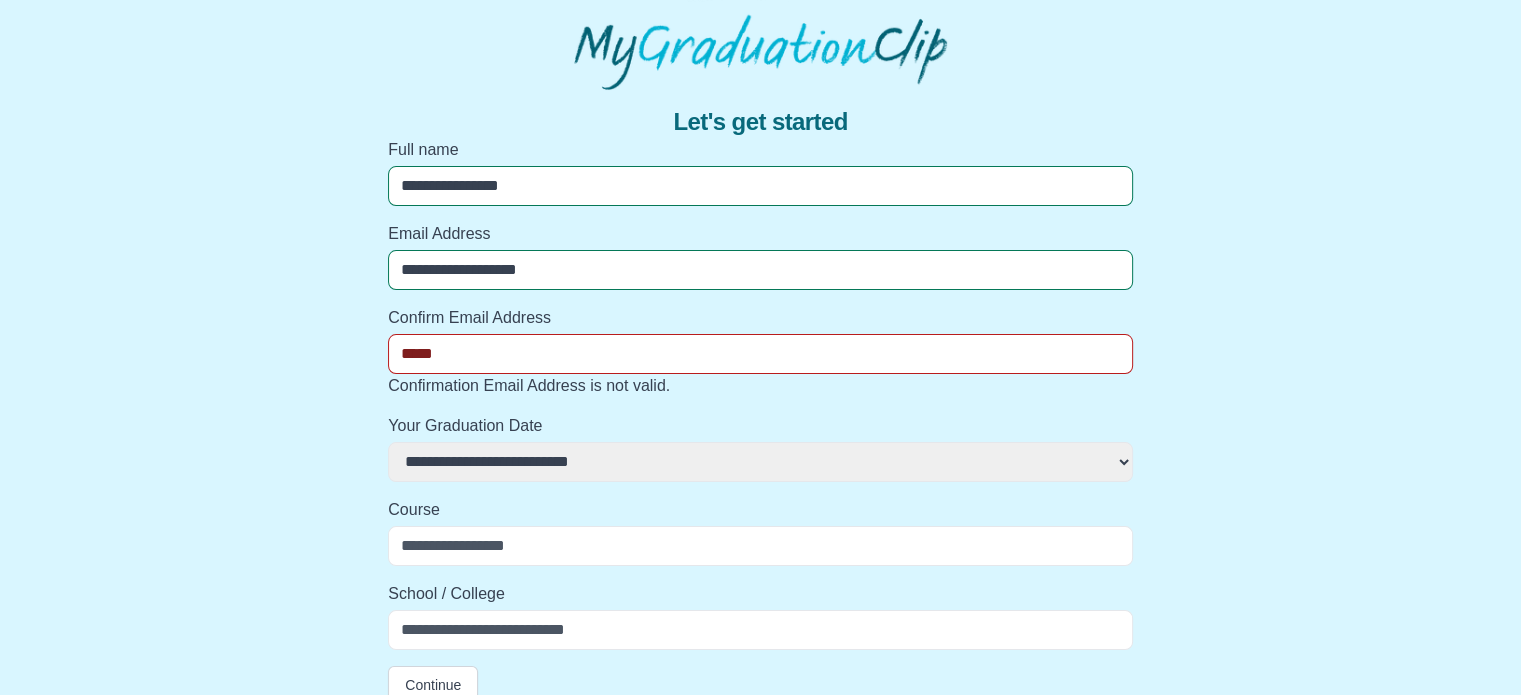 select 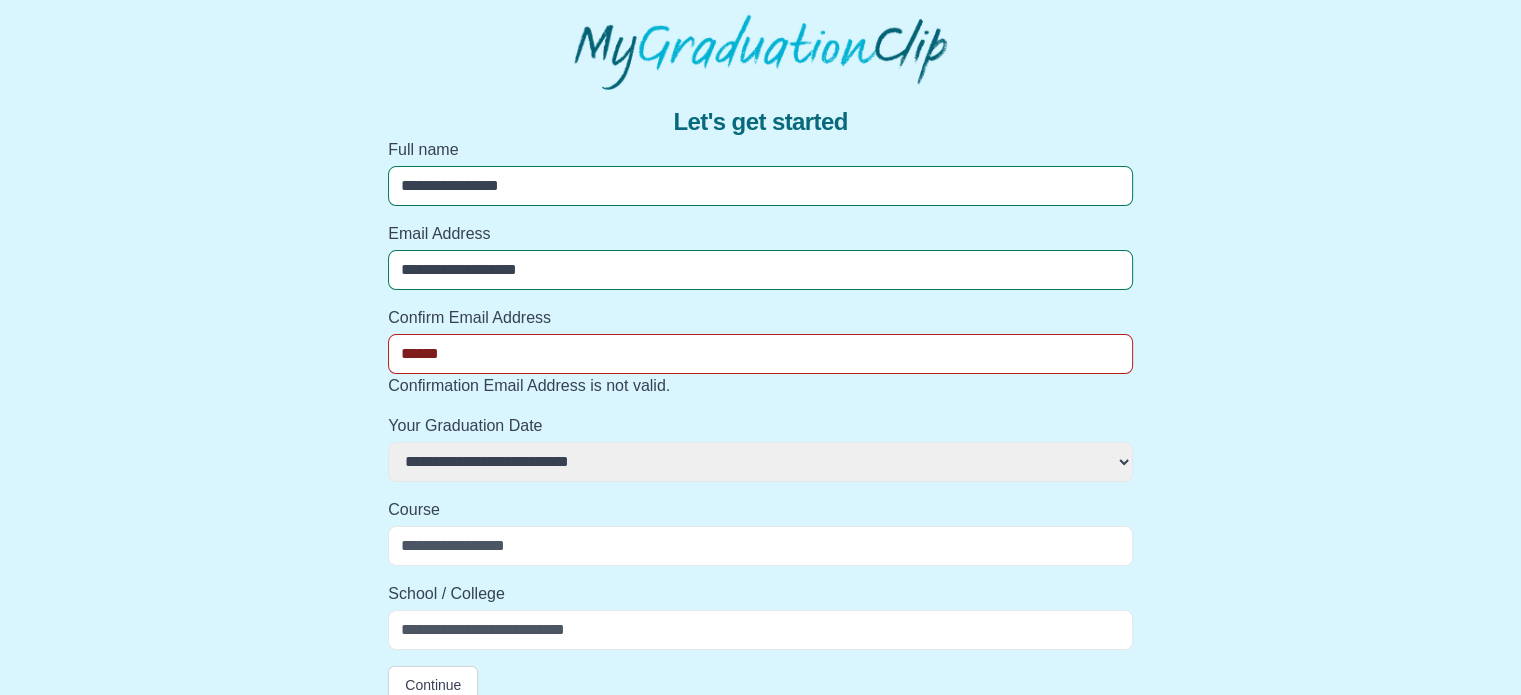 select 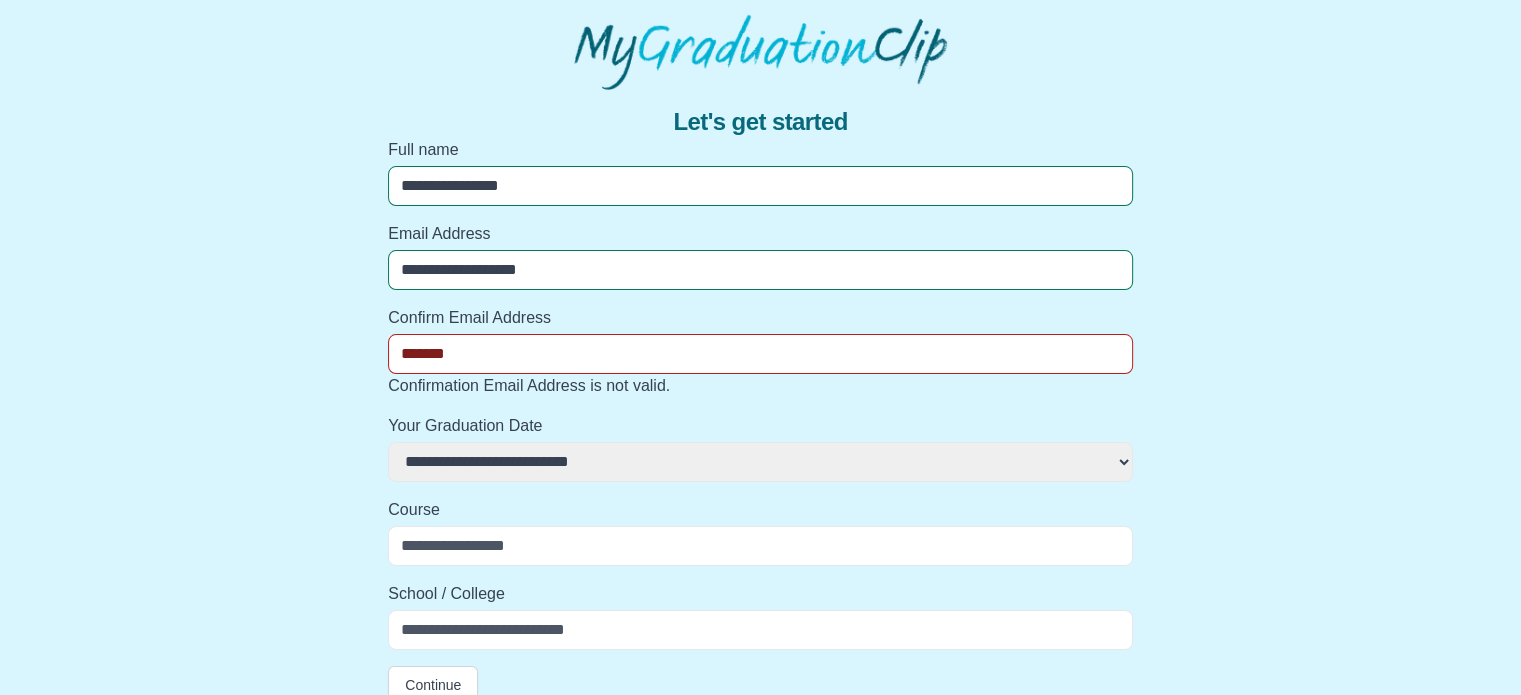 select 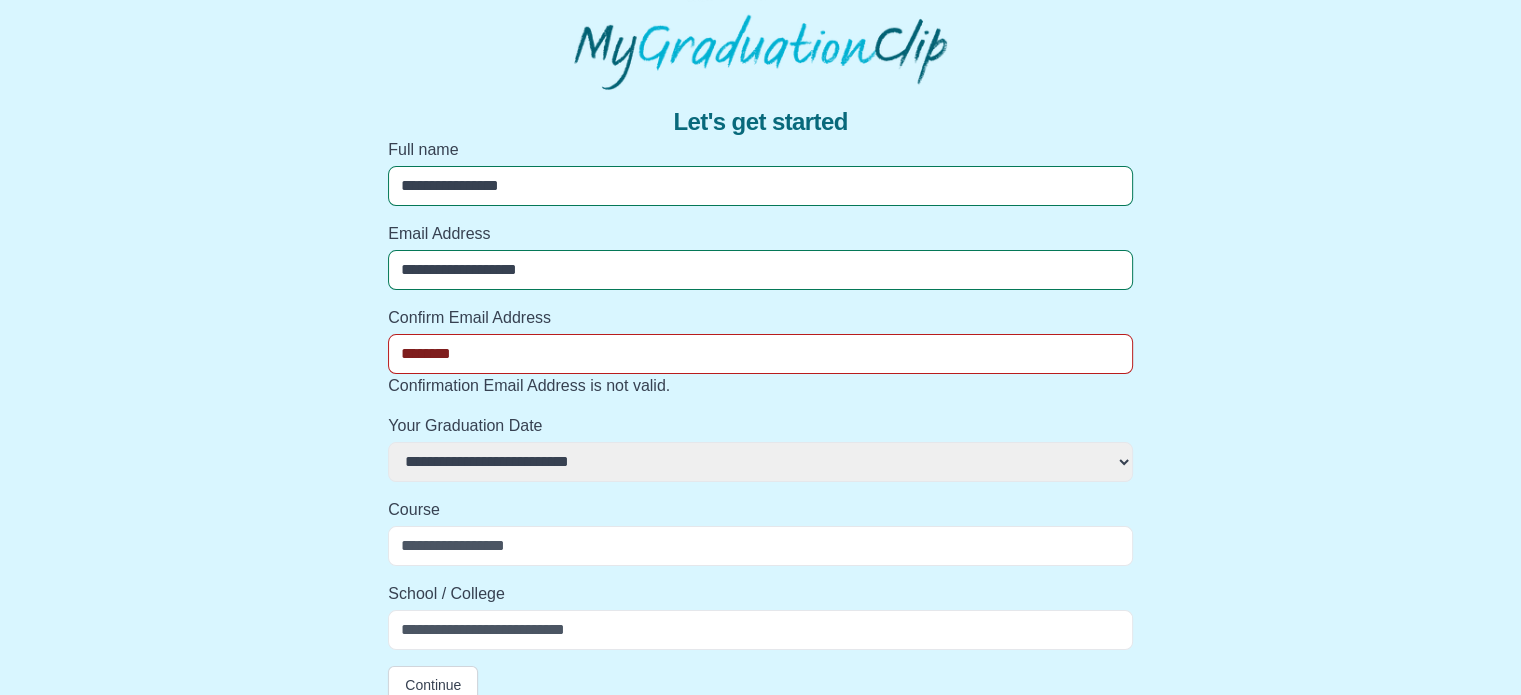 select 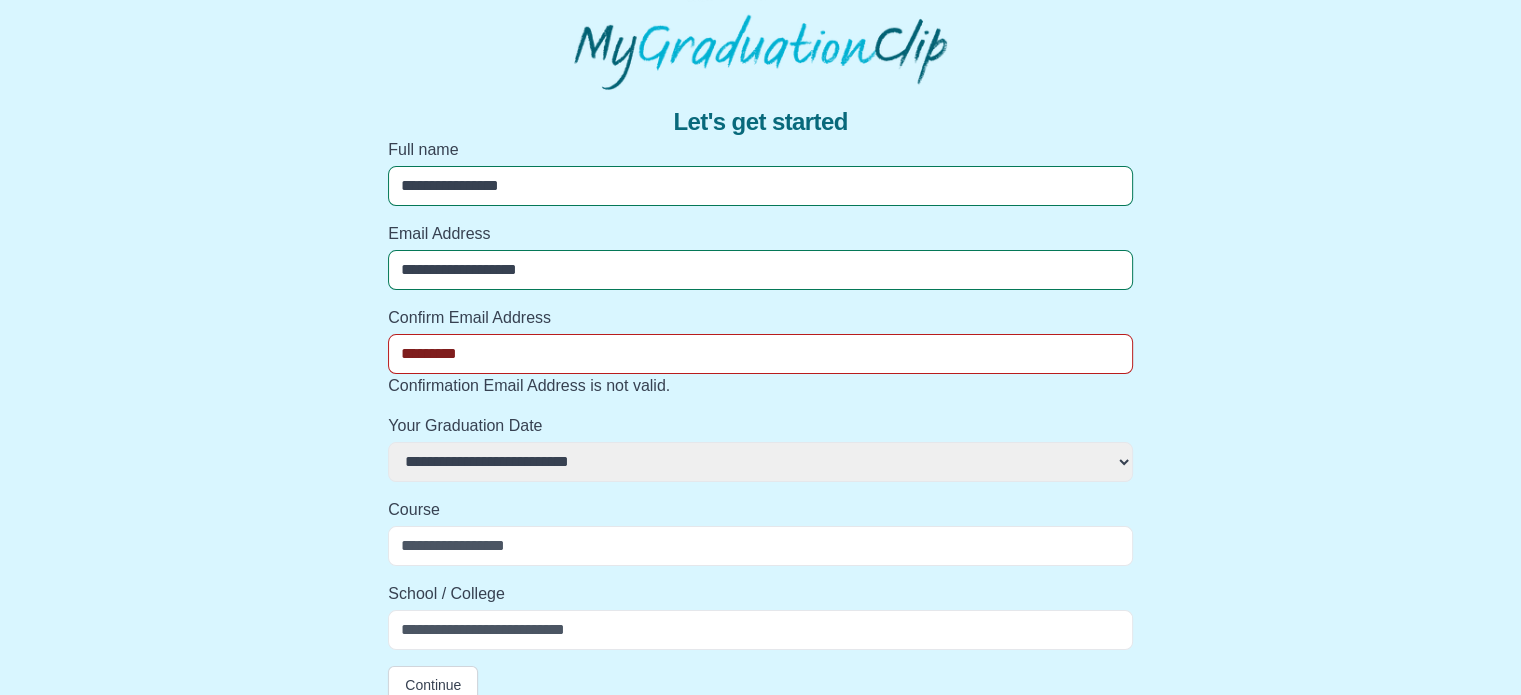 select 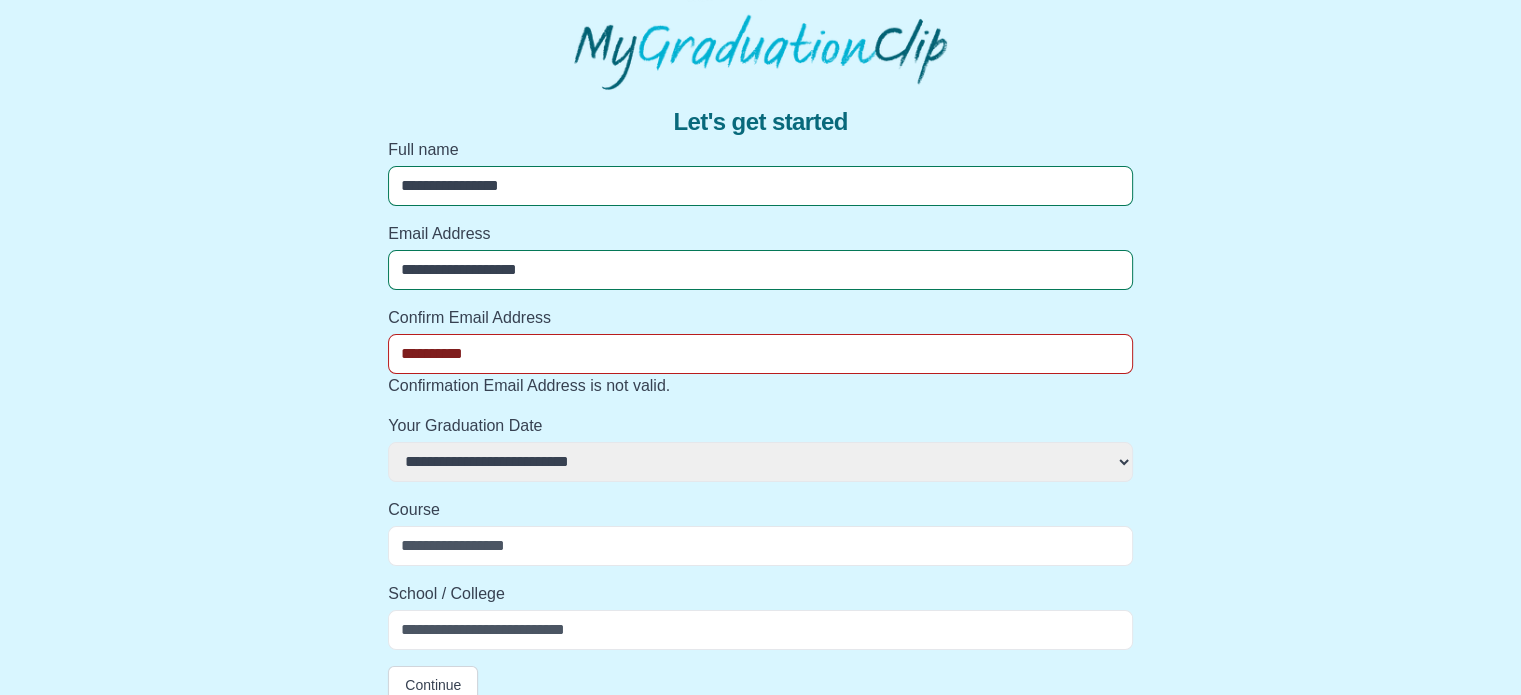 select 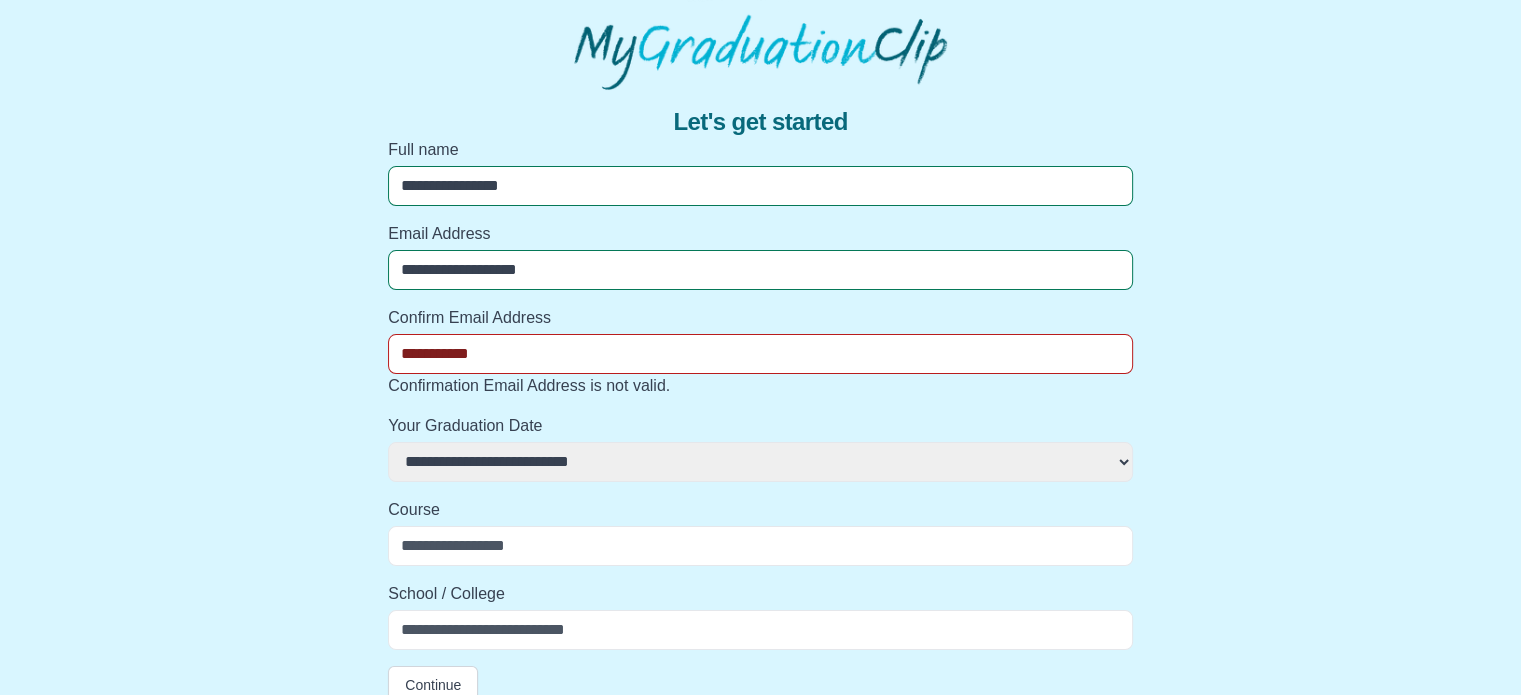 select 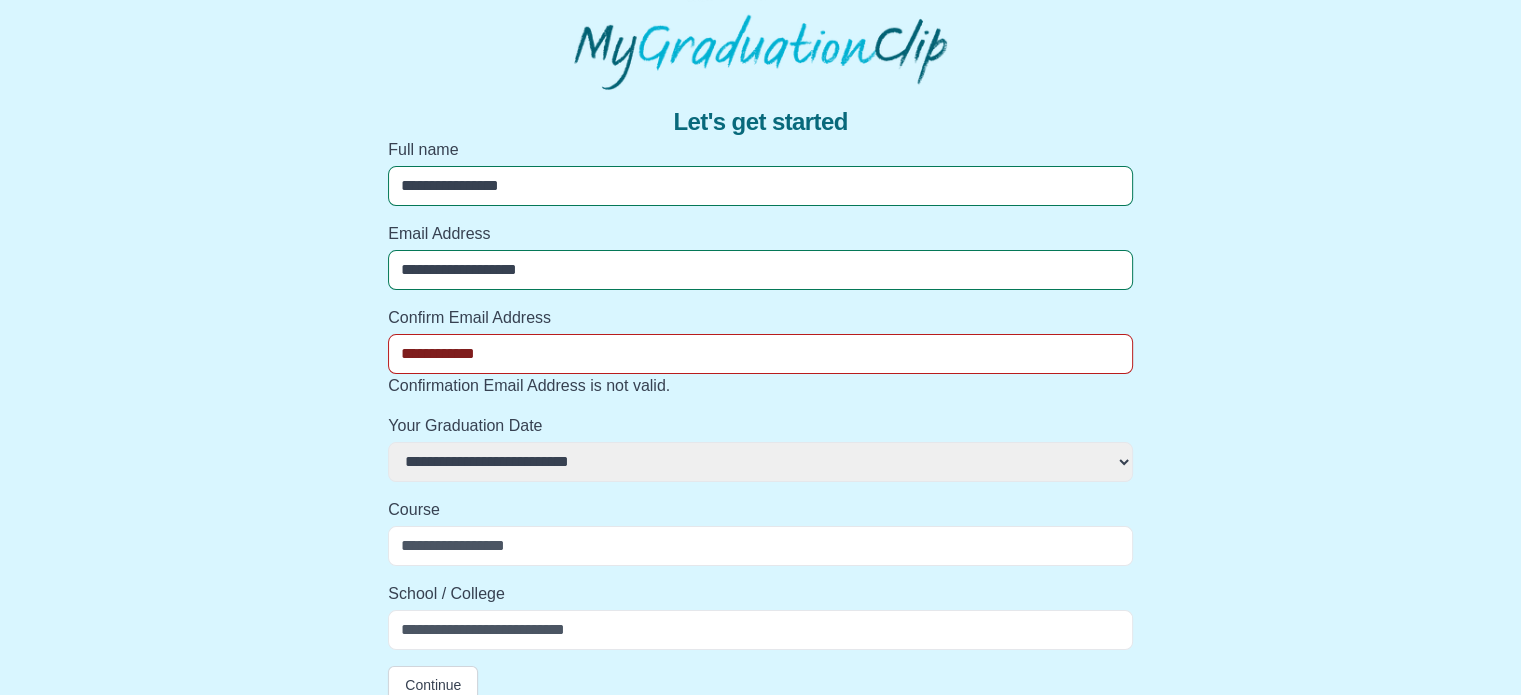 select 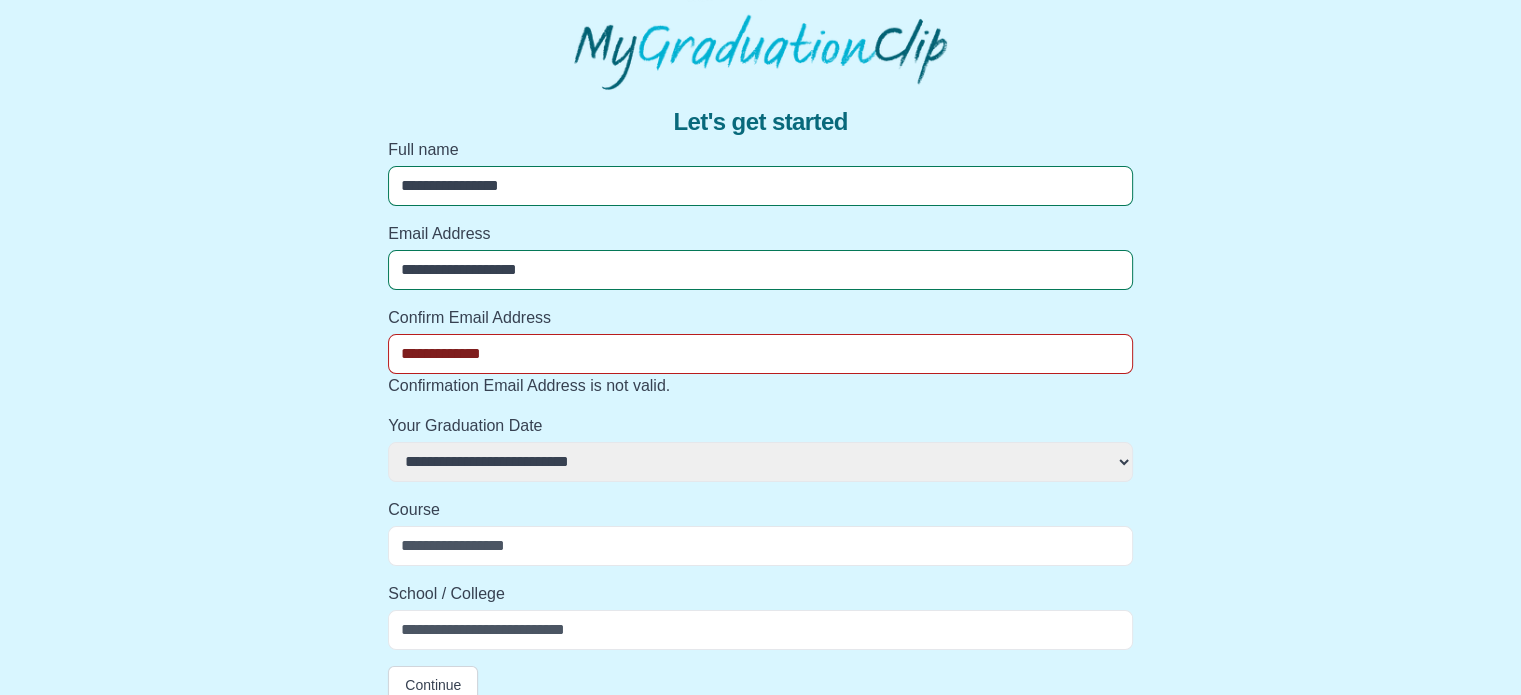 select 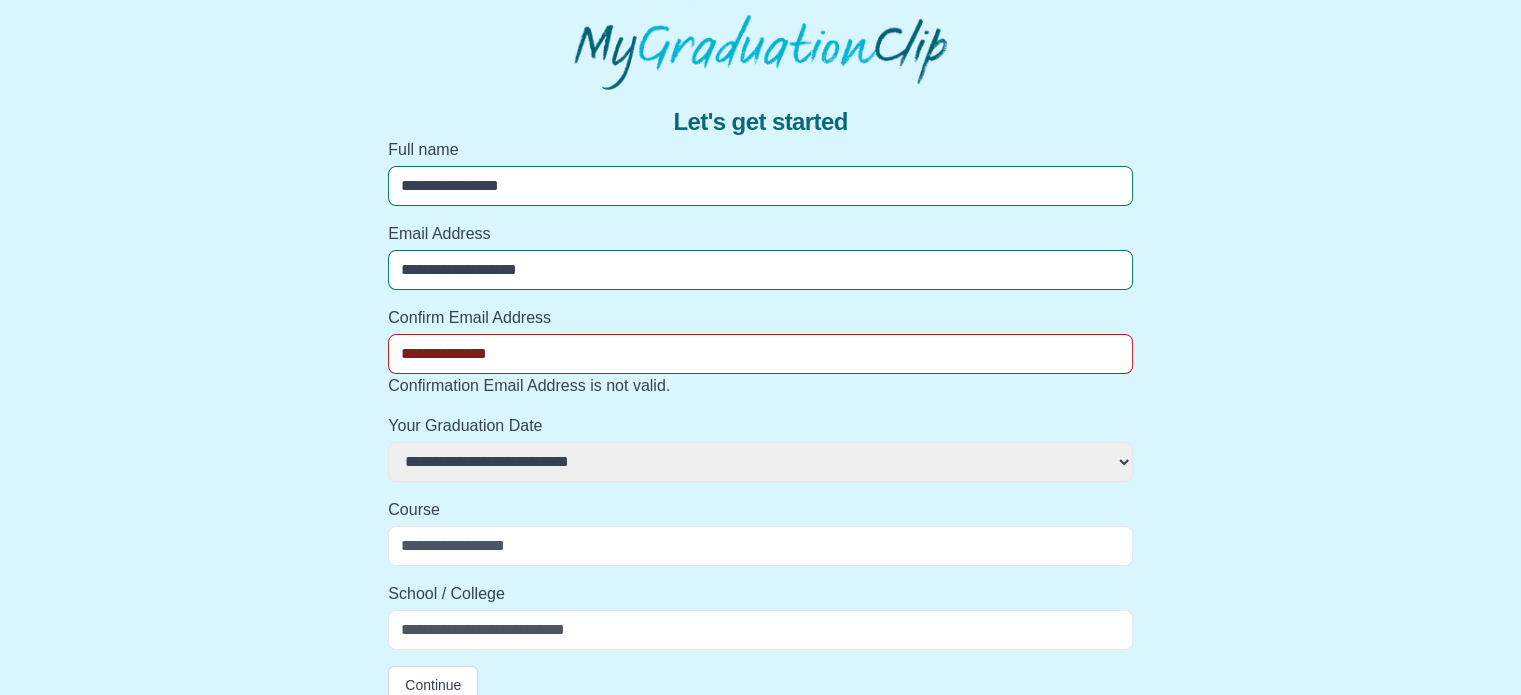 select 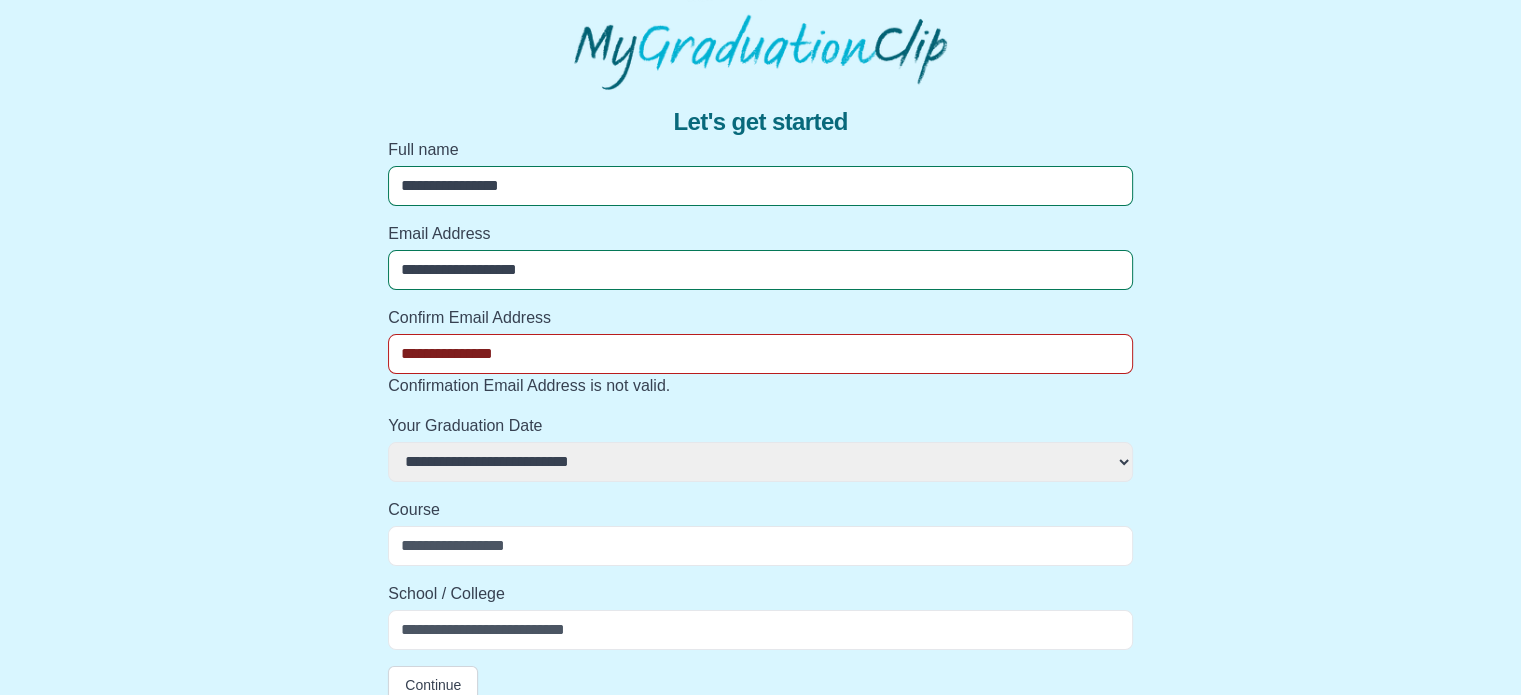 select 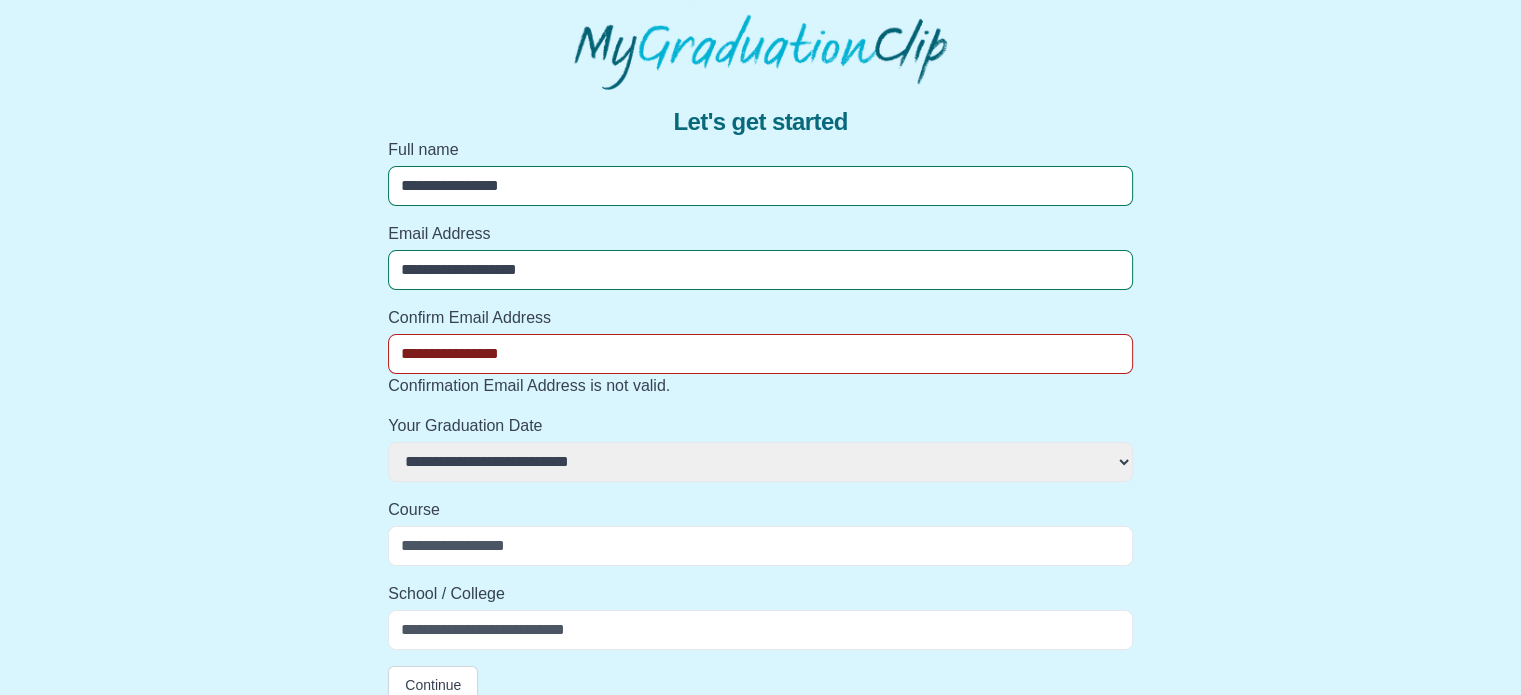 select 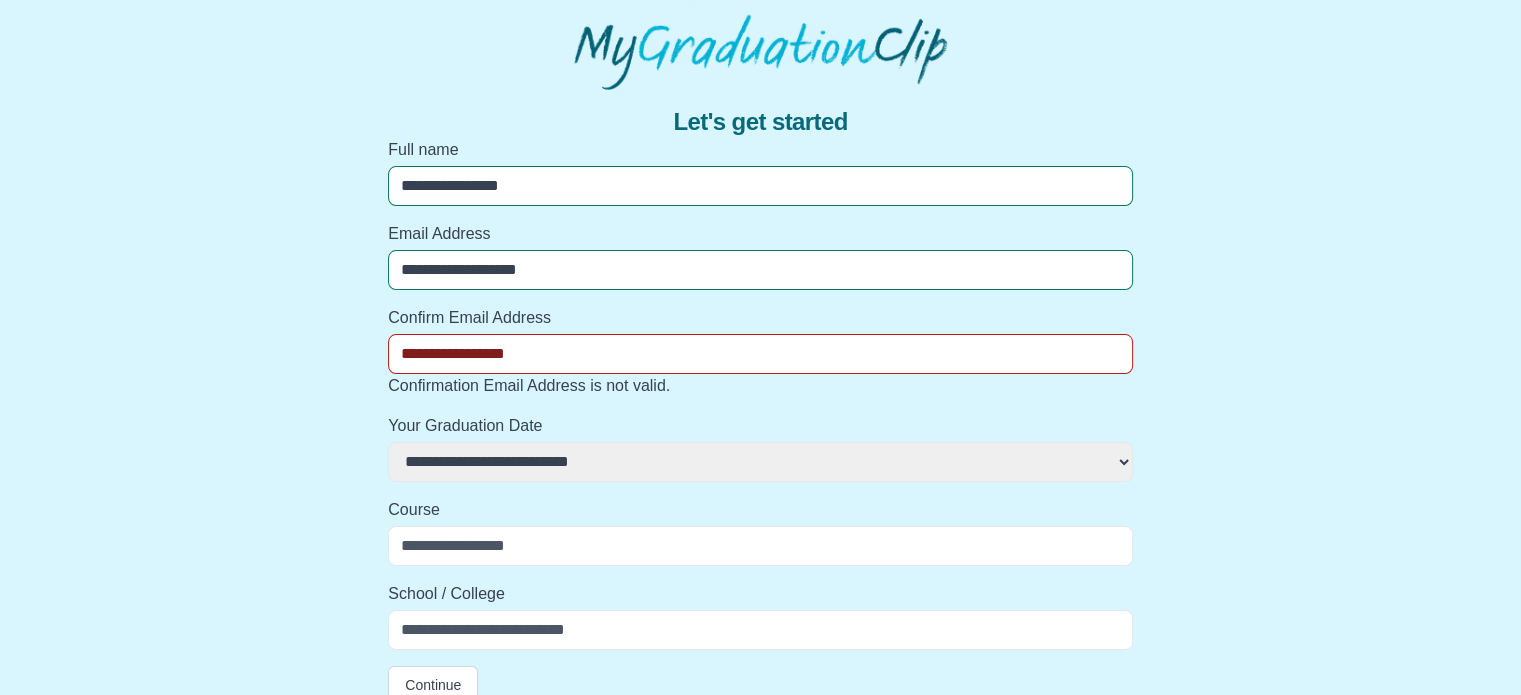 select 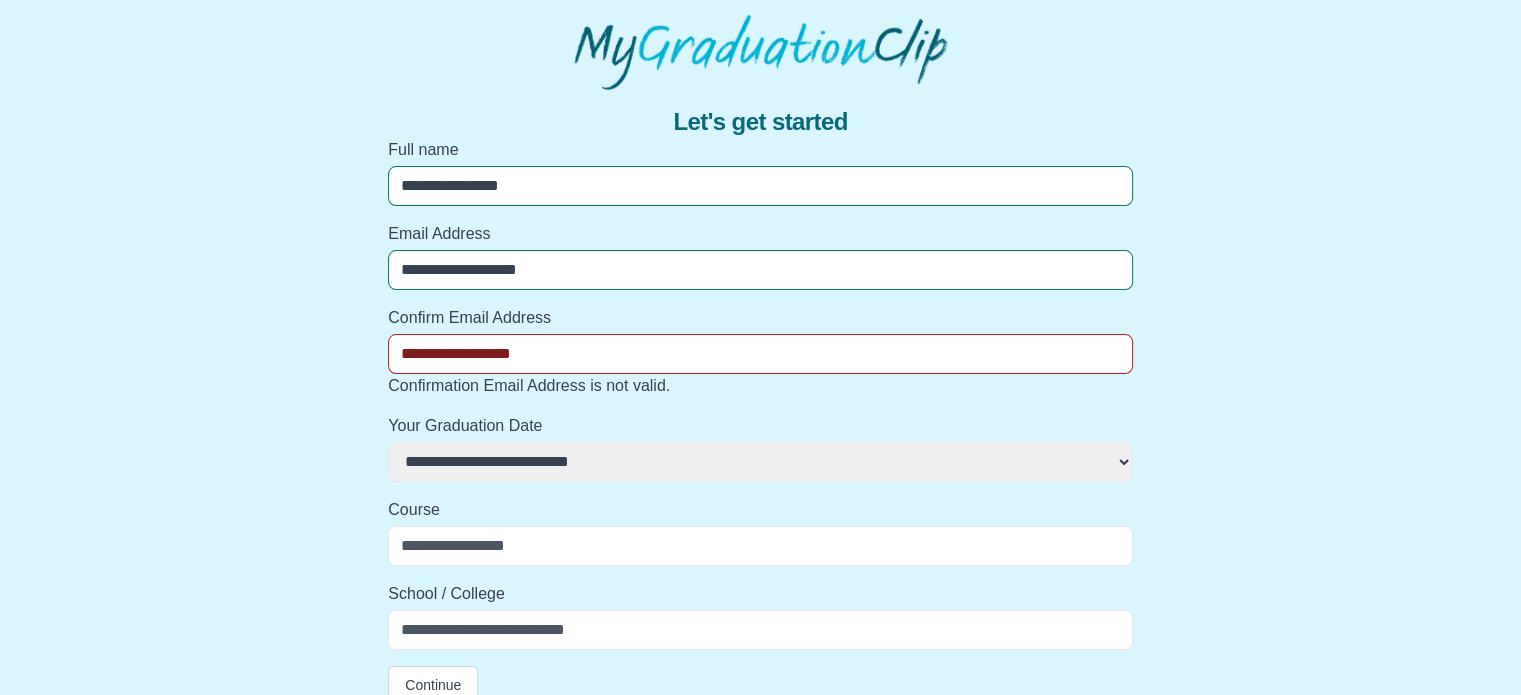 select 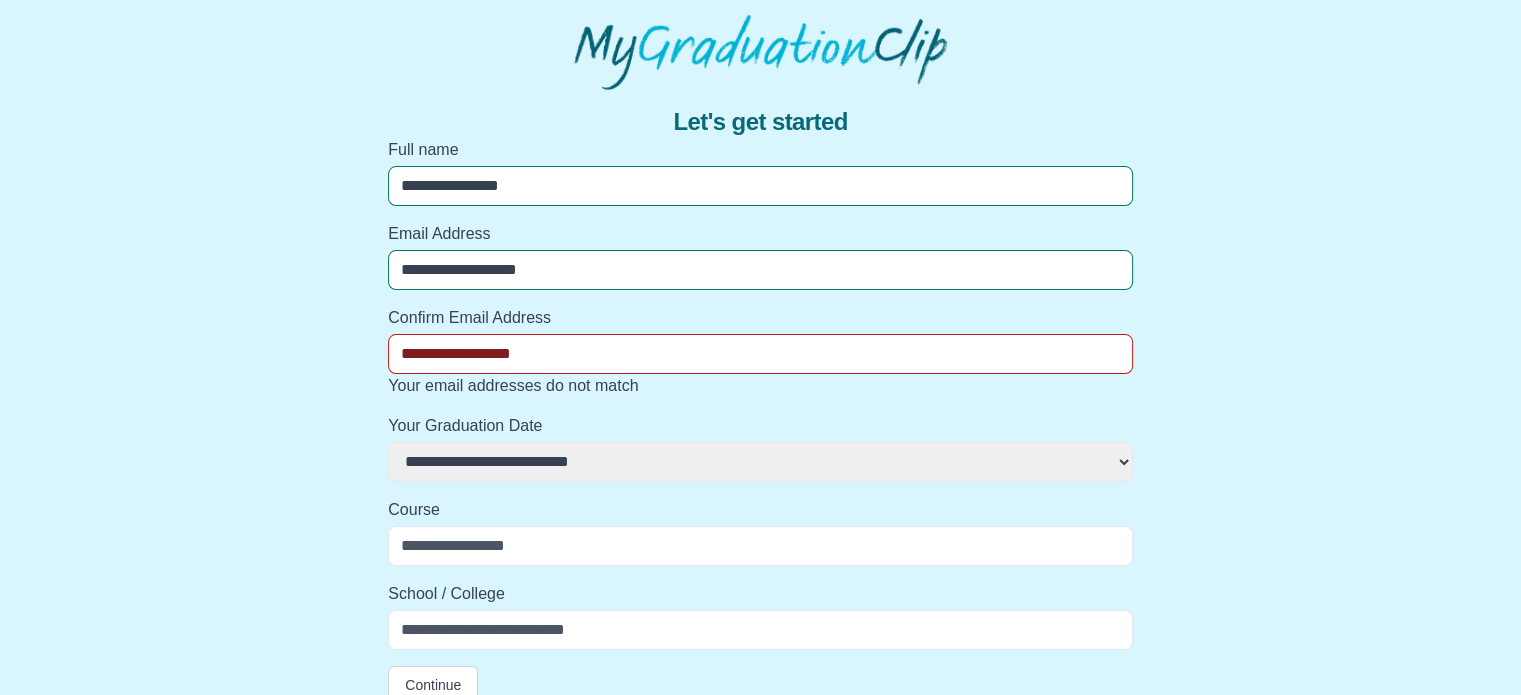 type on "**********" 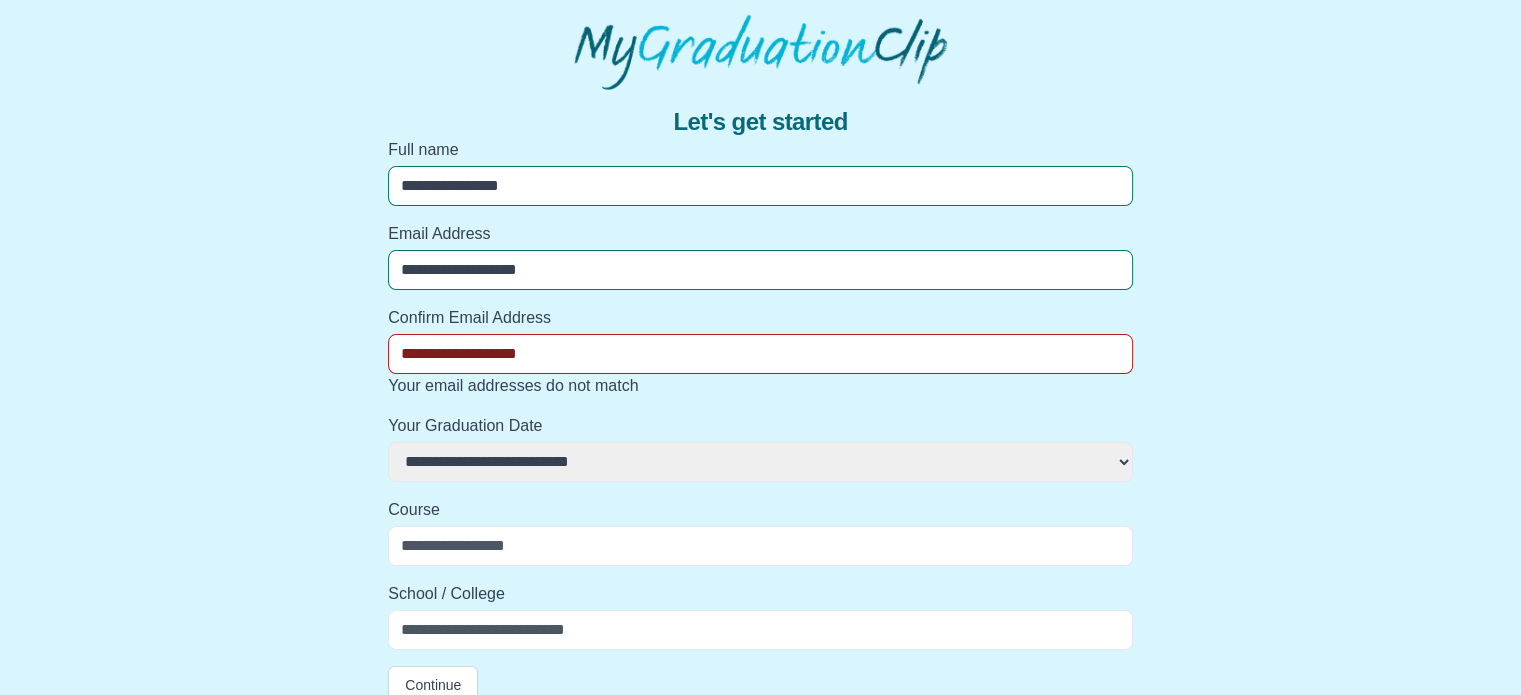 select 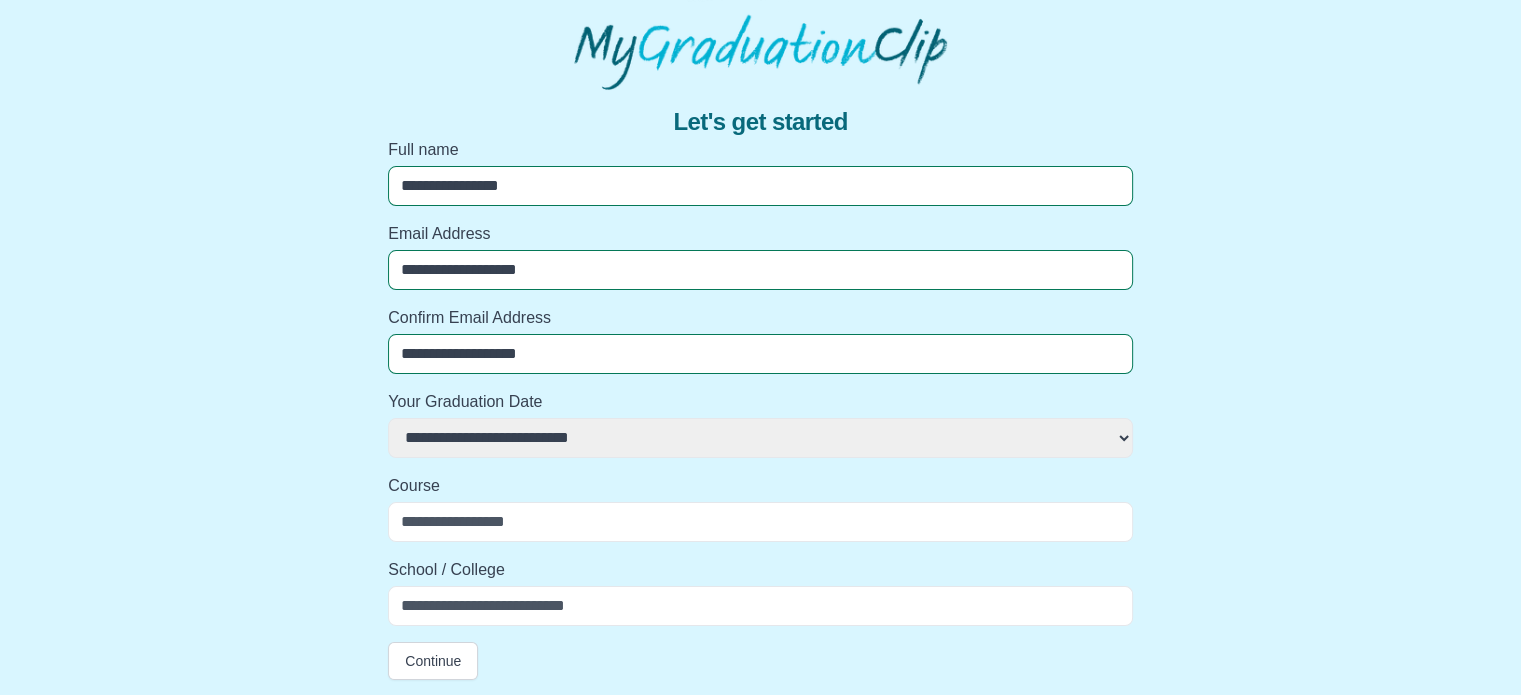 type on "**********" 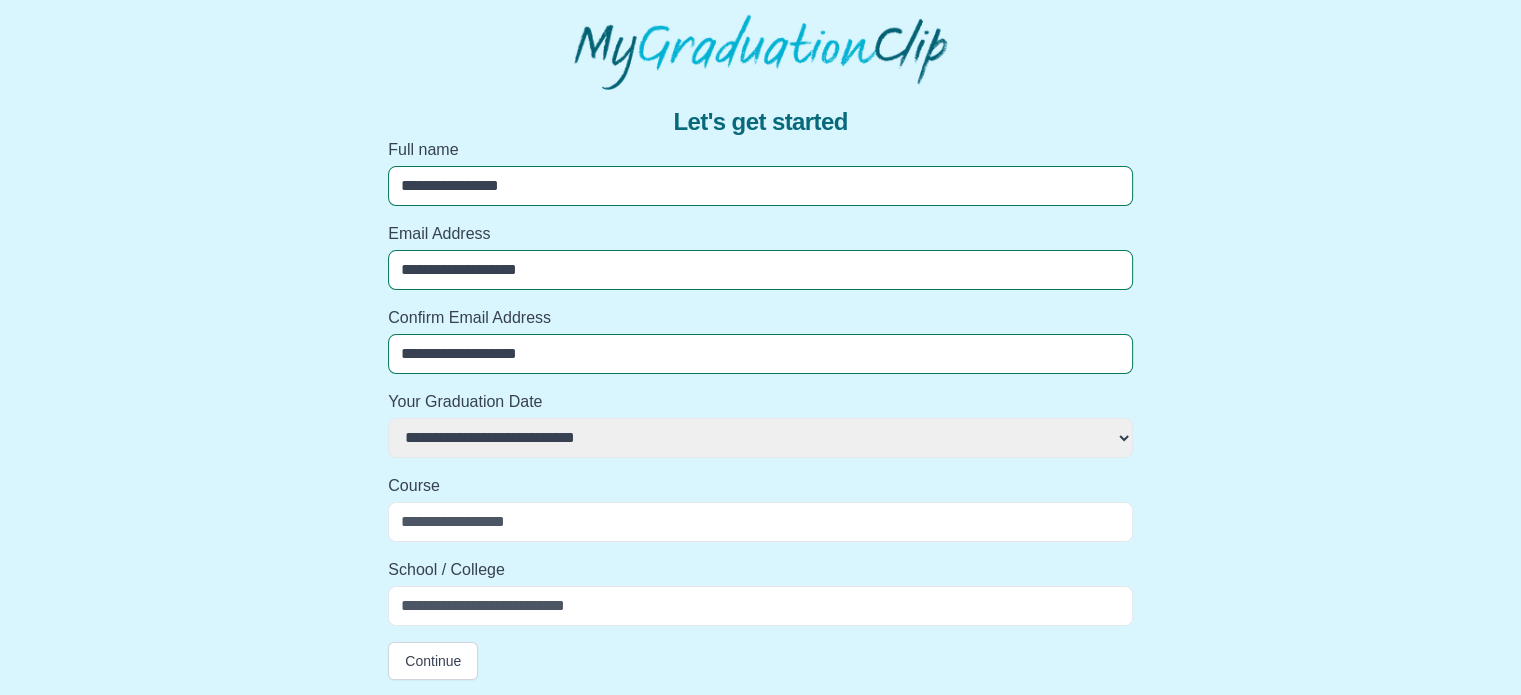 click on "**********" at bounding box center (760, 438) 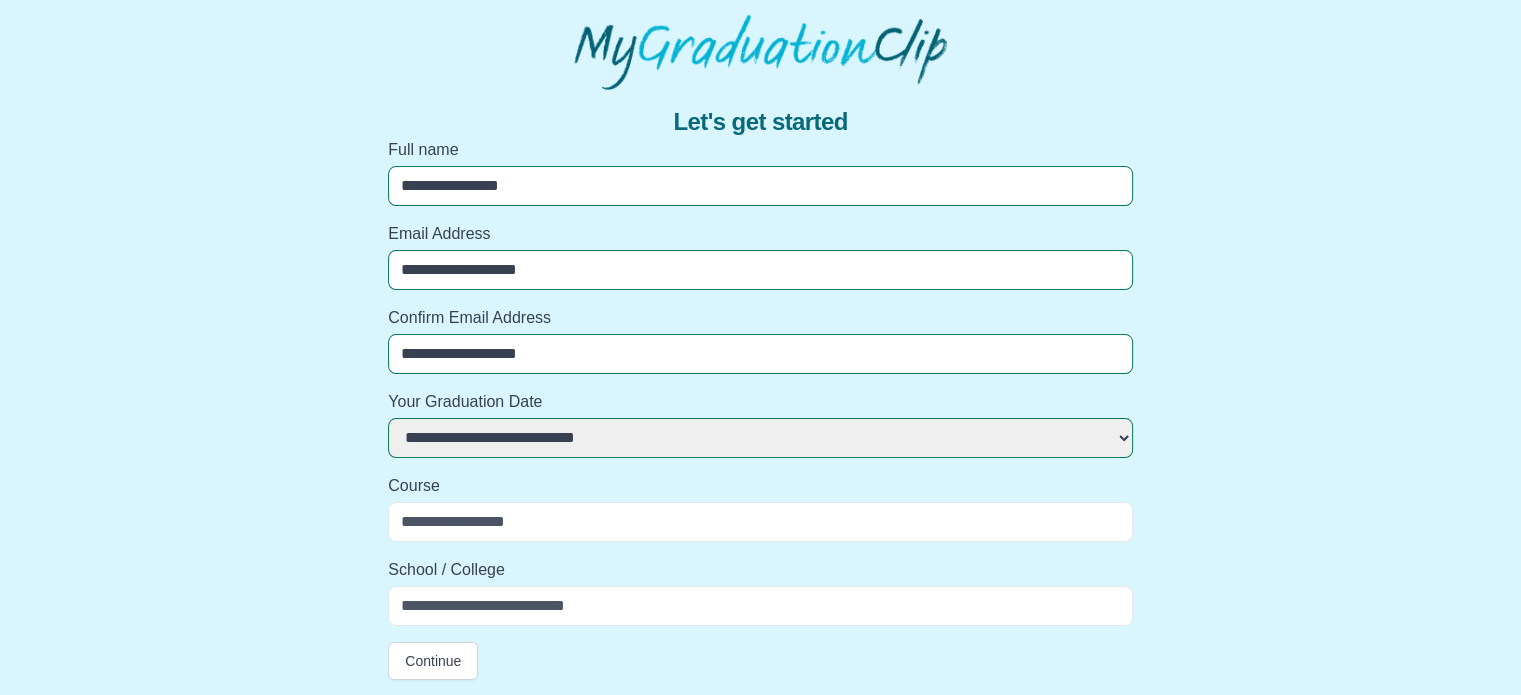click on "Course" at bounding box center (760, 522) 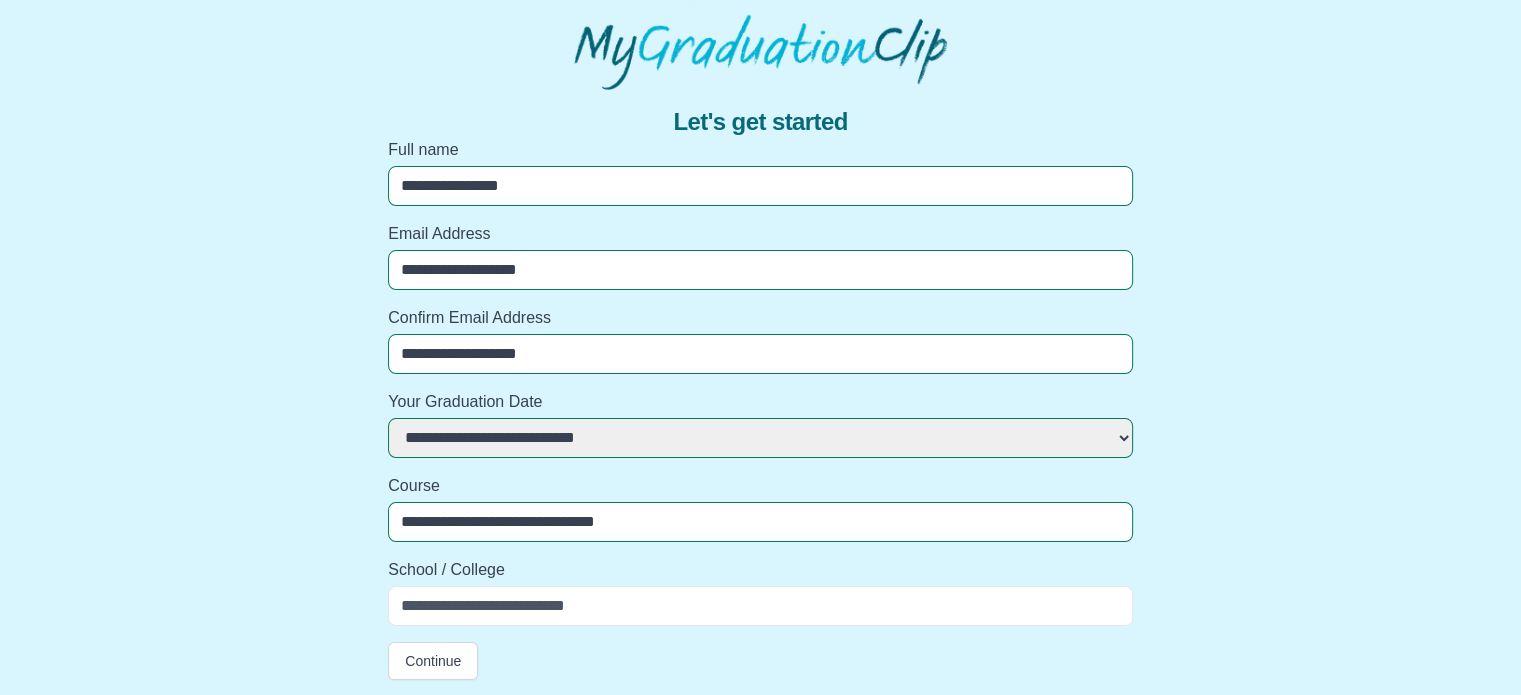type on "**********" 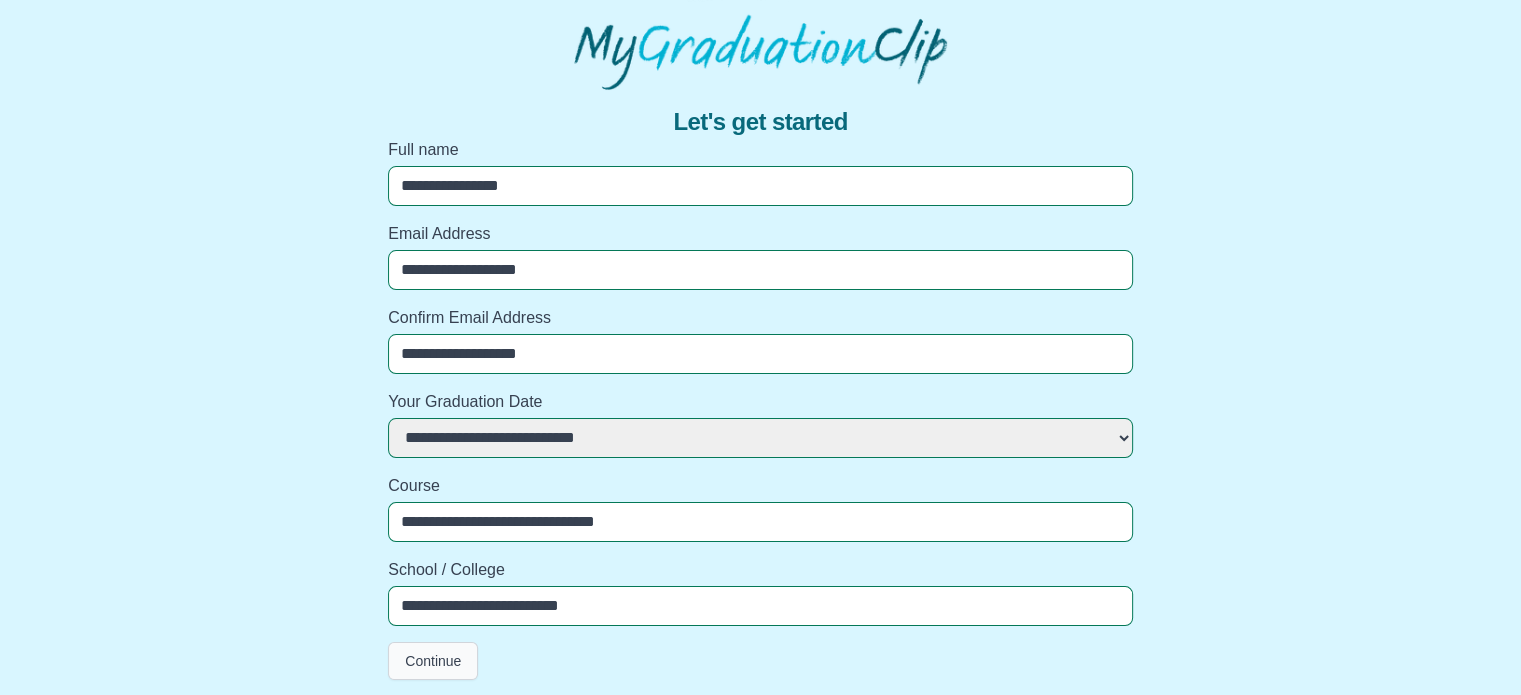 type on "**********" 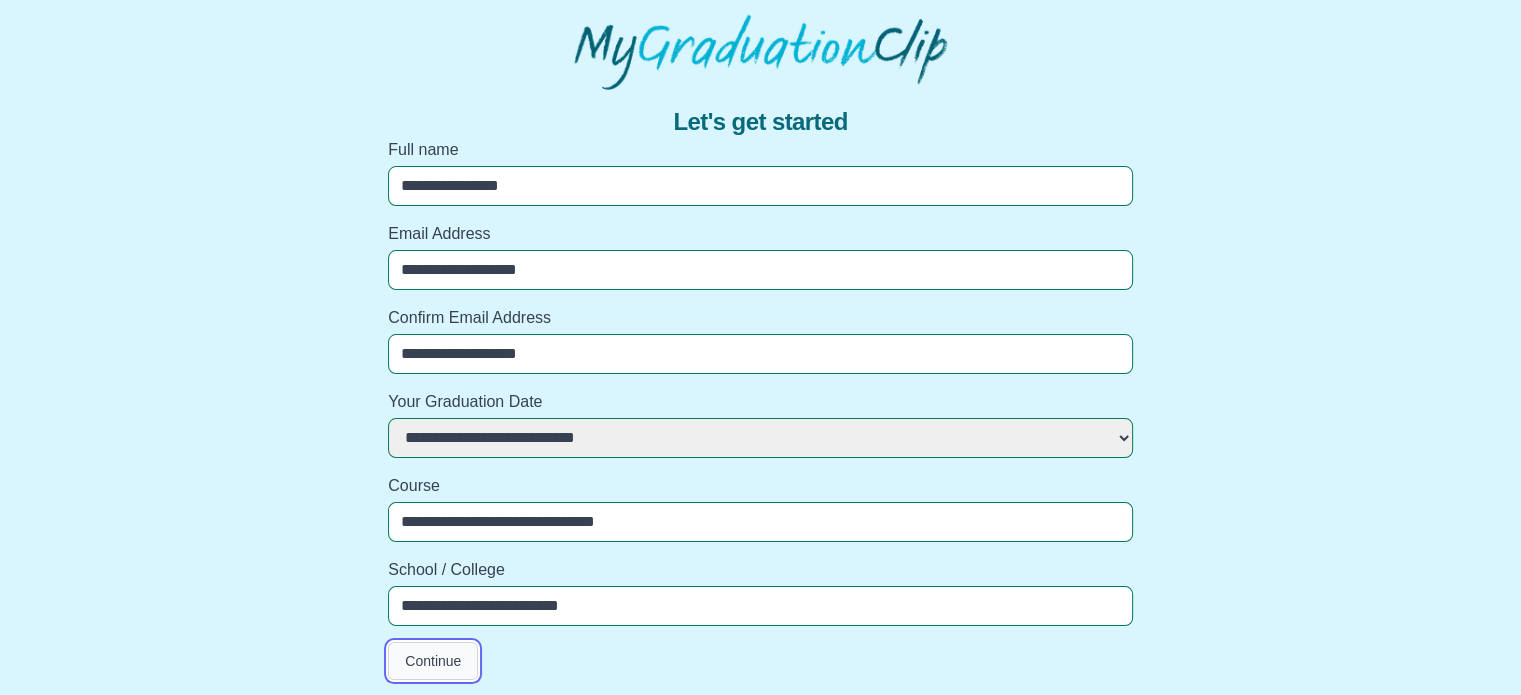 click on "Continue" at bounding box center (433, 661) 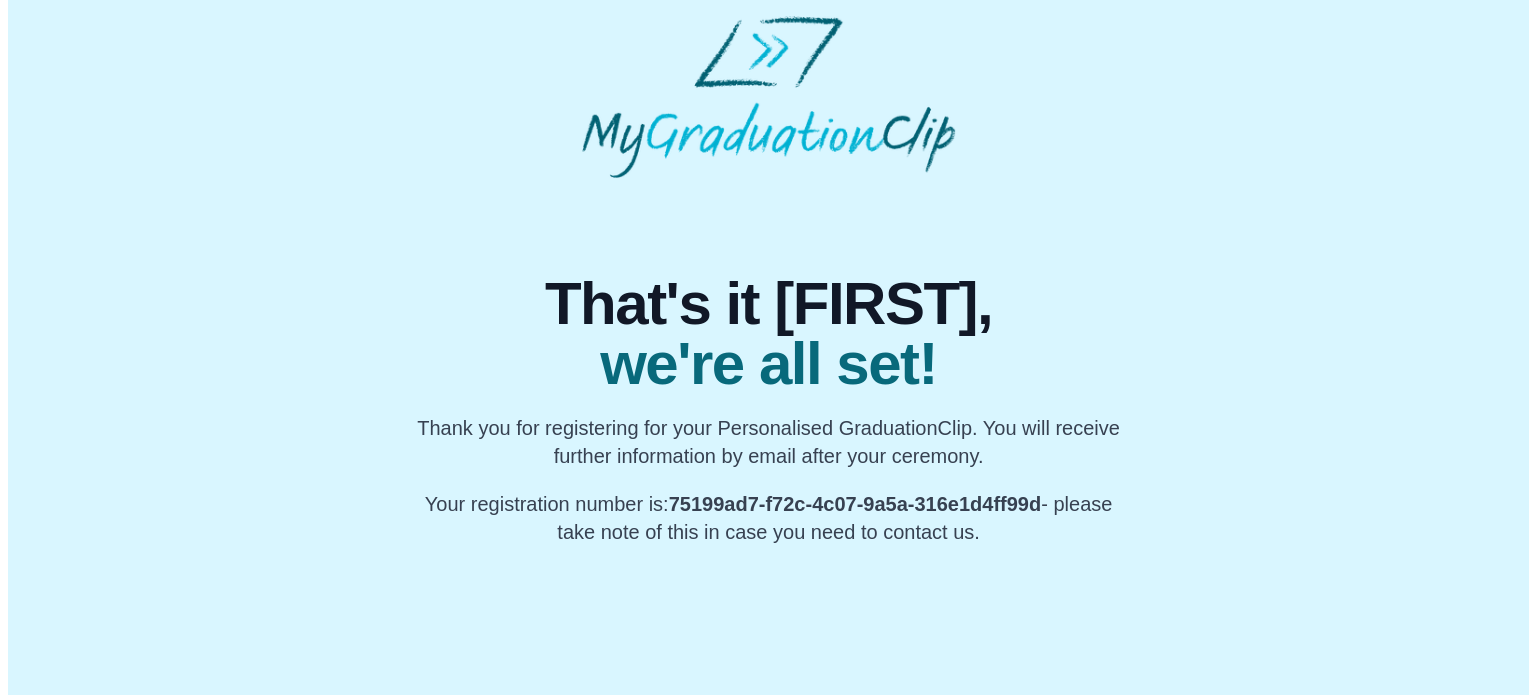 scroll, scrollTop: 0, scrollLeft: 0, axis: both 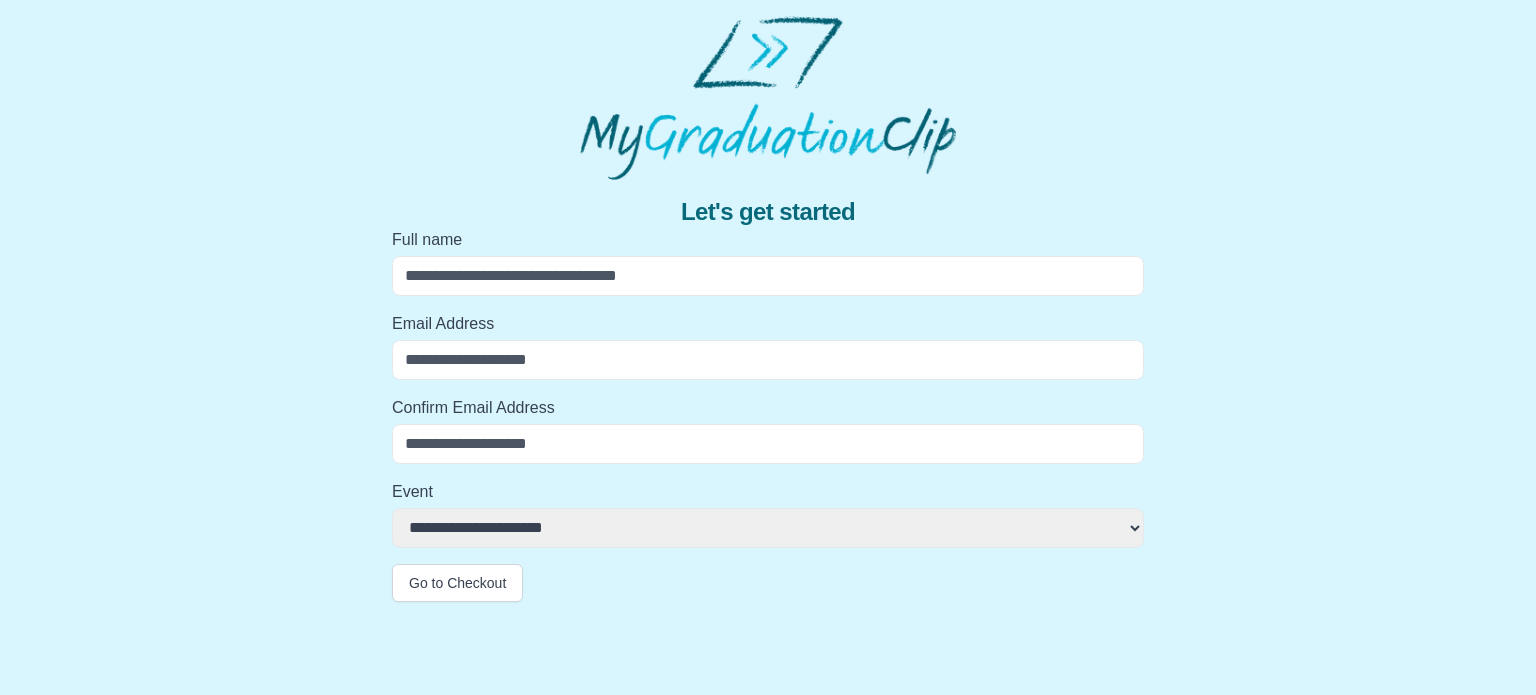 click on "**********" at bounding box center (768, 528) 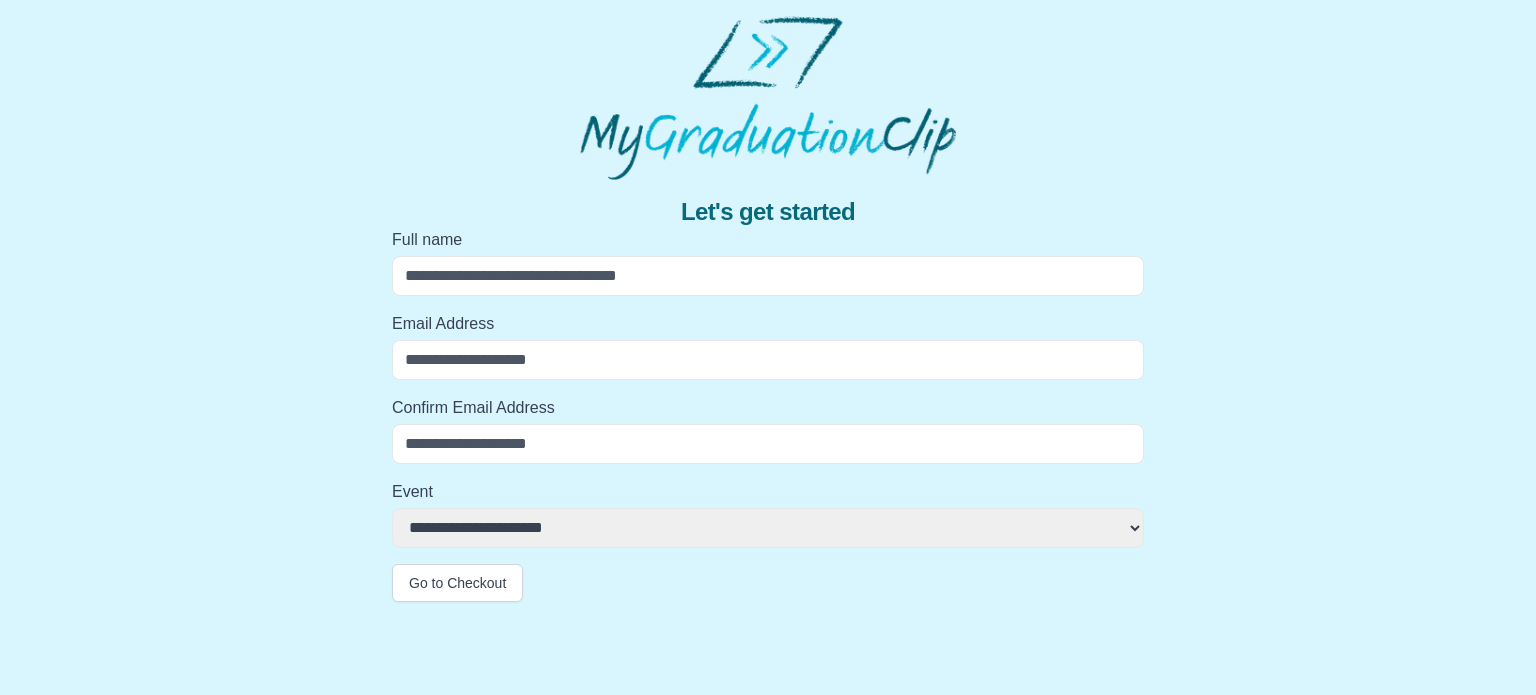 select on "**********" 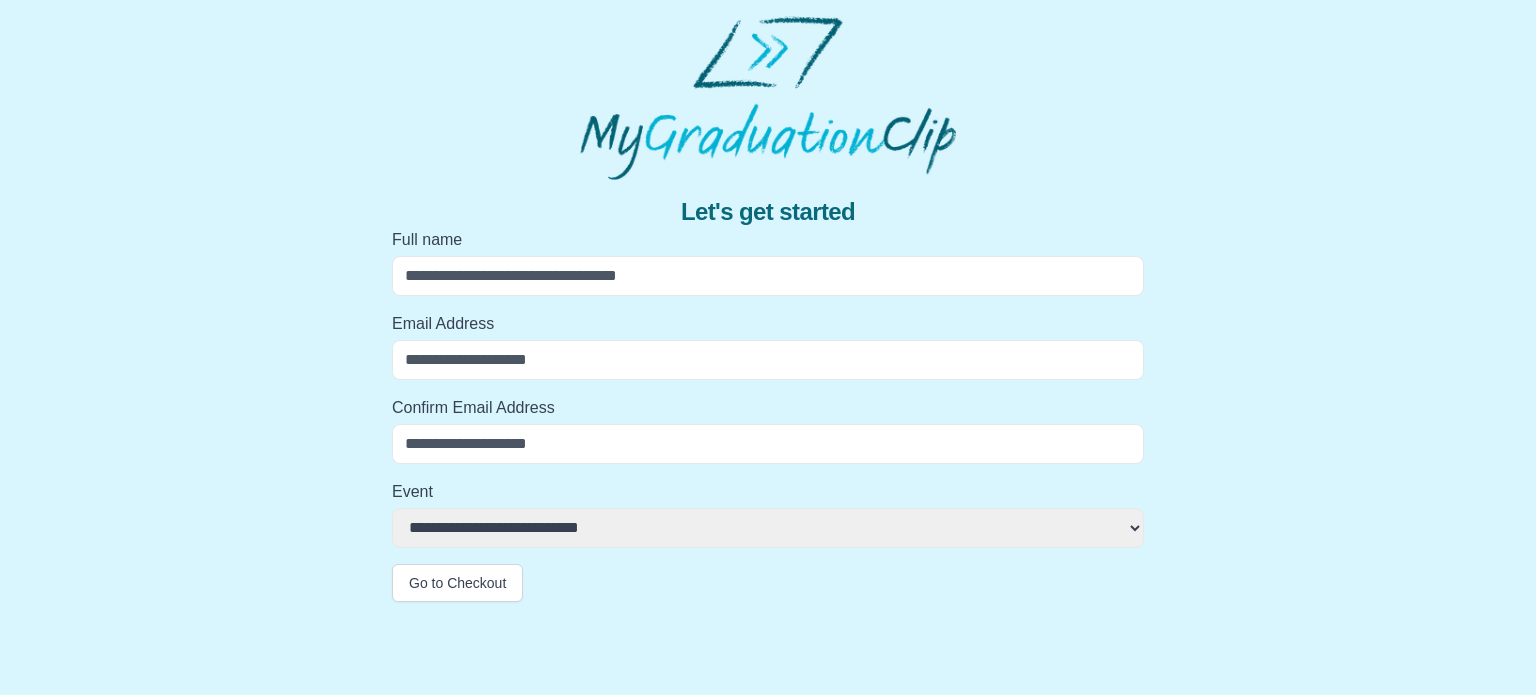 click on "**********" at bounding box center [768, 528] 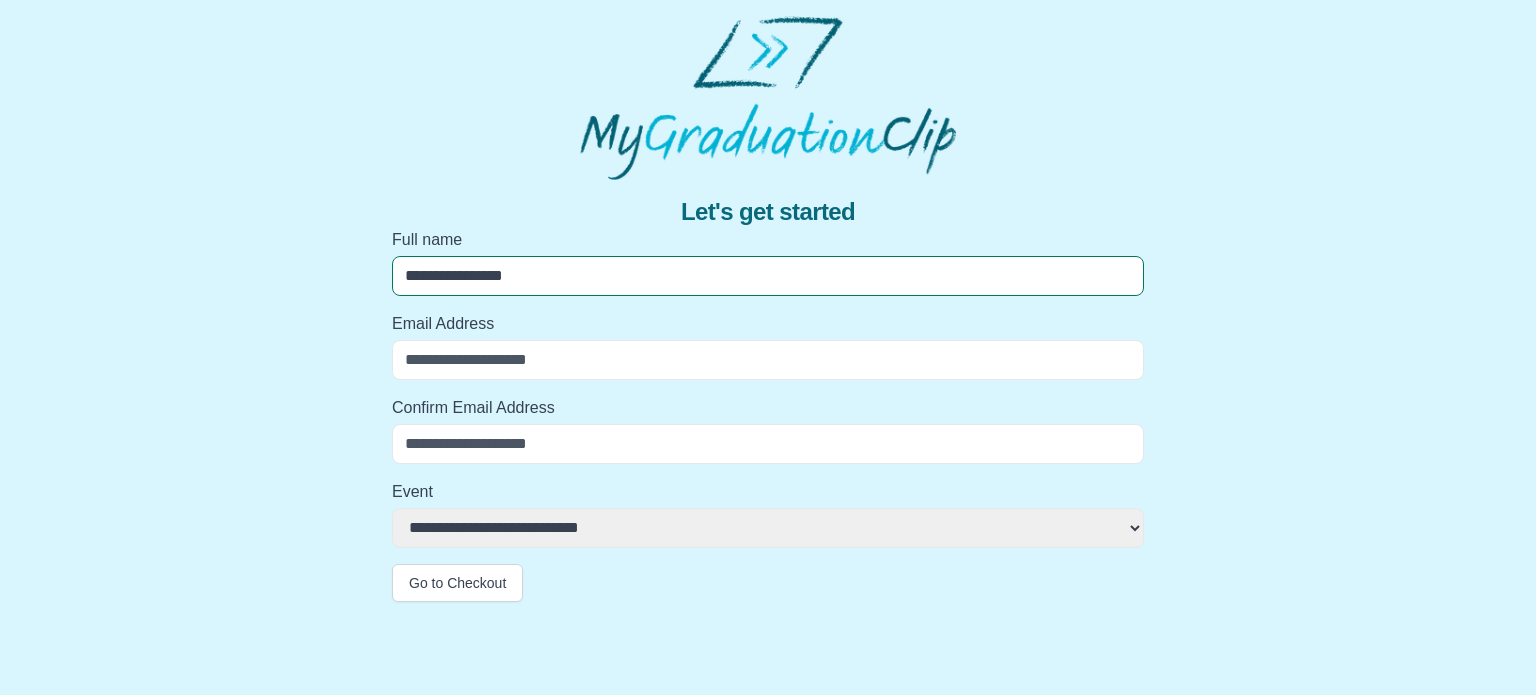 type on "**********" 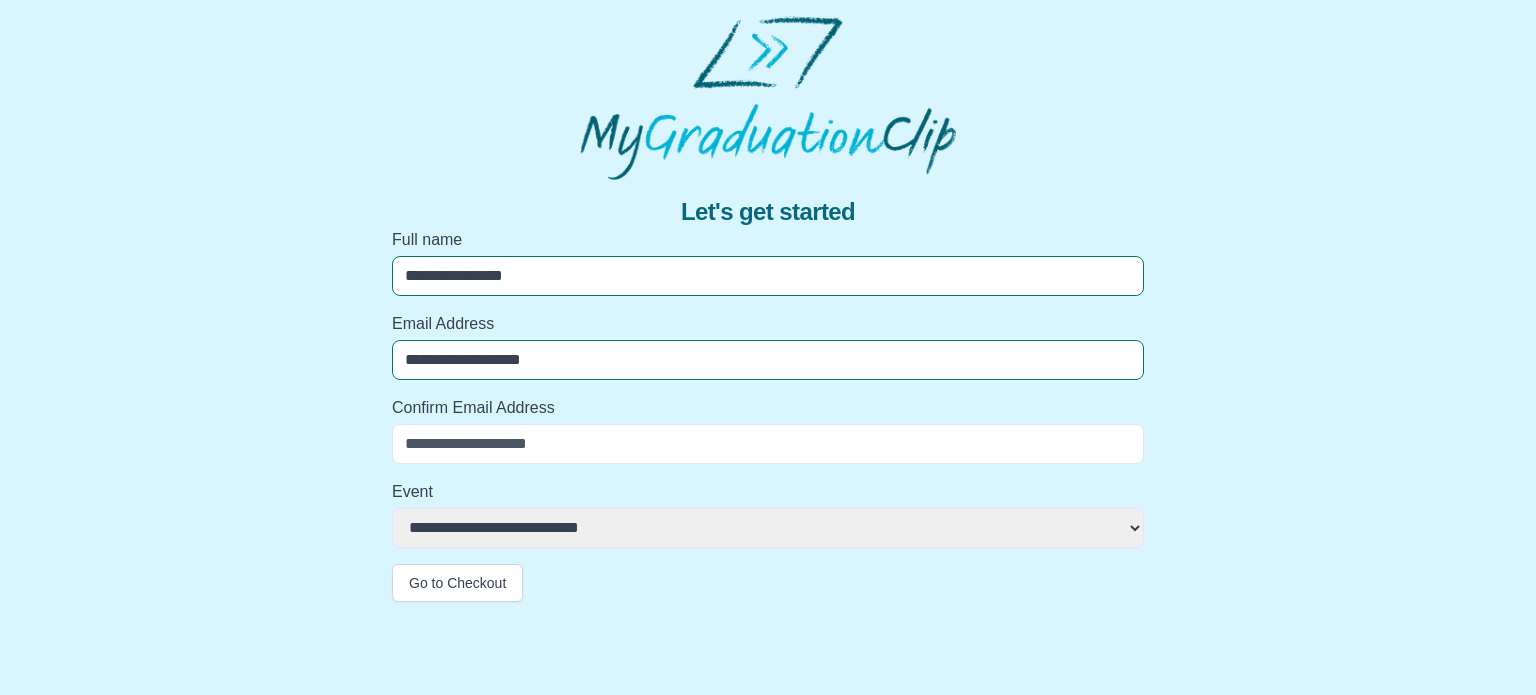 type on "**********" 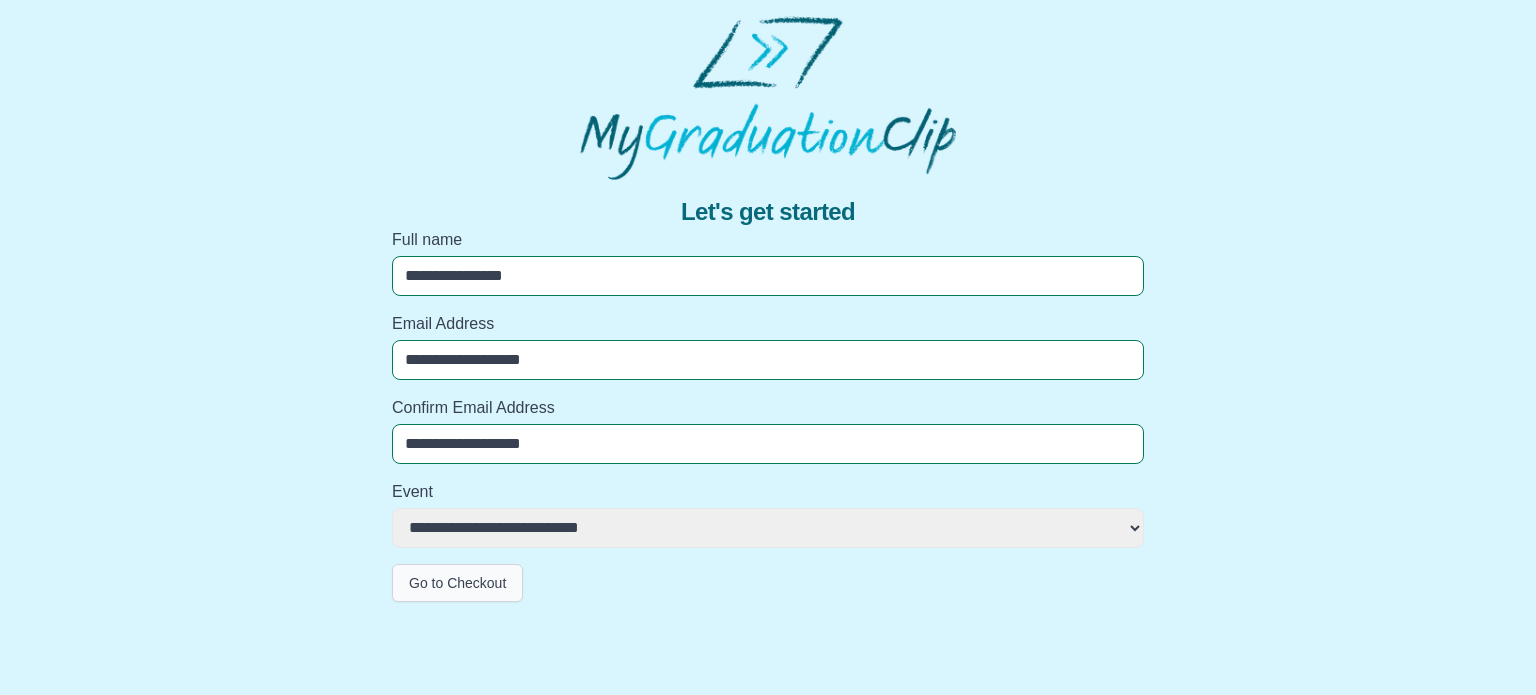 type on "**********" 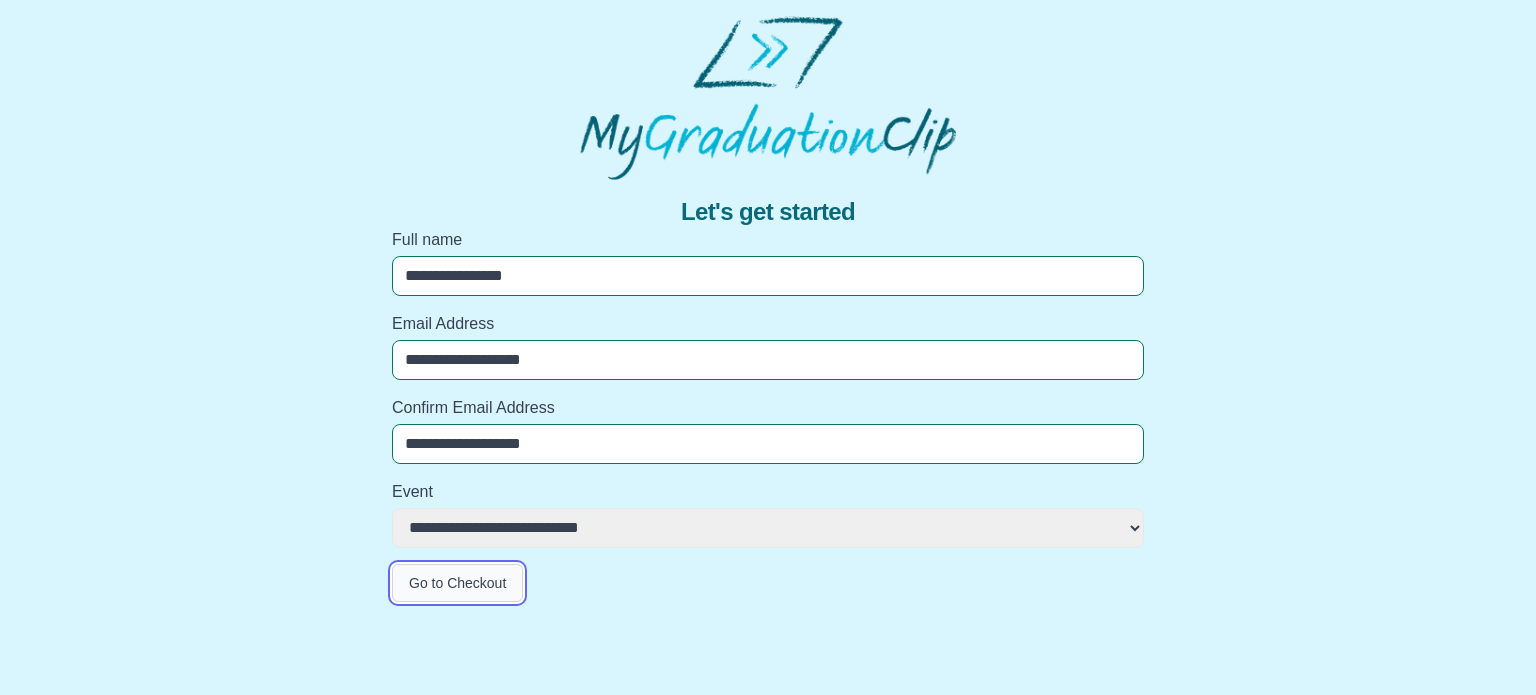 click on "Go to Checkout" at bounding box center (457, 583) 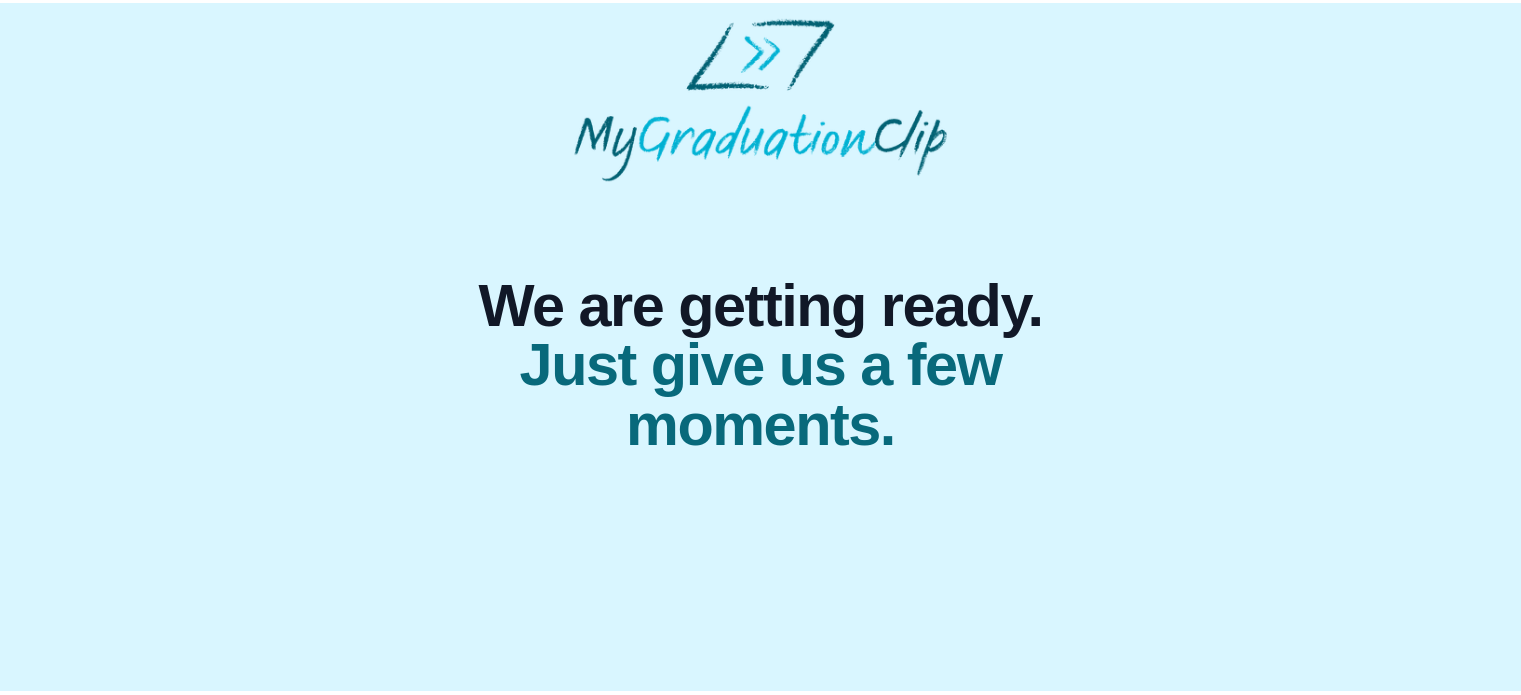 scroll, scrollTop: 0, scrollLeft: 0, axis: both 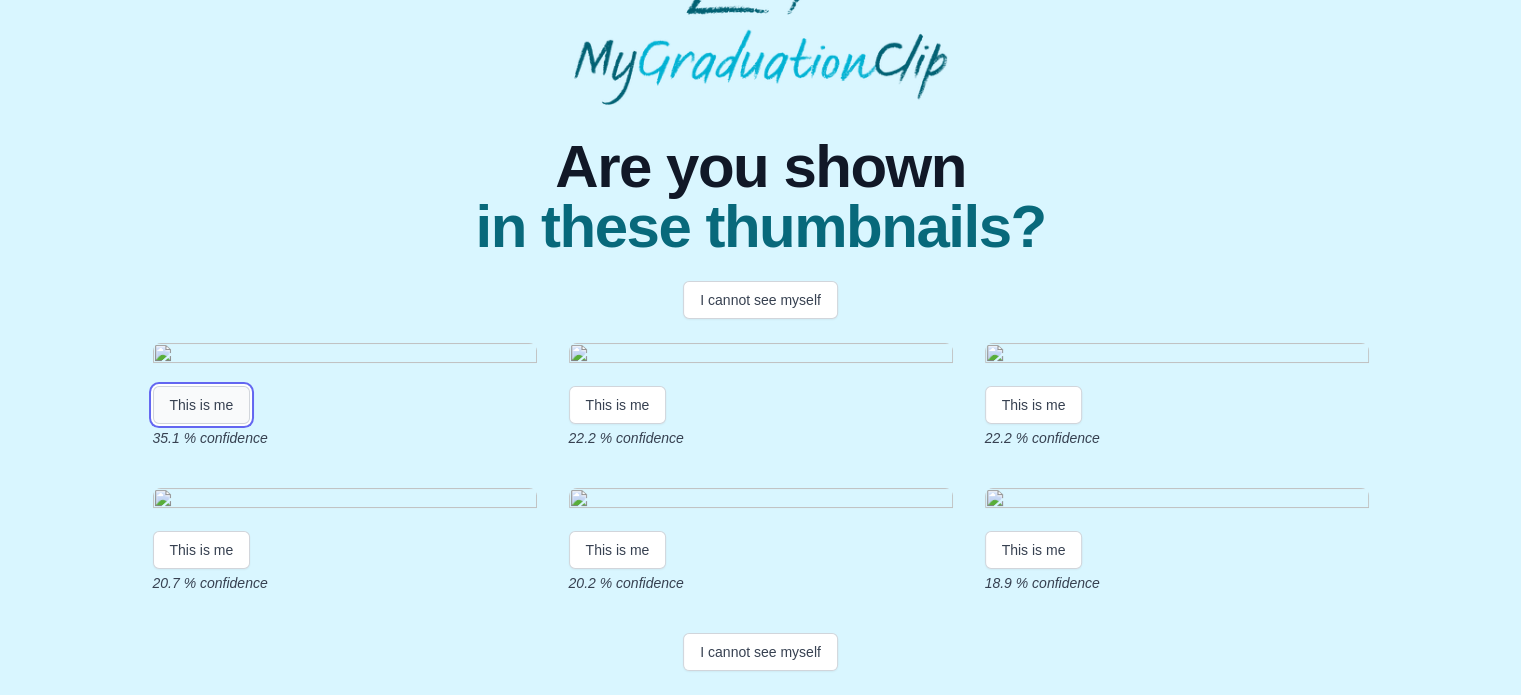 click on "This is me" at bounding box center [202, 405] 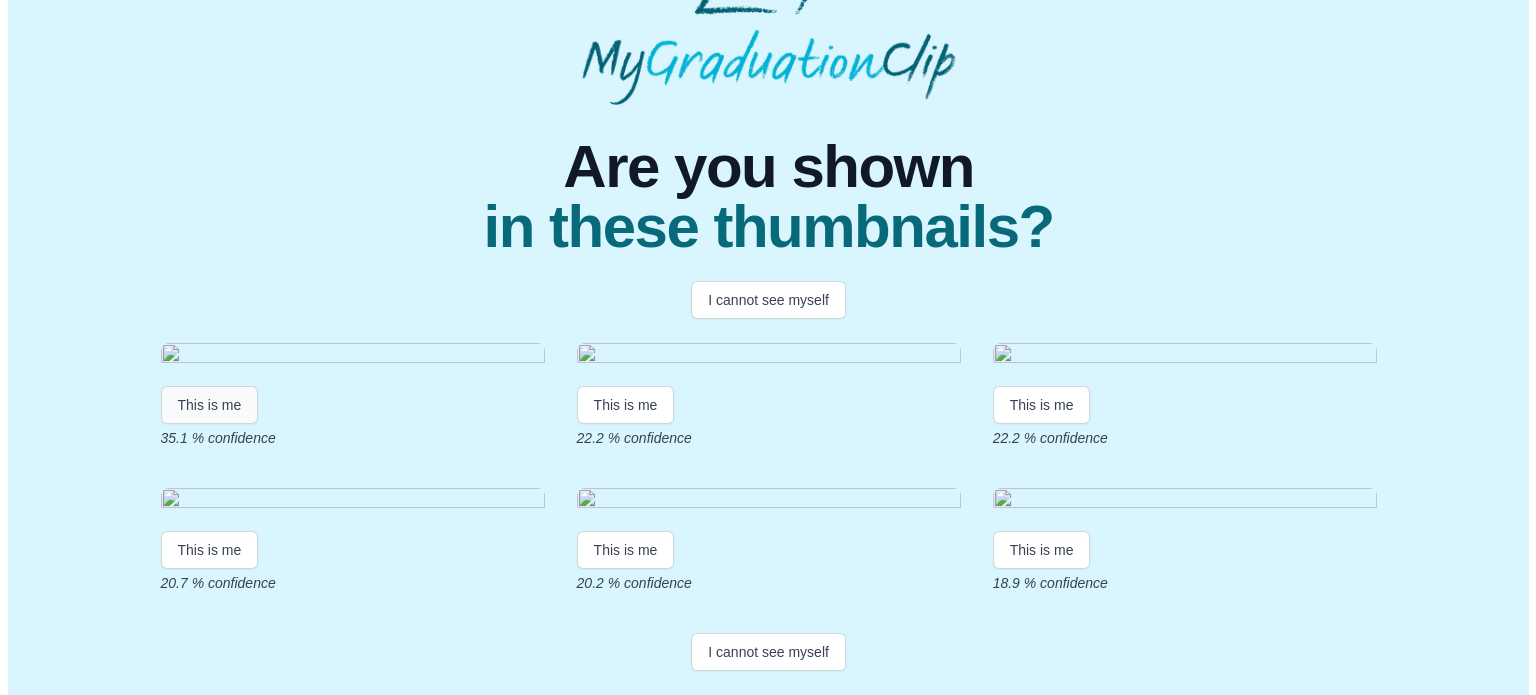 scroll, scrollTop: 0, scrollLeft: 0, axis: both 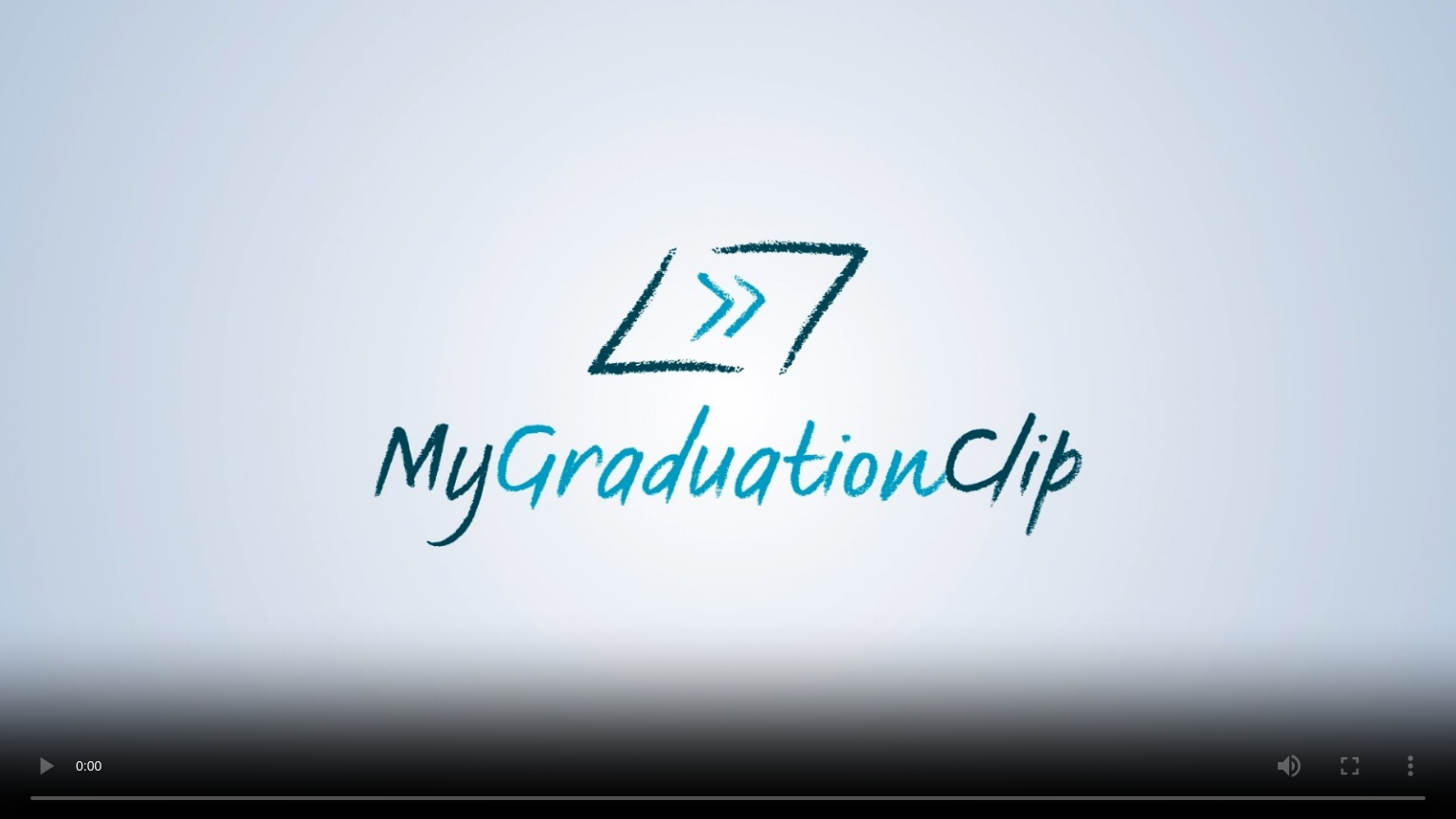type 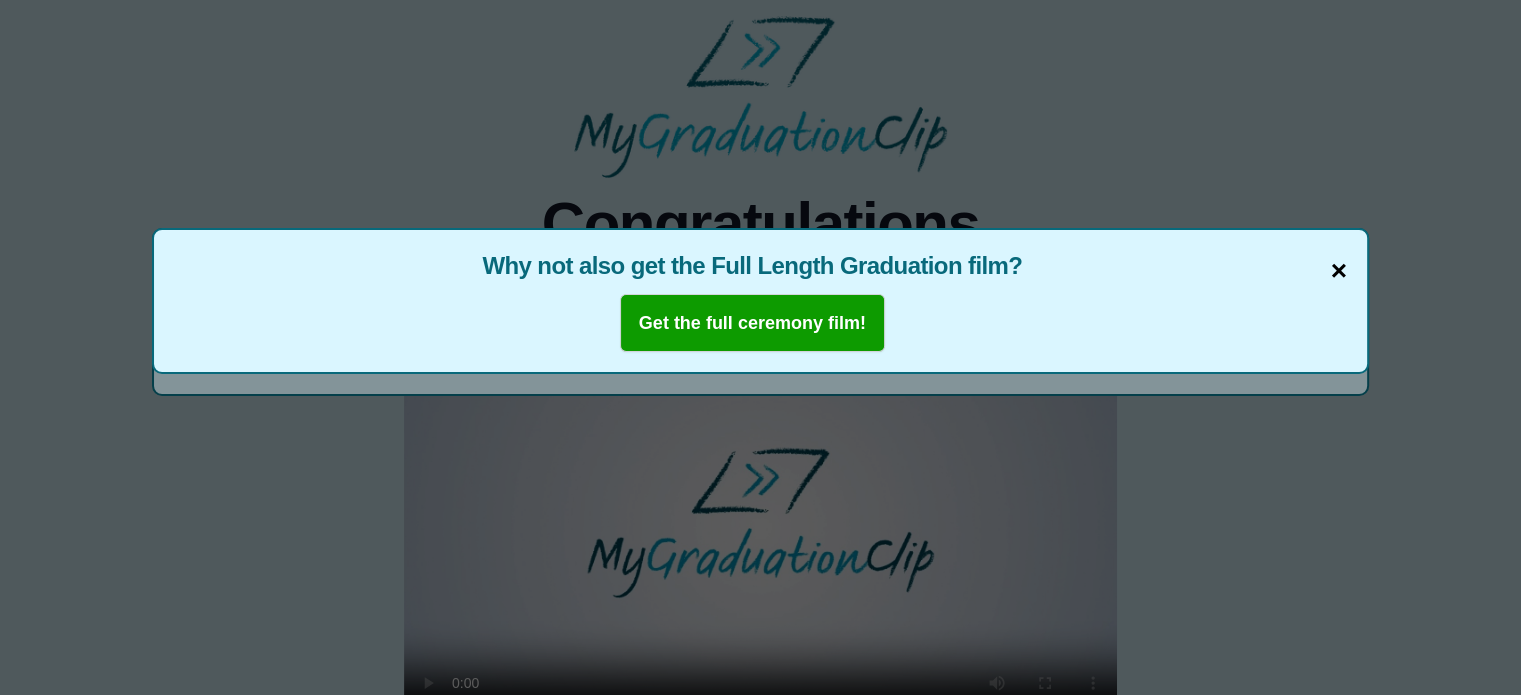 click on "×" at bounding box center [1339, 271] 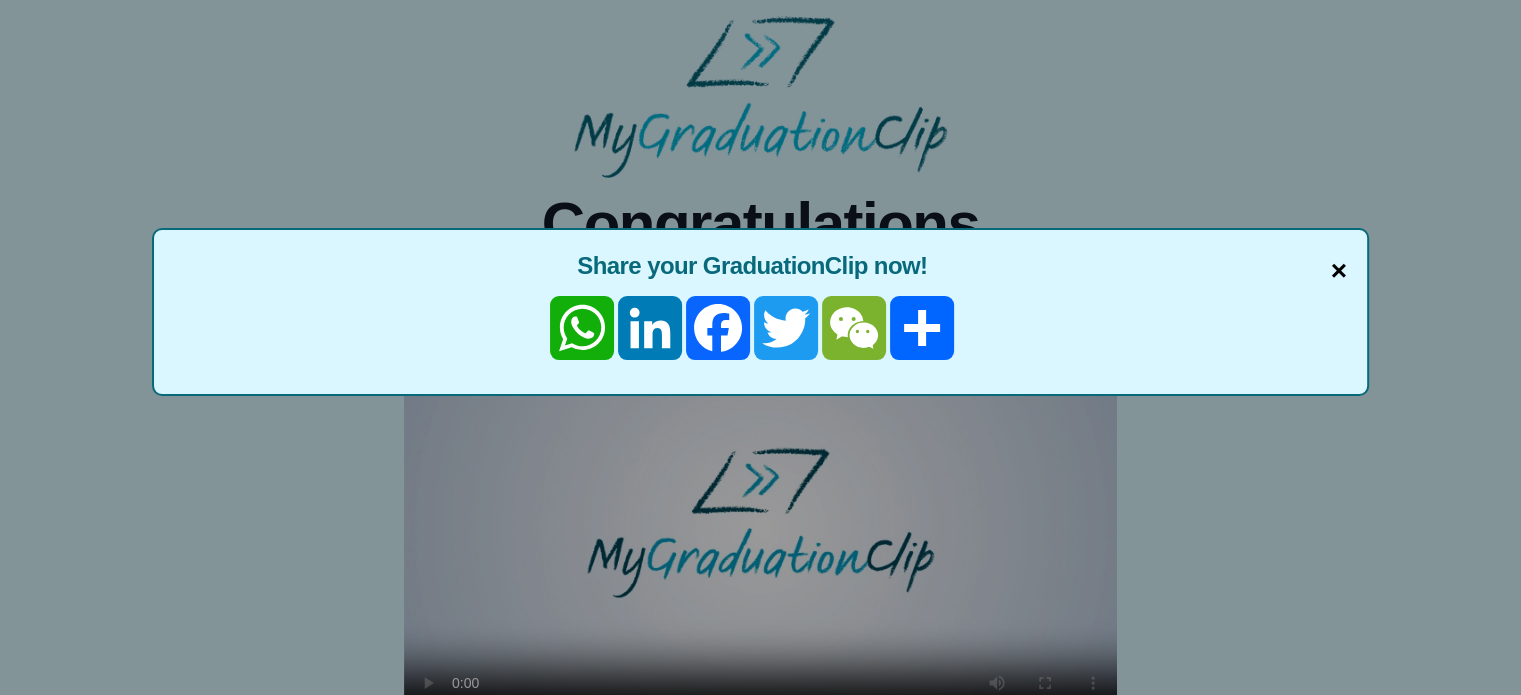click on "×" at bounding box center (1339, 271) 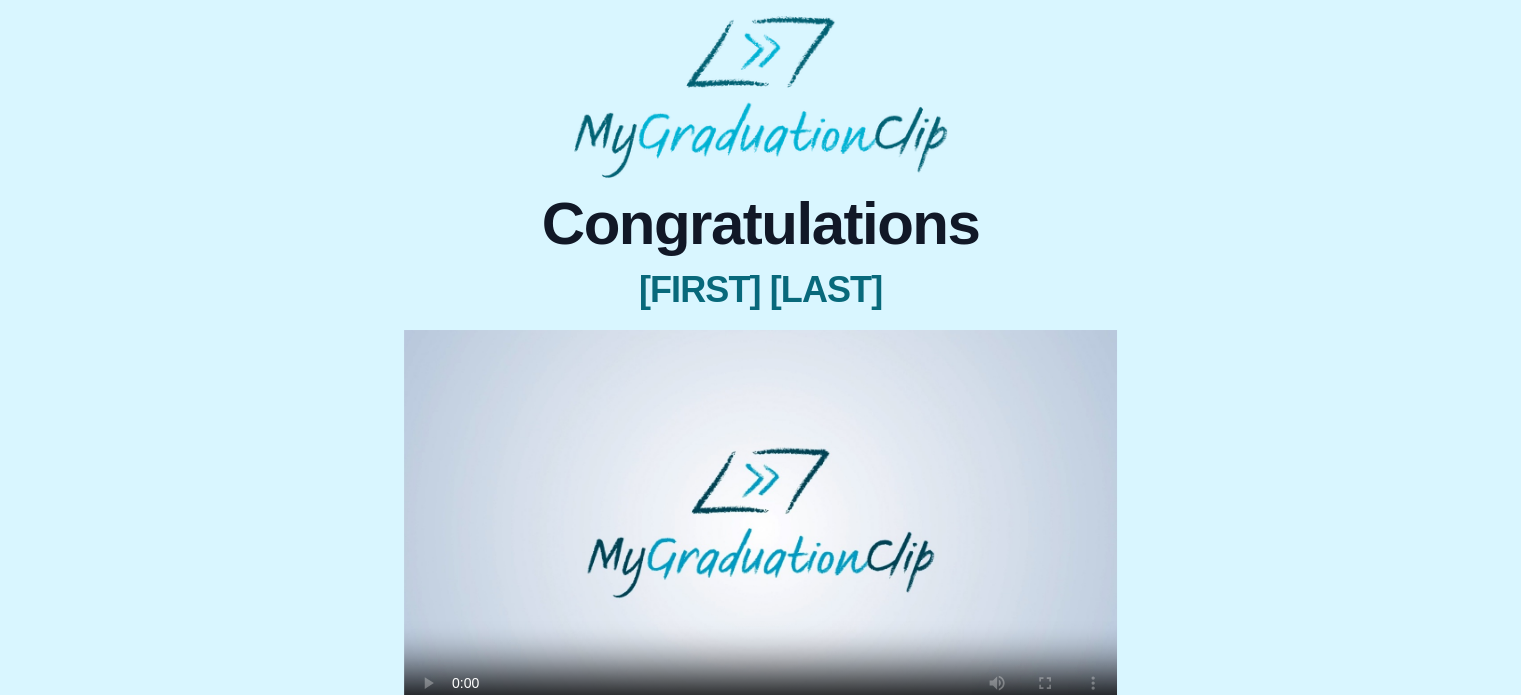 scroll, scrollTop: 256, scrollLeft: 0, axis: vertical 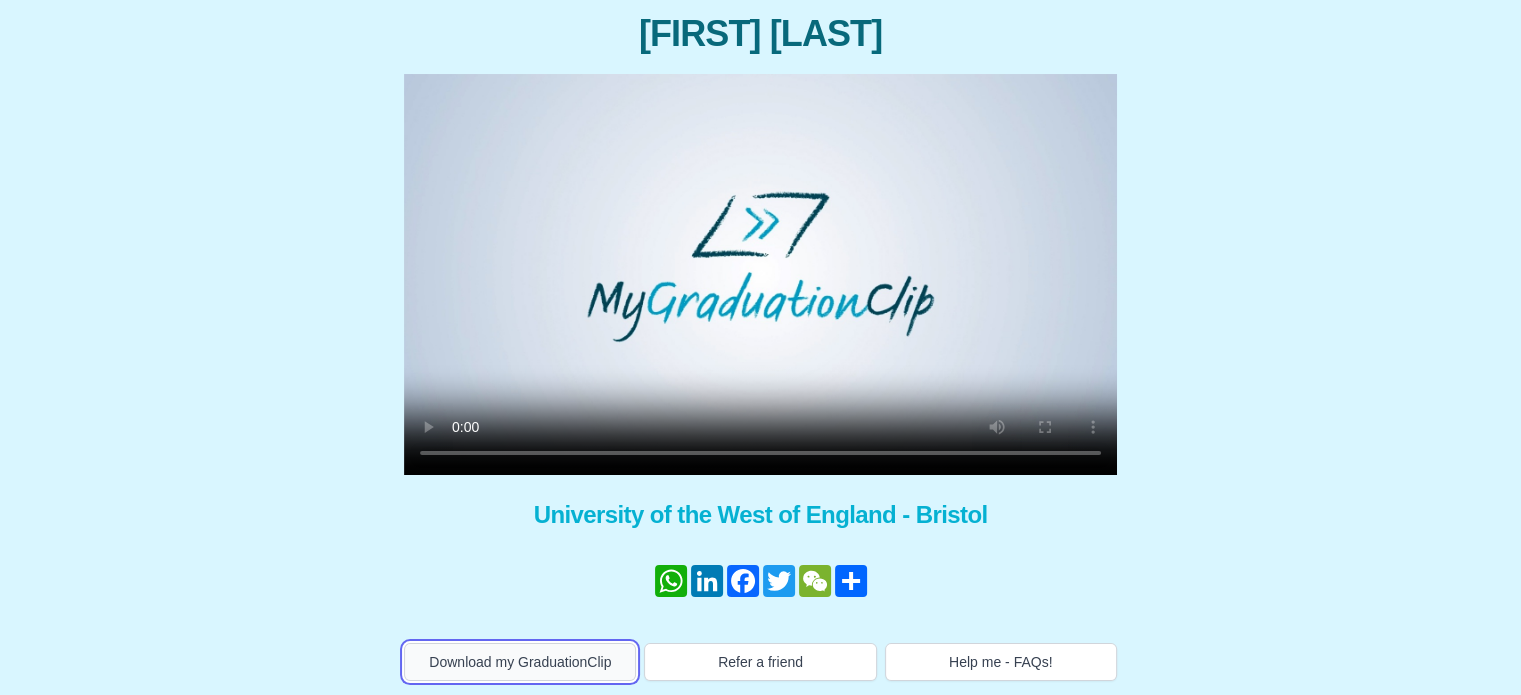 click on "Download my GraduationClip" at bounding box center (520, 662) 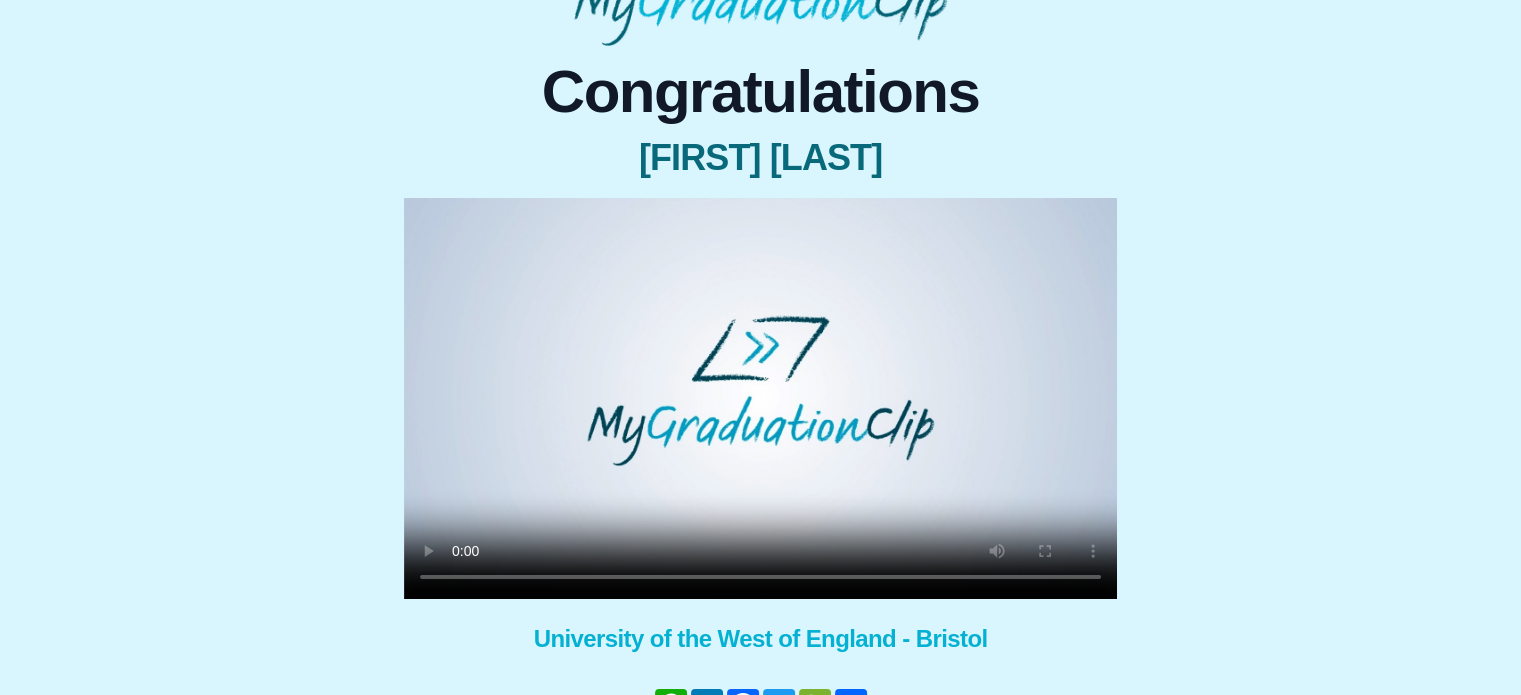 scroll, scrollTop: 0, scrollLeft: 0, axis: both 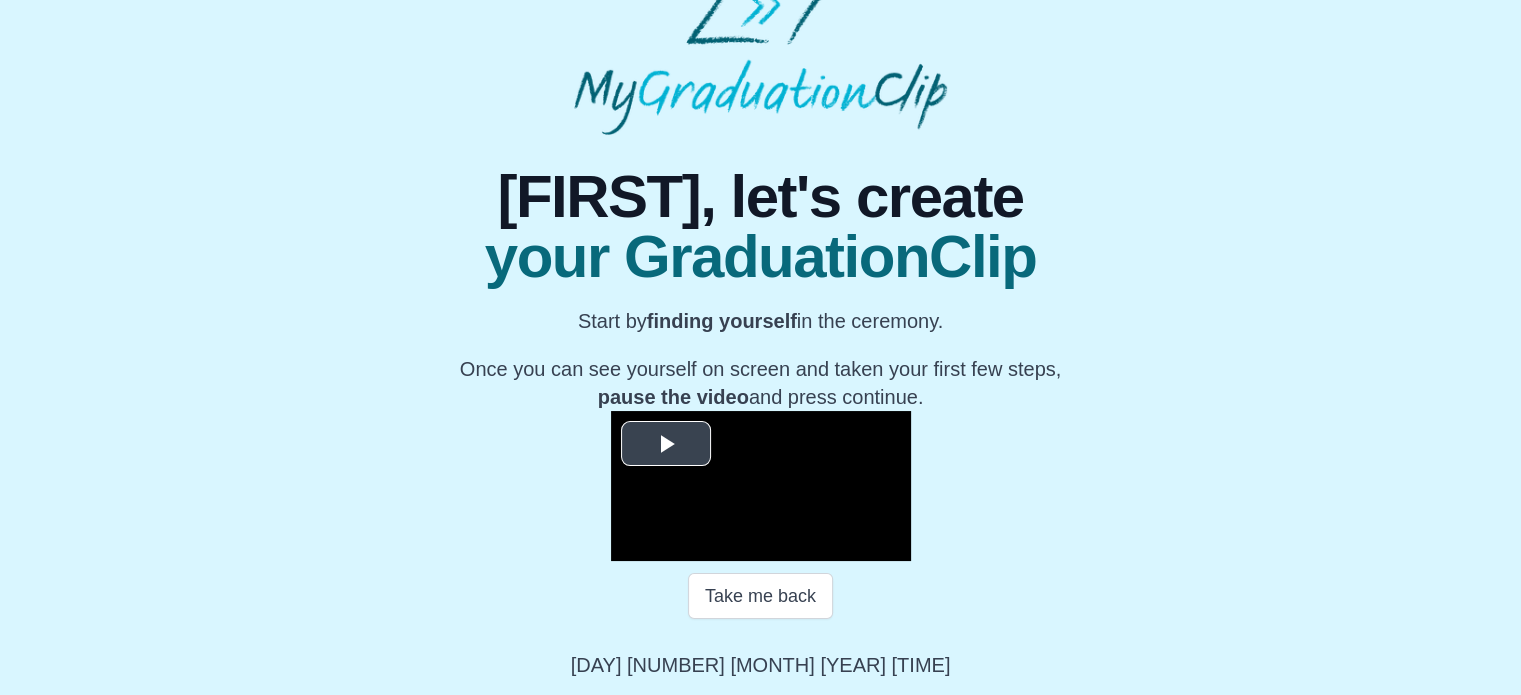 click at bounding box center (666, 443) 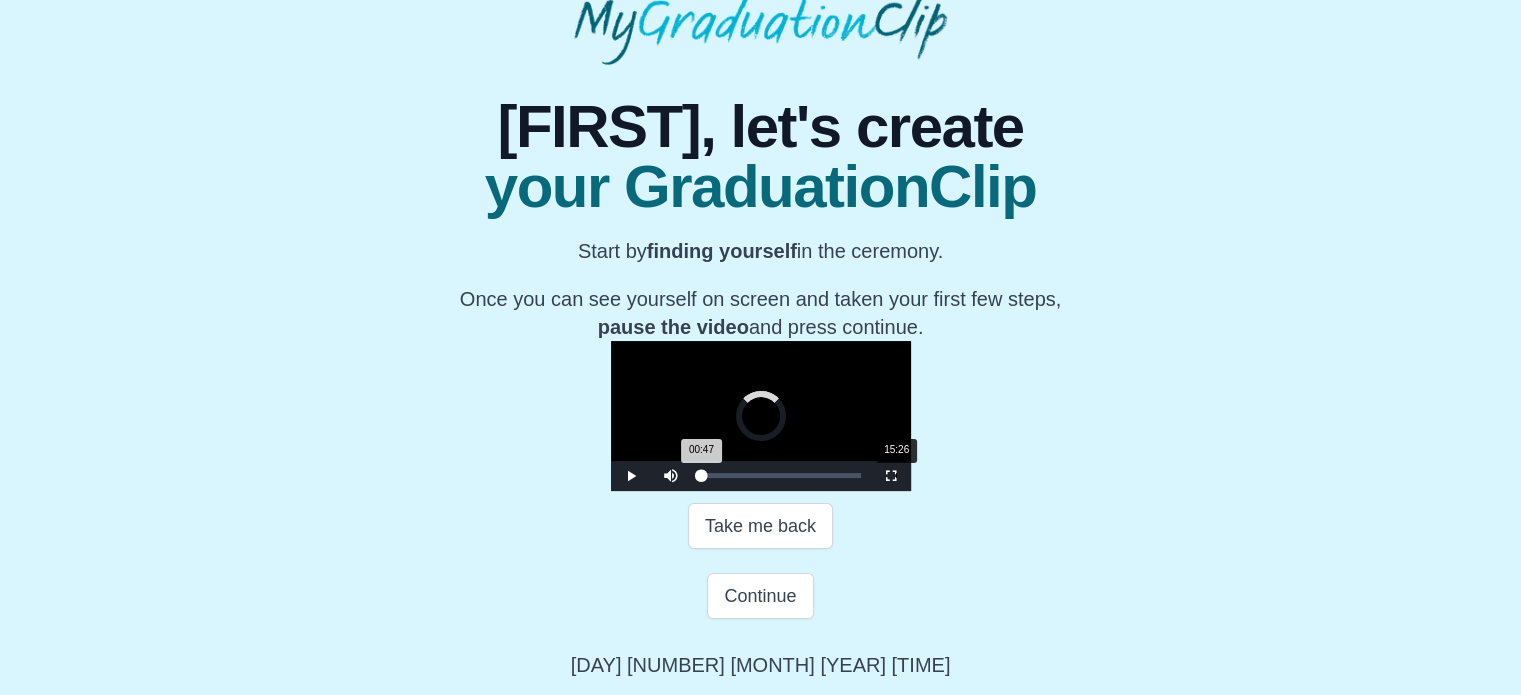 drag, startPoint x: 492, startPoint y: 543, endPoint x: 666, endPoint y: 539, distance: 174.04597 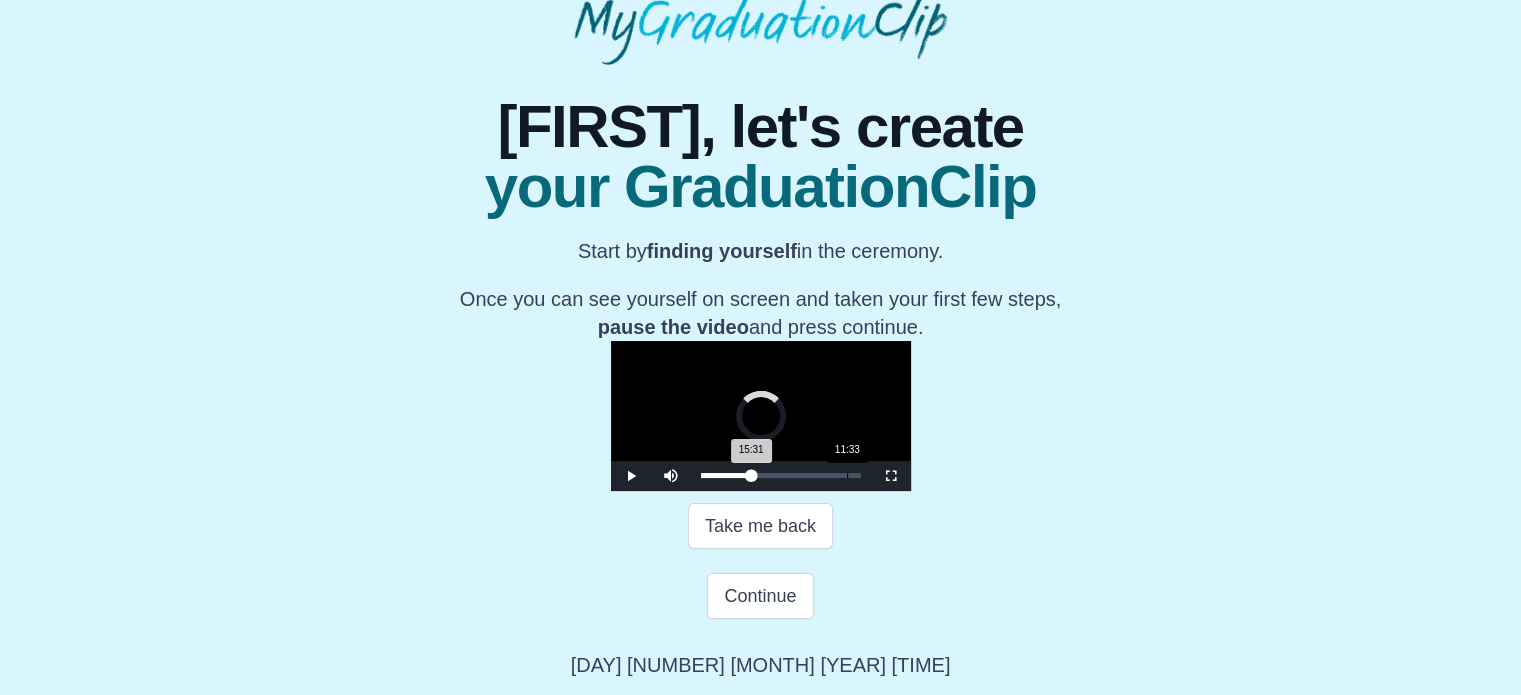 drag, startPoint x: 666, startPoint y: 541, endPoint x: 616, endPoint y: 545, distance: 50.159744 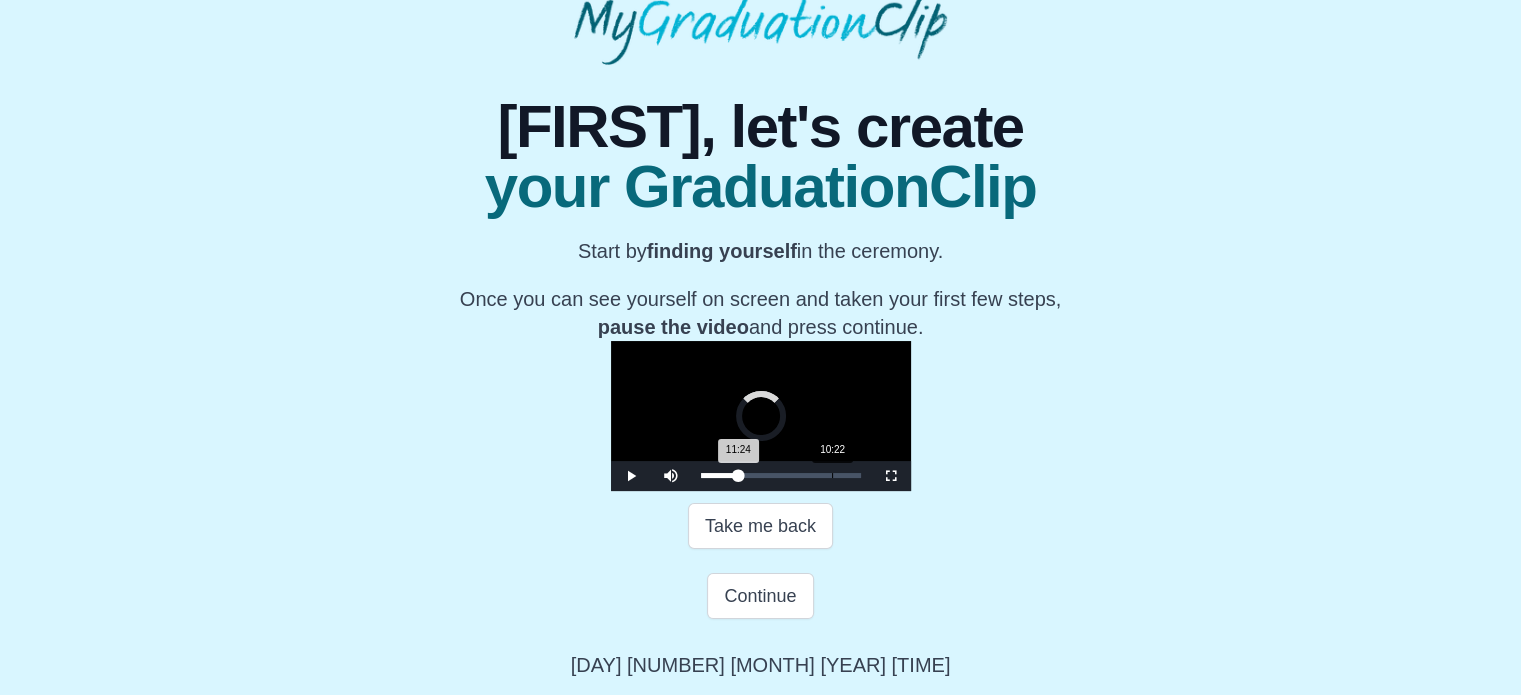 drag, startPoint x: 614, startPoint y: 543, endPoint x: 601, endPoint y: 543, distance: 13 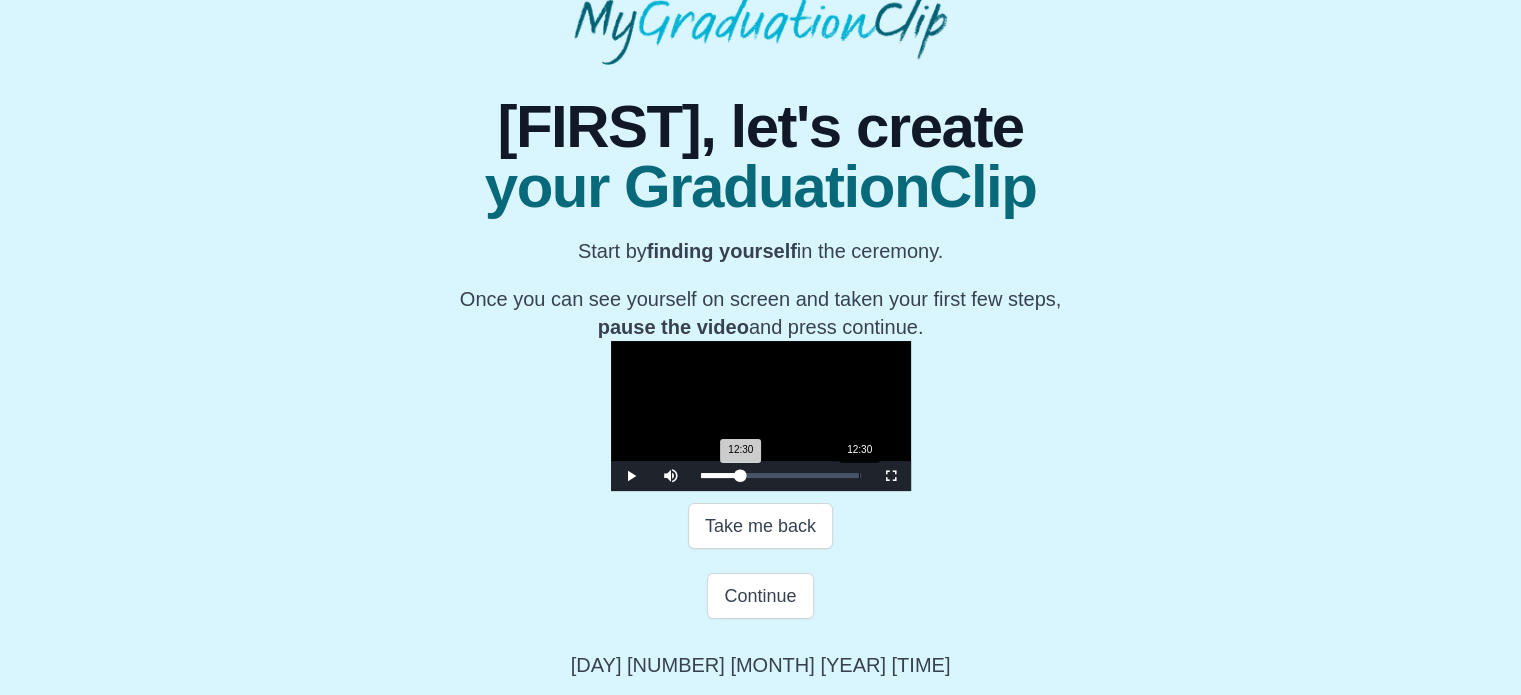 drag, startPoint x: 610, startPoint y: 543, endPoint x: 628, endPoint y: 544, distance: 18.027756 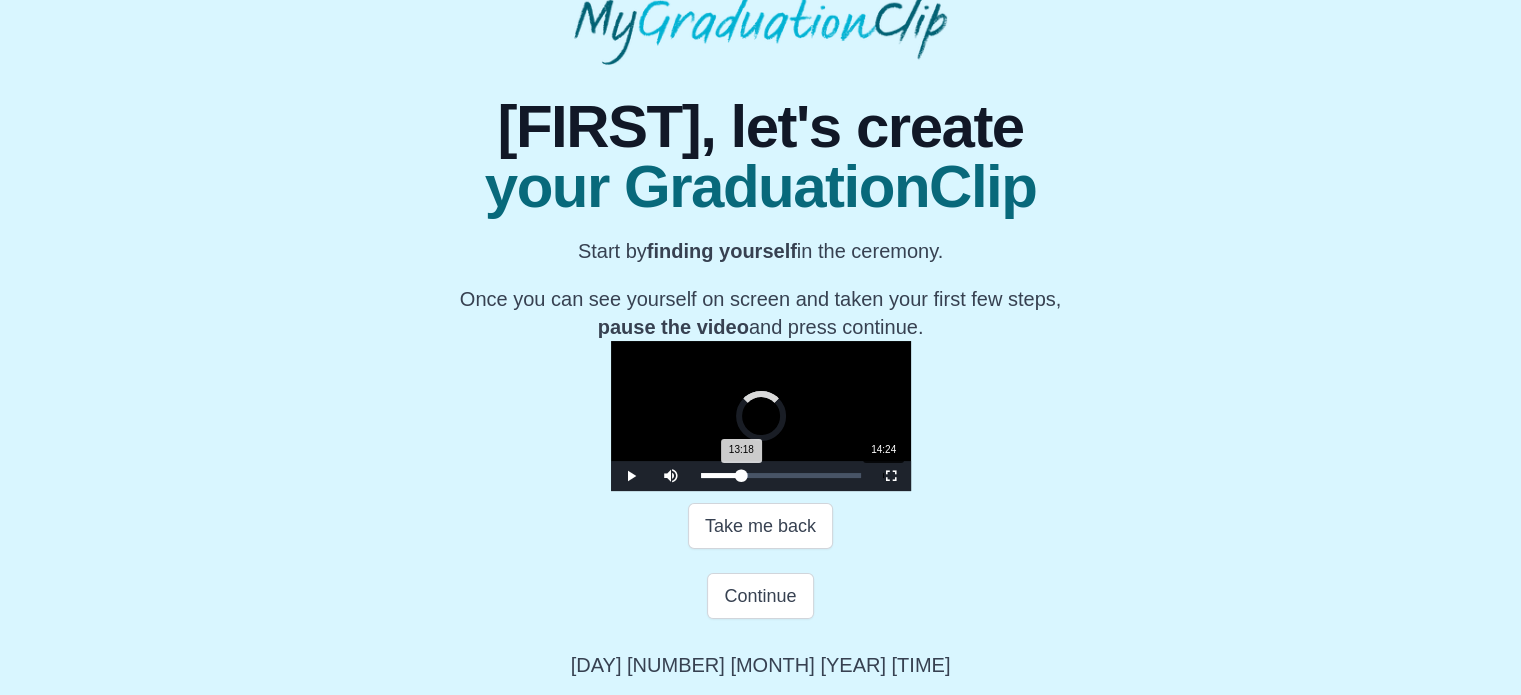 drag, startPoint x: 628, startPoint y: 544, endPoint x: 652, endPoint y: 543, distance: 24.020824 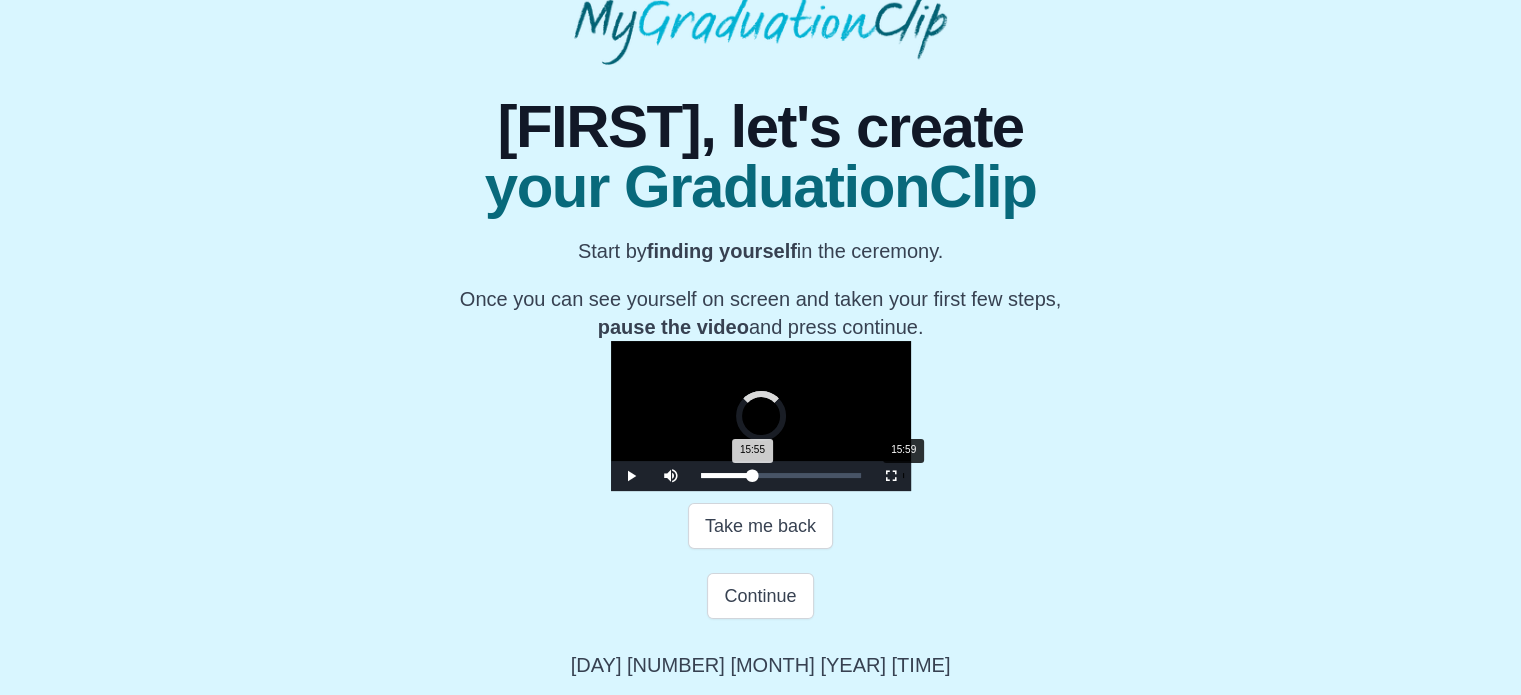 drag, startPoint x: 652, startPoint y: 547, endPoint x: 673, endPoint y: 549, distance: 21.095022 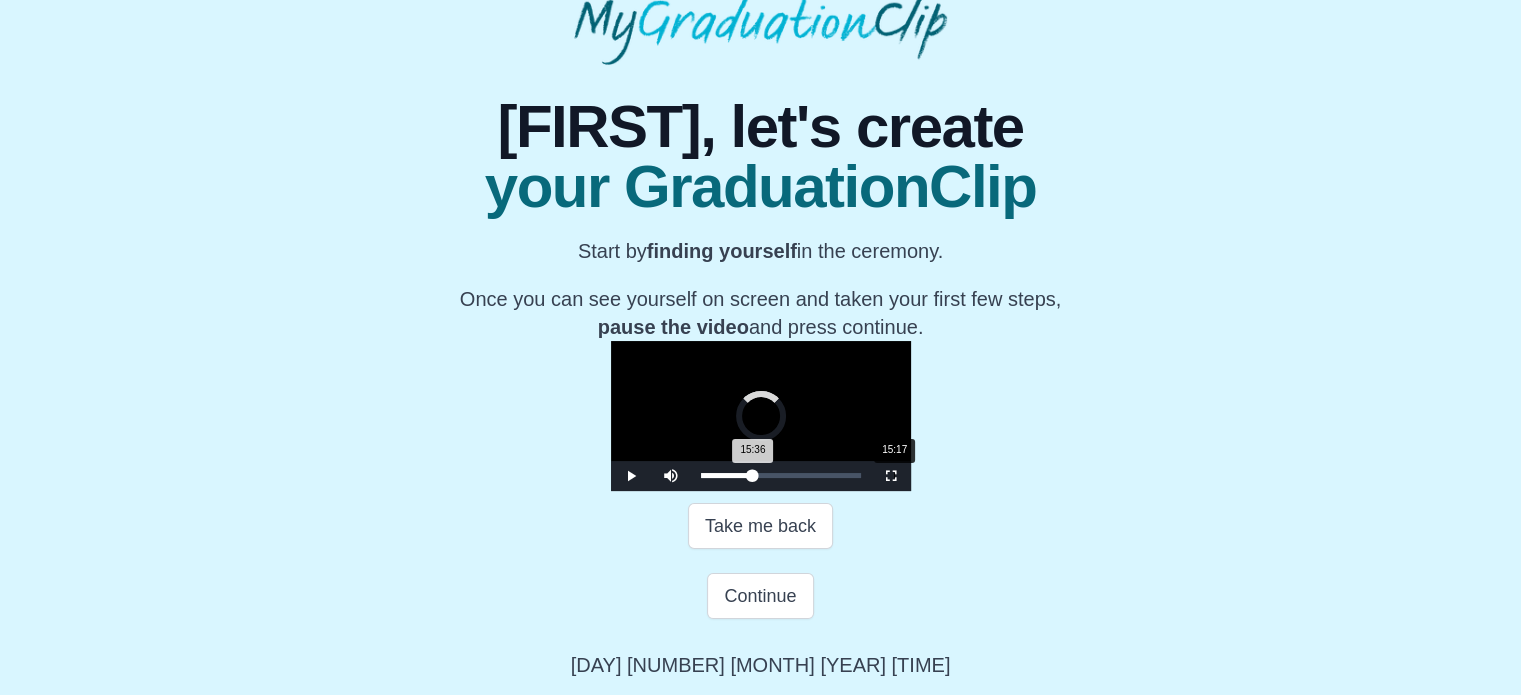 drag, startPoint x: 673, startPoint y: 549, endPoint x: 663, endPoint y: 547, distance: 10.198039 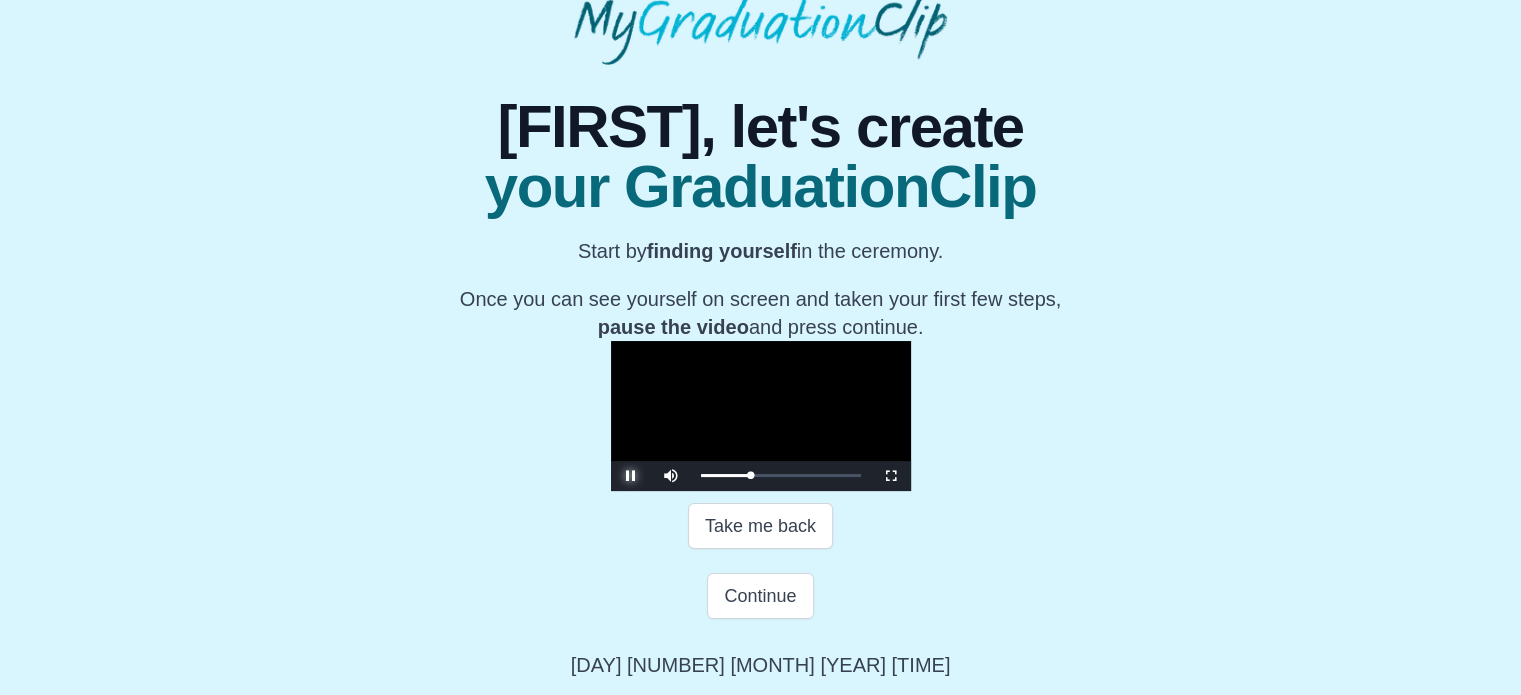click at bounding box center (631, 476) 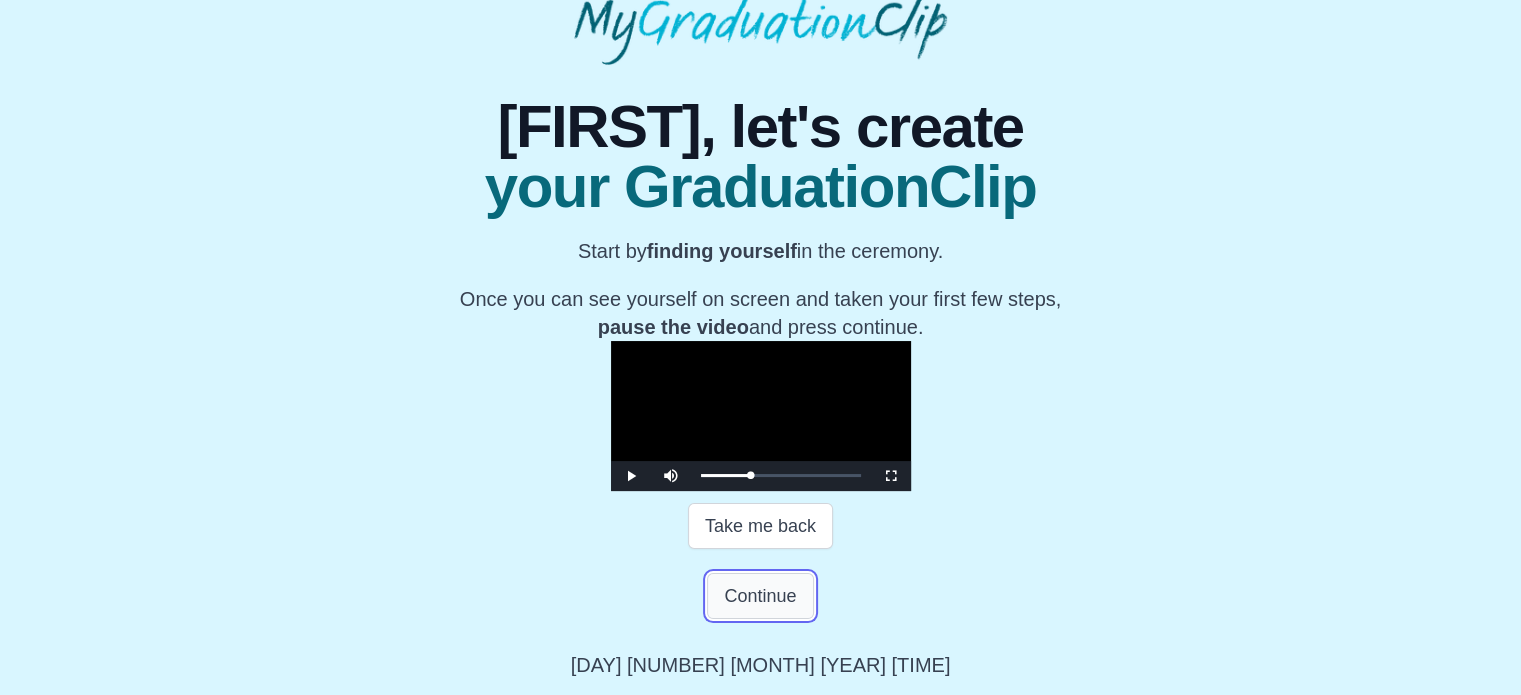 click on "Continue" at bounding box center (760, 596) 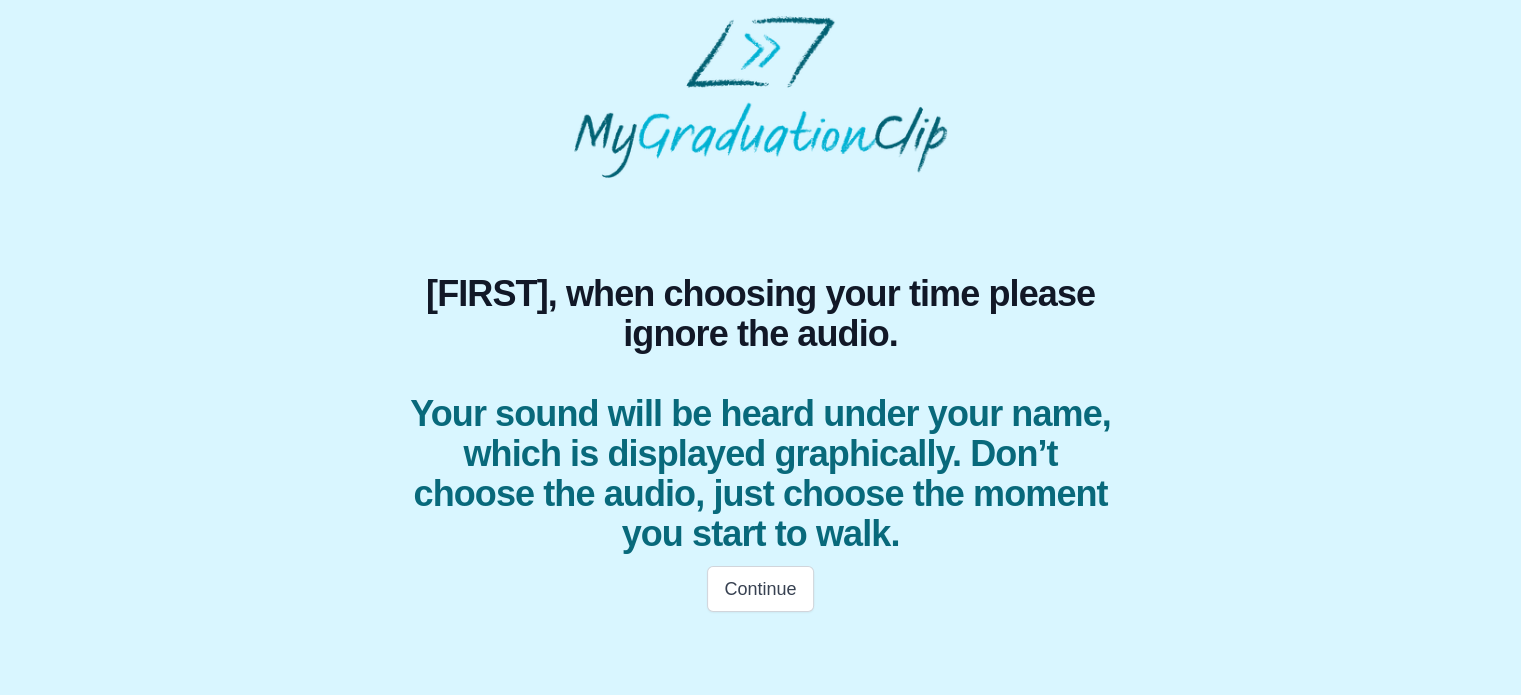 scroll, scrollTop: 0, scrollLeft: 0, axis: both 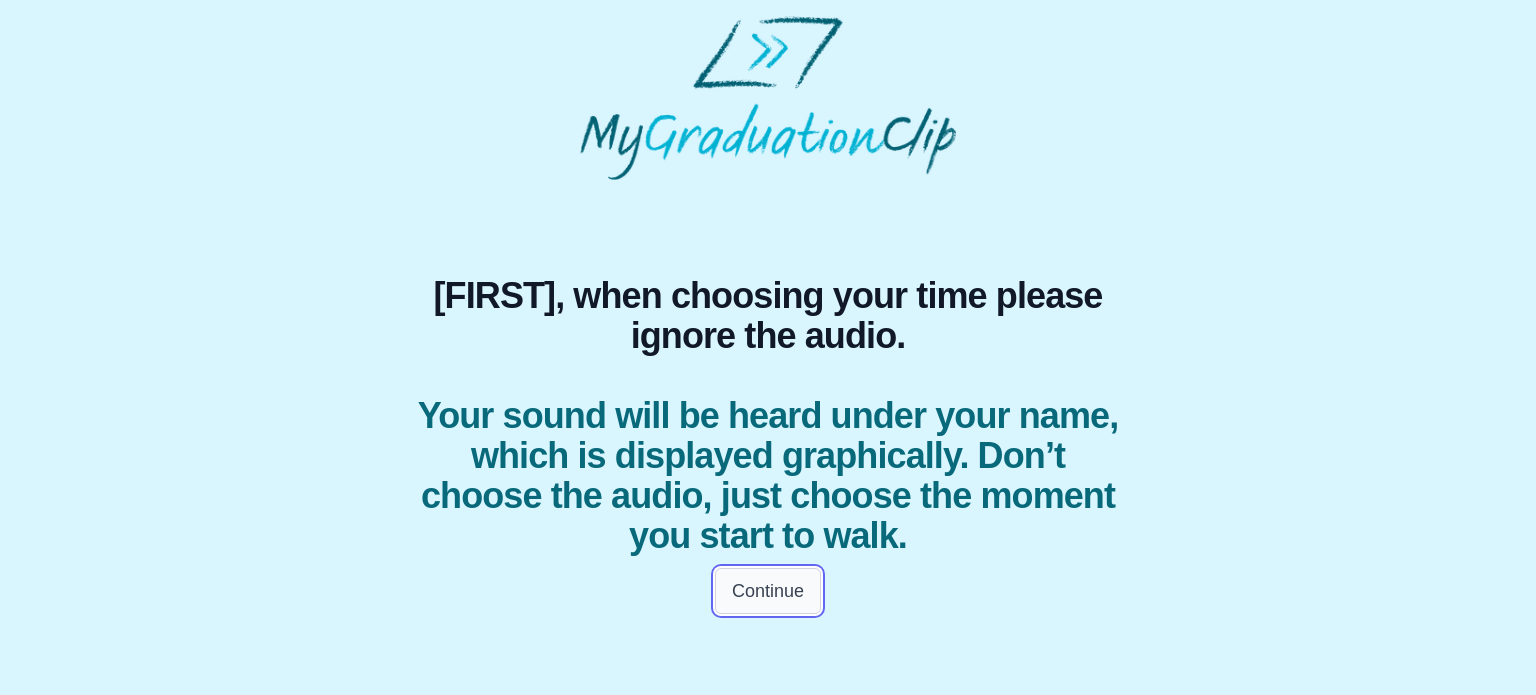 click on "Continue" at bounding box center [768, 591] 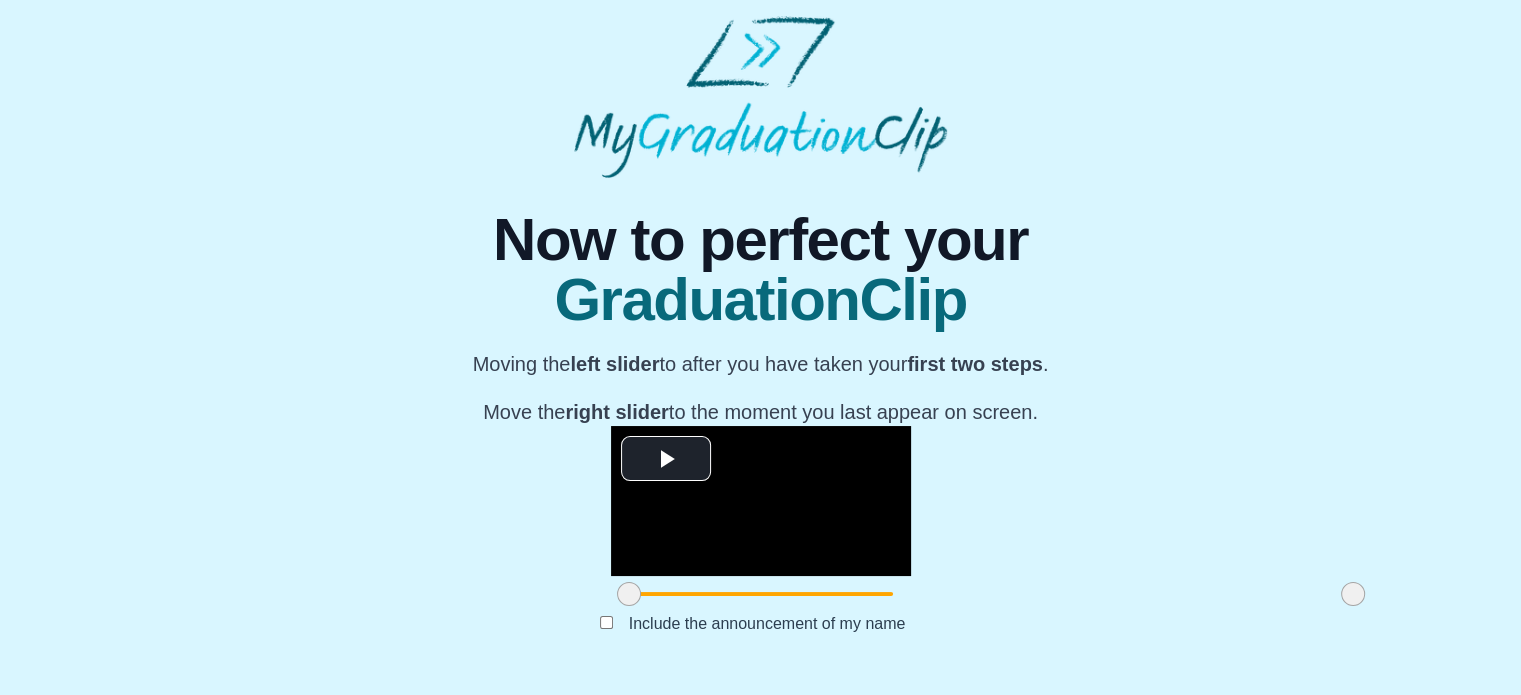 scroll, scrollTop: 272, scrollLeft: 0, axis: vertical 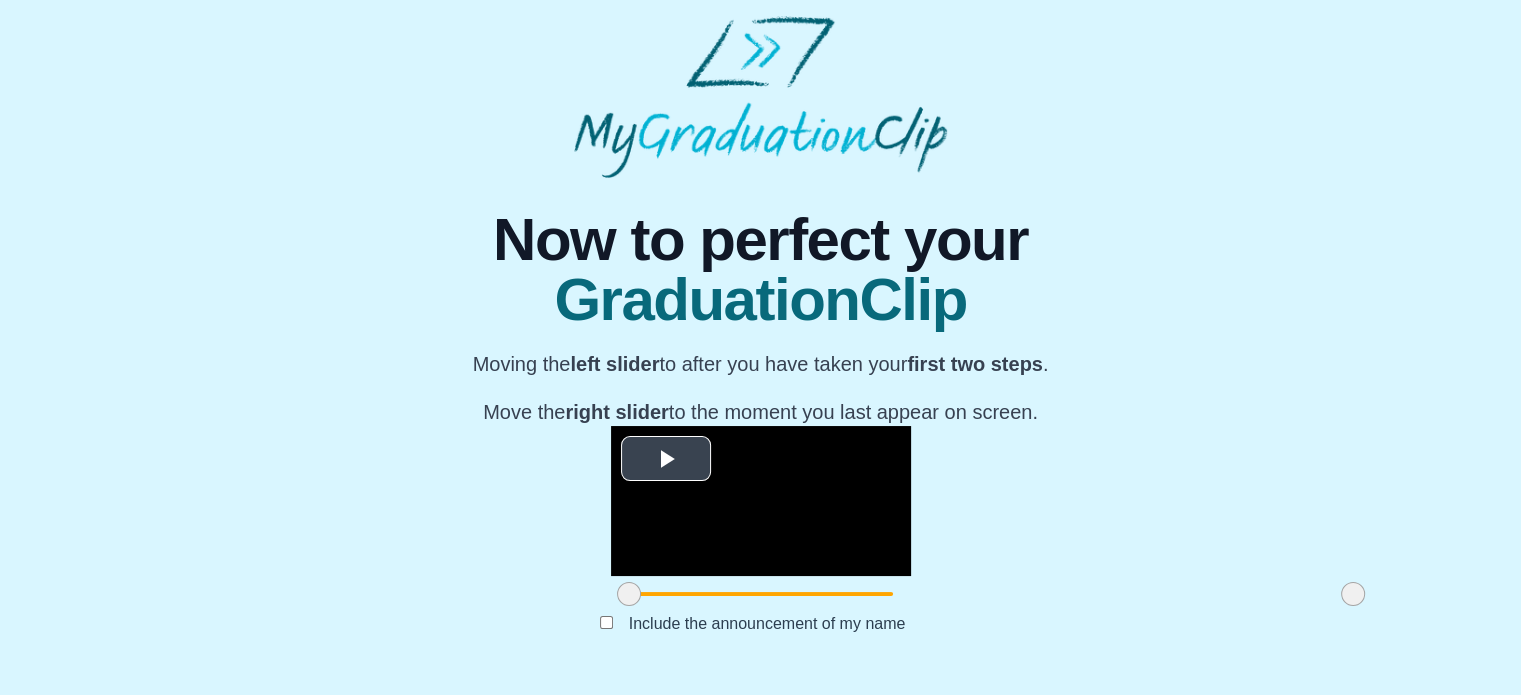 click at bounding box center [666, 458] 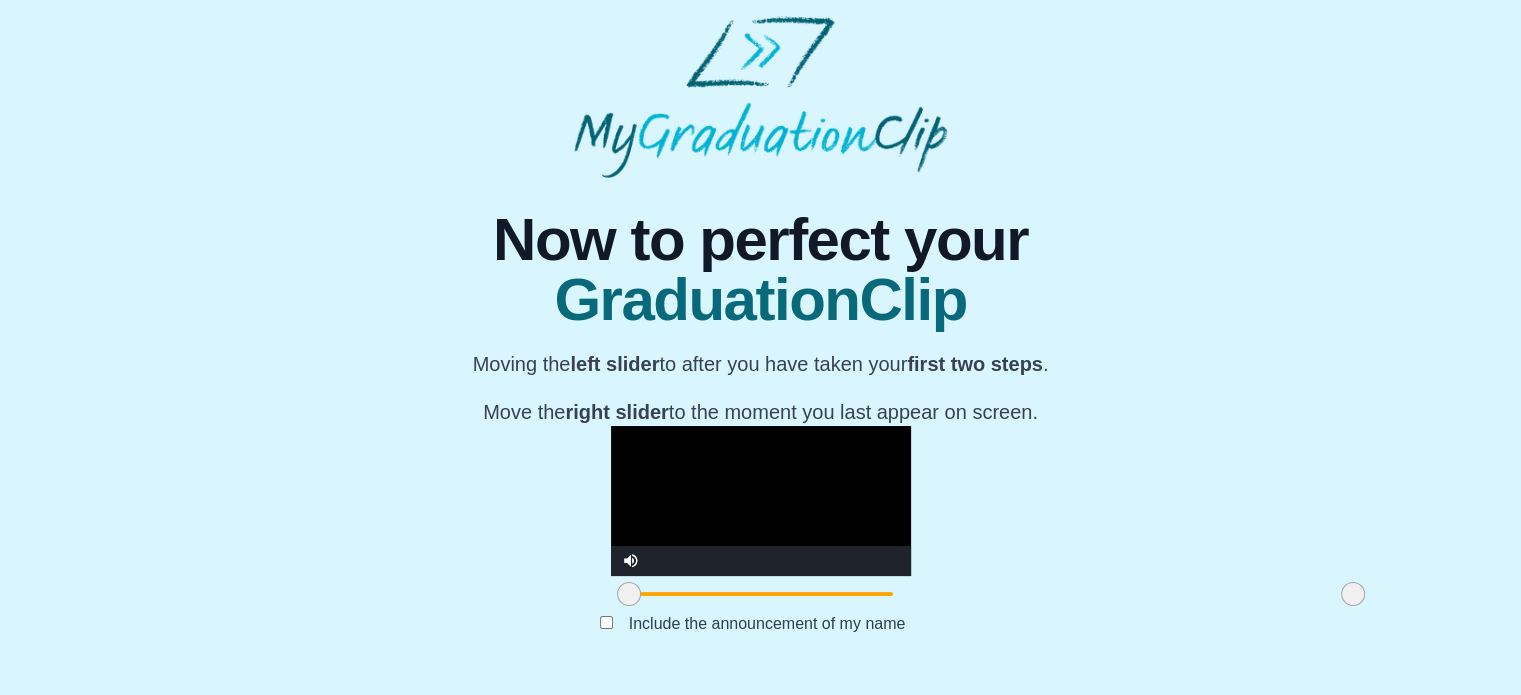 drag, startPoint x: 392, startPoint y: 595, endPoint x: 279, endPoint y: 602, distance: 113.216606 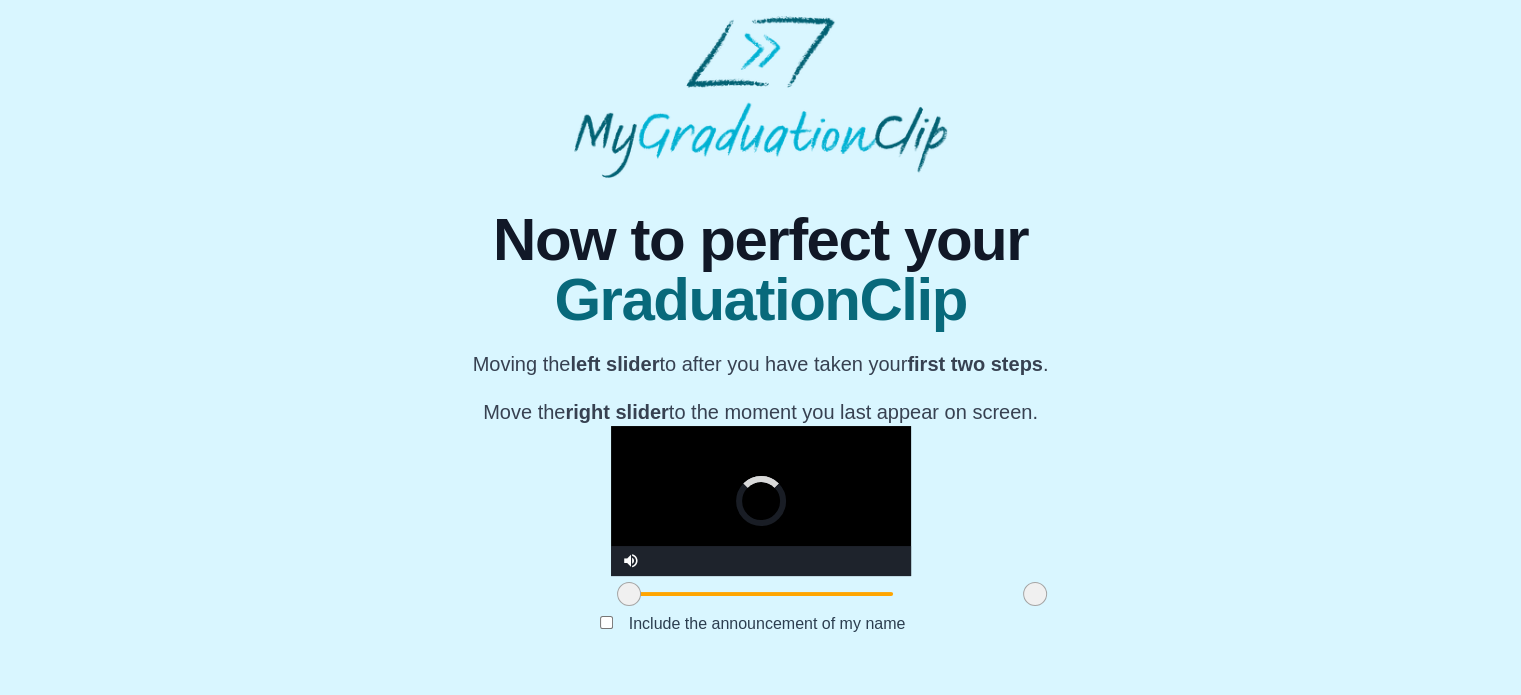 drag, startPoint x: 1120, startPoint y: 603, endPoint x: 802, endPoint y: 615, distance: 318.22635 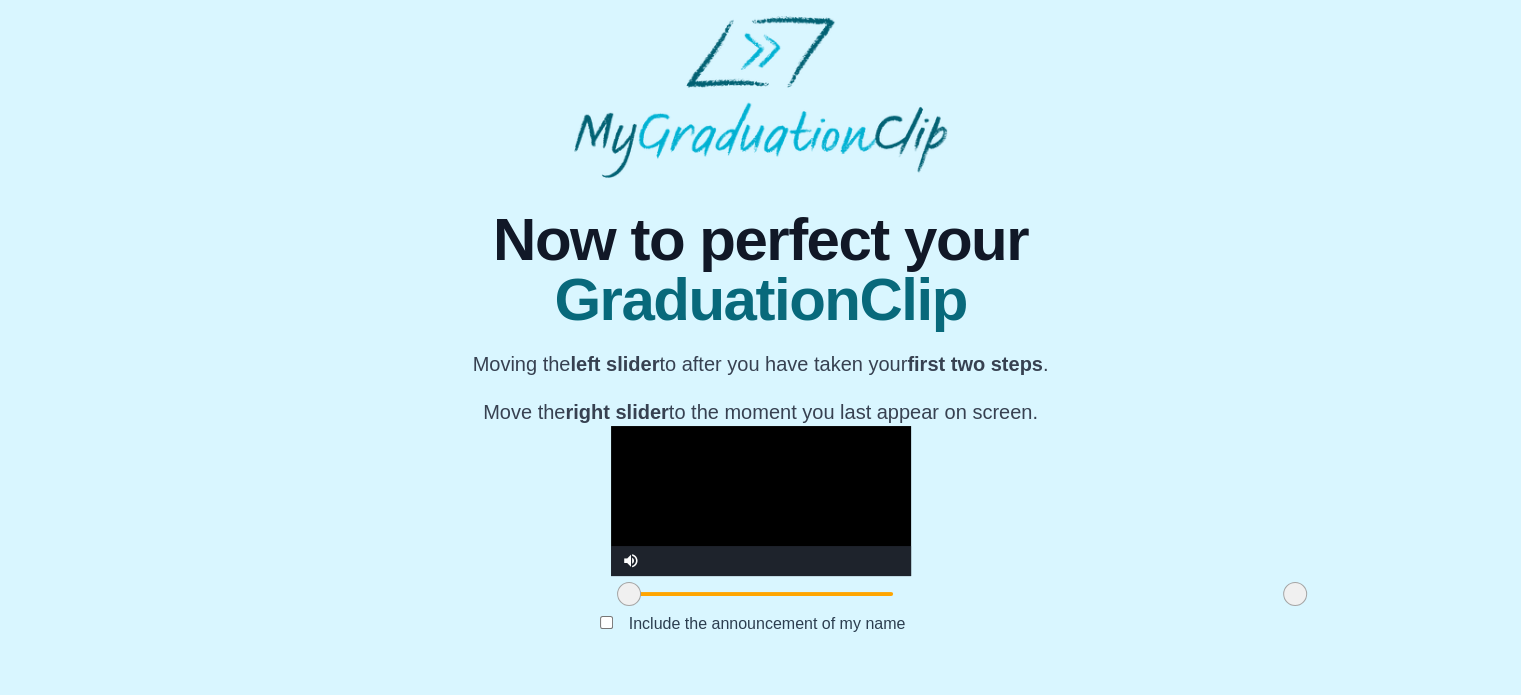 drag, startPoint x: 813, startPoint y: 601, endPoint x: 1063, endPoint y: 601, distance: 250 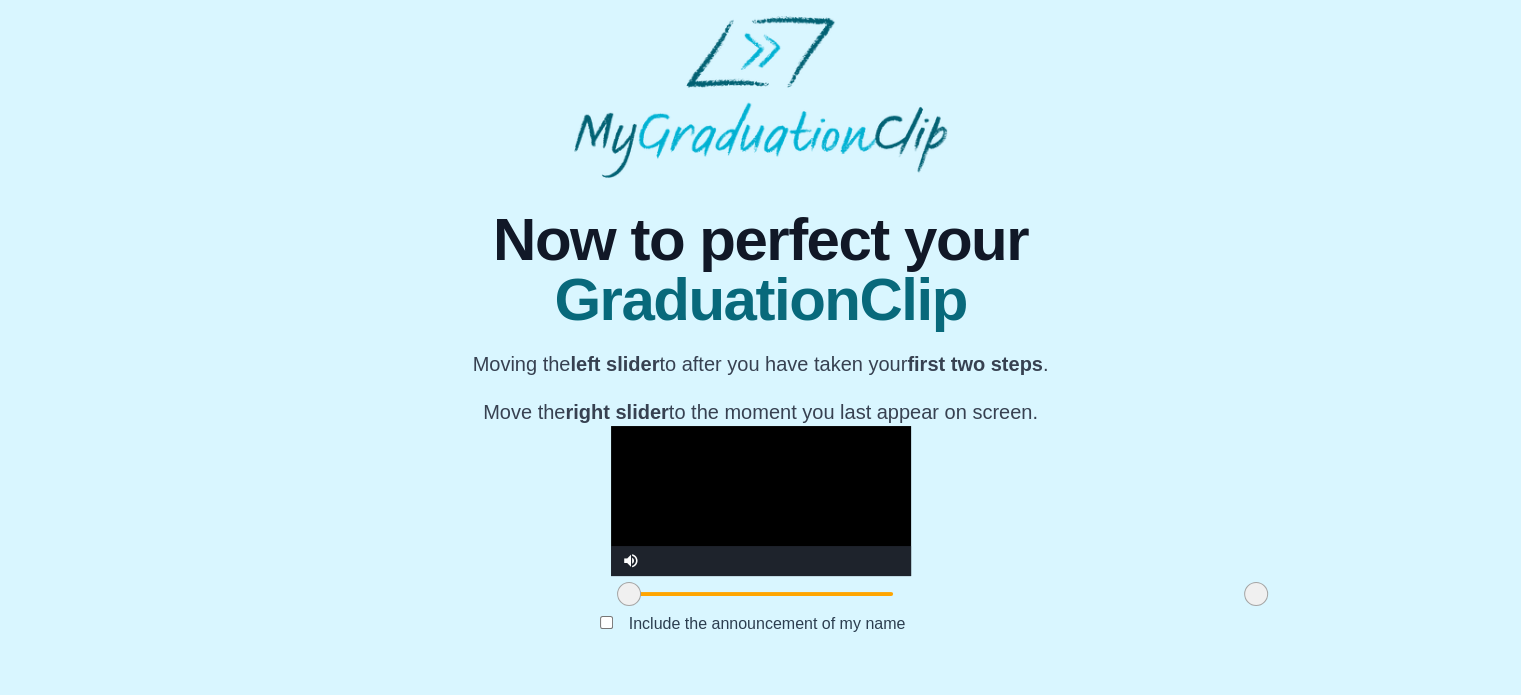 drag, startPoint x: 1063, startPoint y: 601, endPoint x: 1024, endPoint y: 603, distance: 39.051247 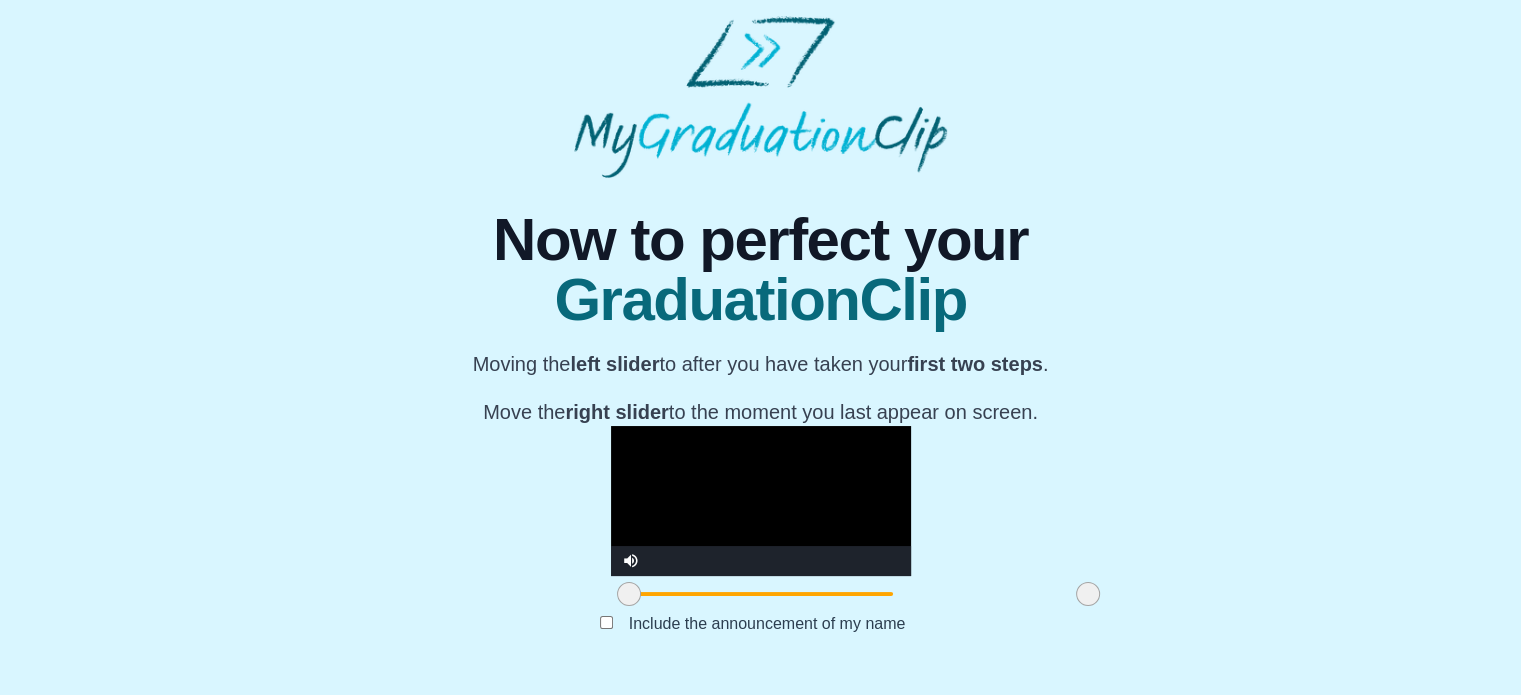 drag, startPoint x: 1024, startPoint y: 603, endPoint x: 856, endPoint y: 615, distance: 168.42802 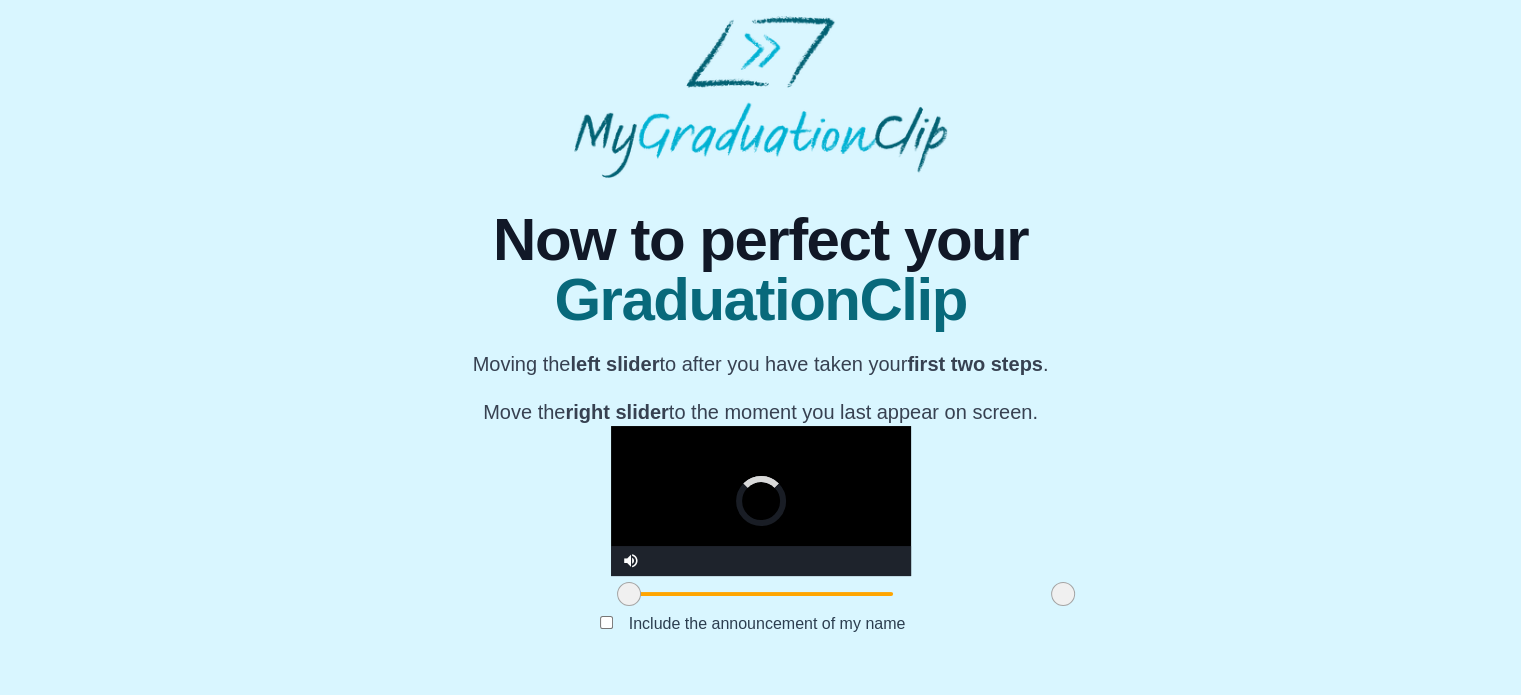 drag, startPoint x: 857, startPoint y: 601, endPoint x: 739, endPoint y: 615, distance: 118.82761 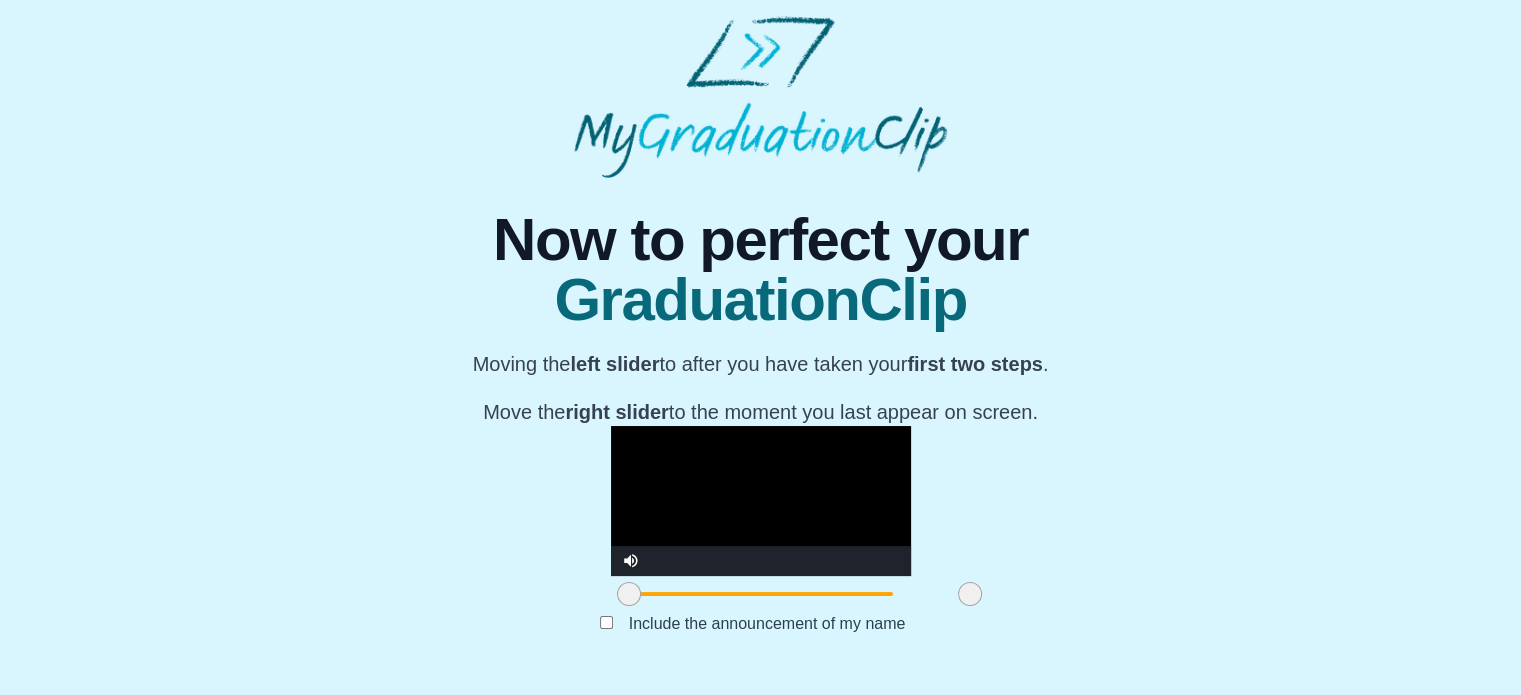 click at bounding box center (761, 501) 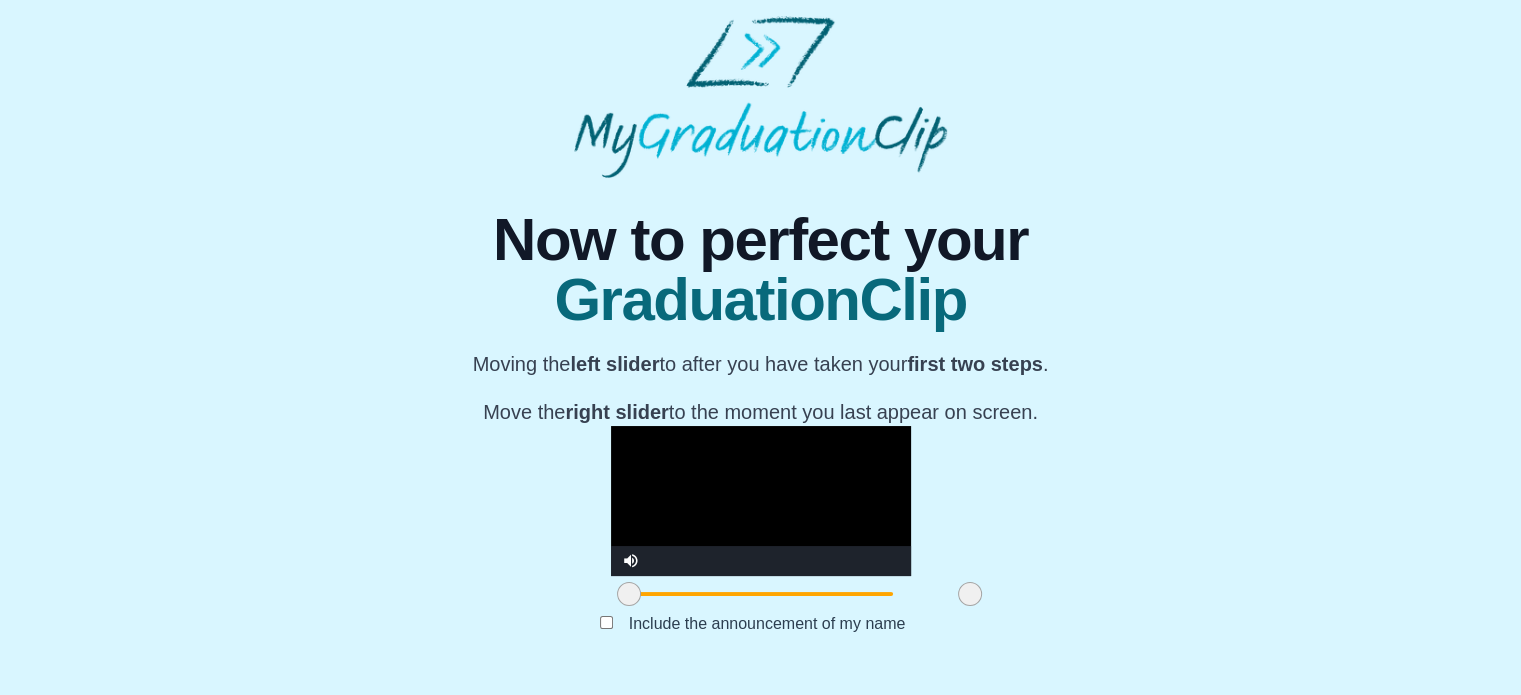 click at bounding box center (761, 501) 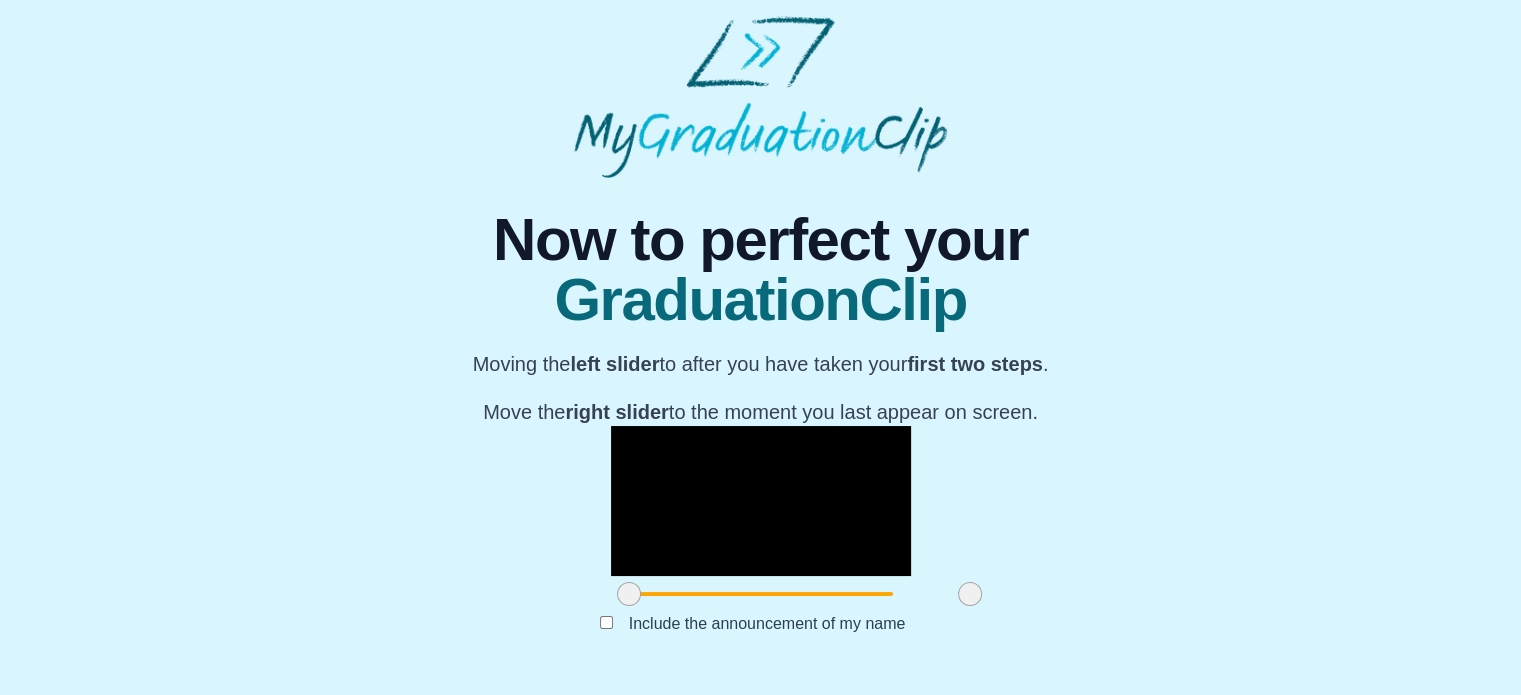 scroll, scrollTop: 0, scrollLeft: 0, axis: both 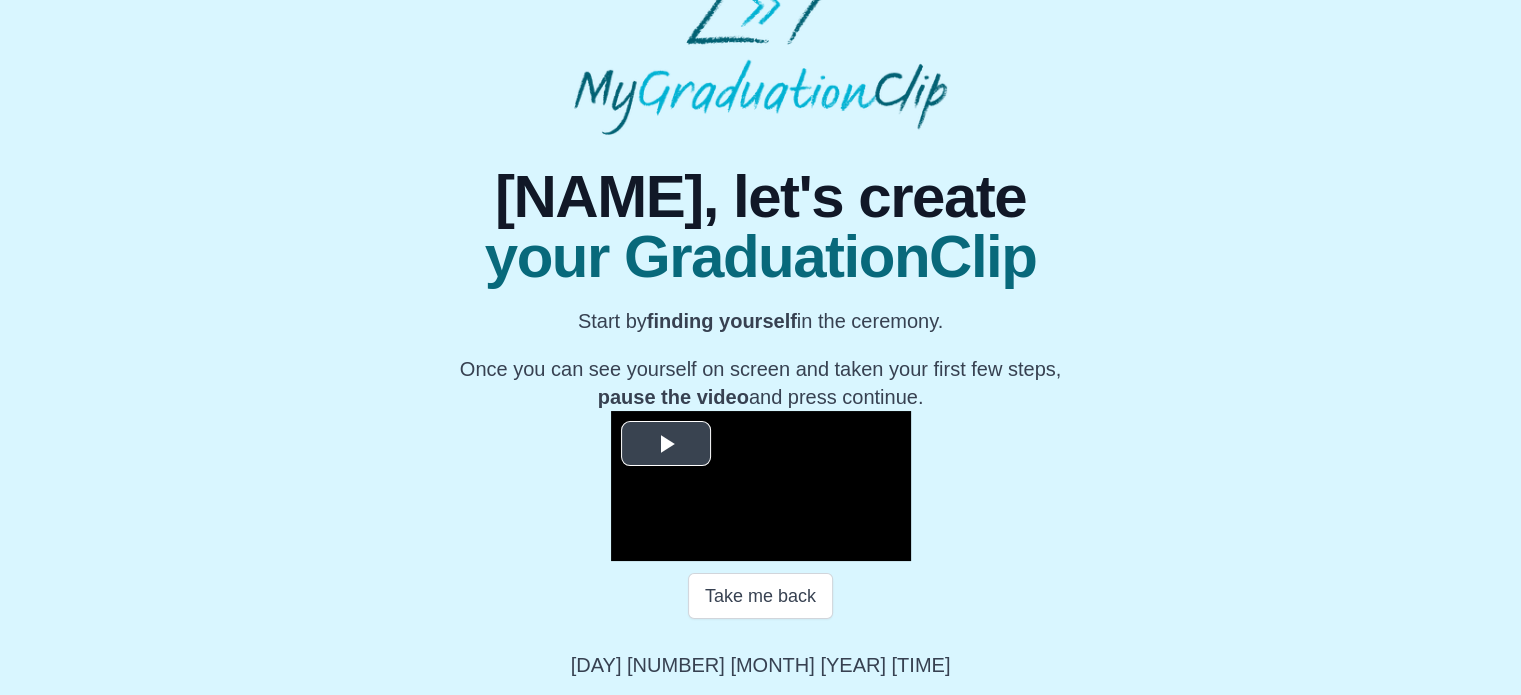 click at bounding box center [666, 443] 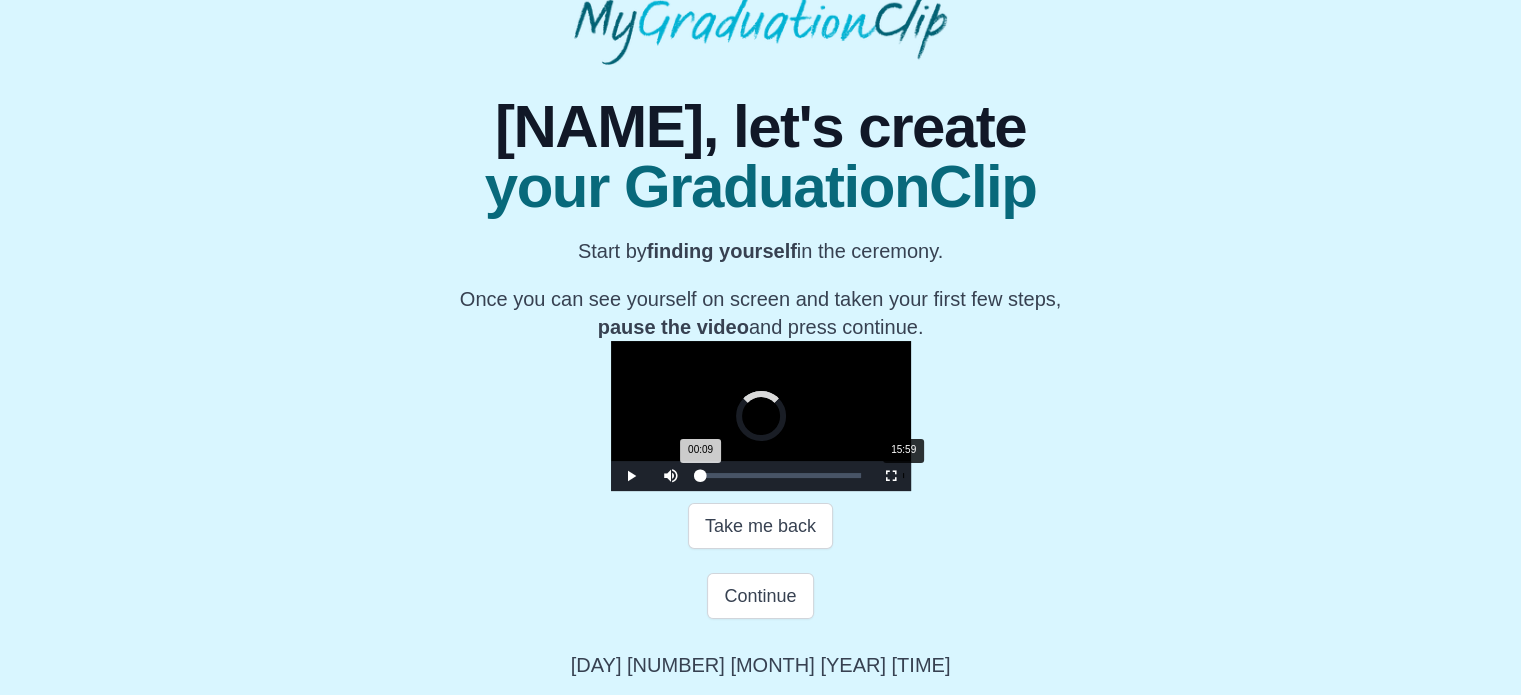 drag, startPoint x: 472, startPoint y: 544, endPoint x: 673, endPoint y: 551, distance: 201.12186 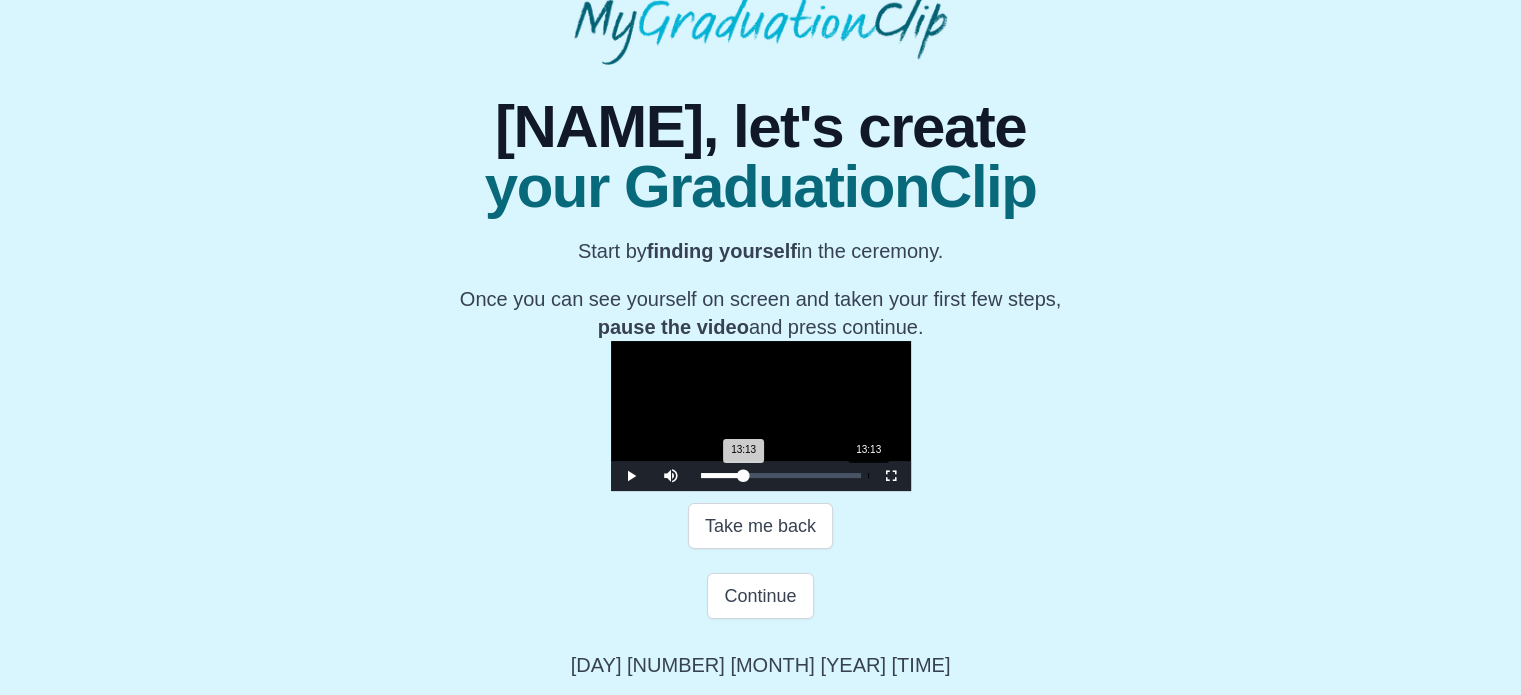 drag, startPoint x: 673, startPoint y: 551, endPoint x: 637, endPoint y: 551, distance: 36 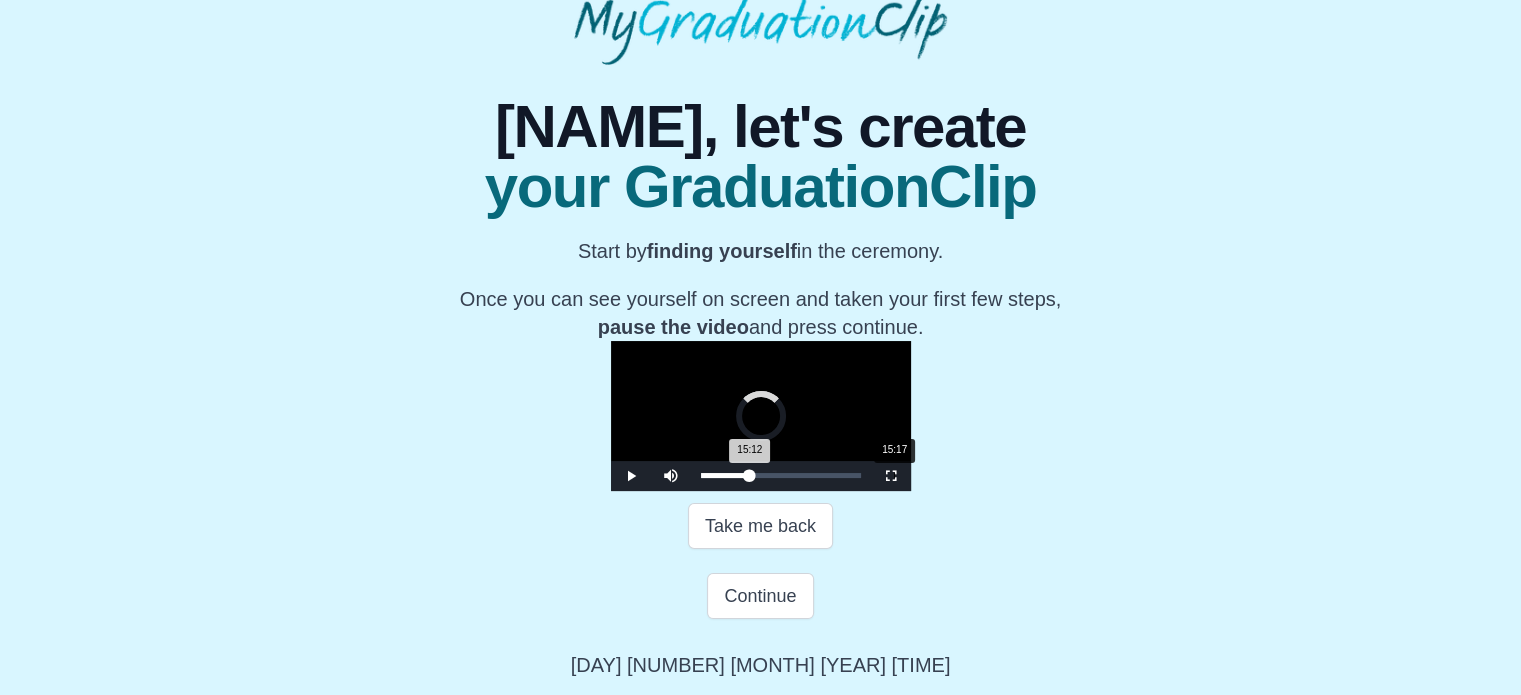 drag, startPoint x: 639, startPoint y: 541, endPoint x: 663, endPoint y: 546, distance: 24.5153 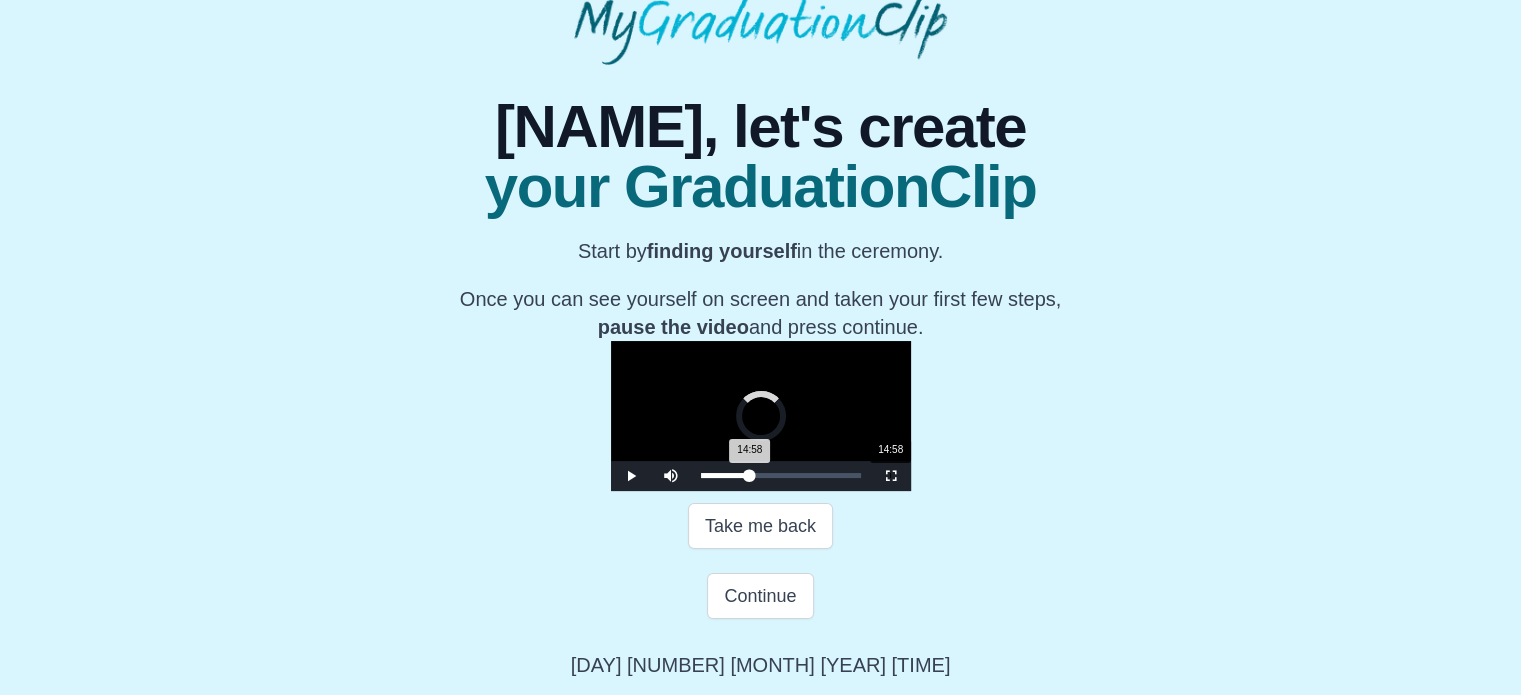 click on "14:58 Progress : 0%" at bounding box center (725, 475) 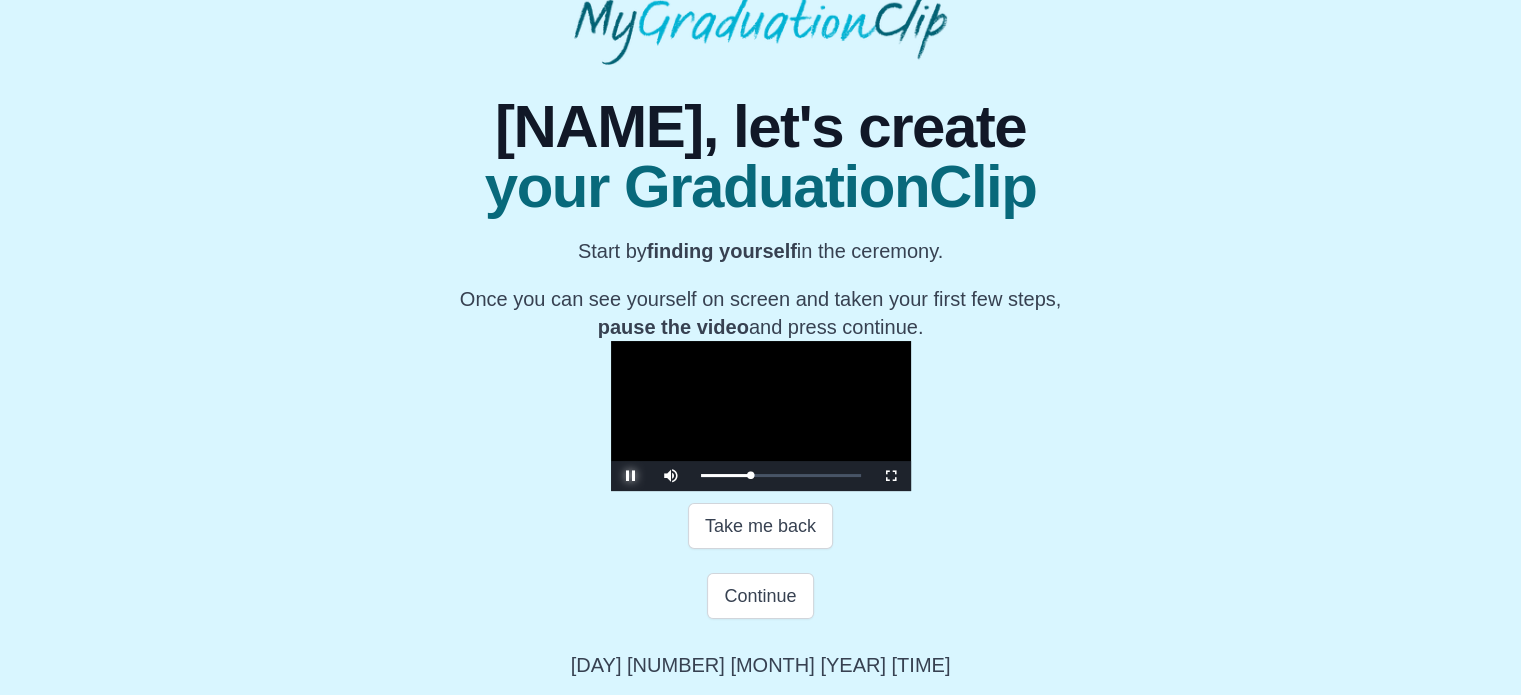 click at bounding box center (631, 476) 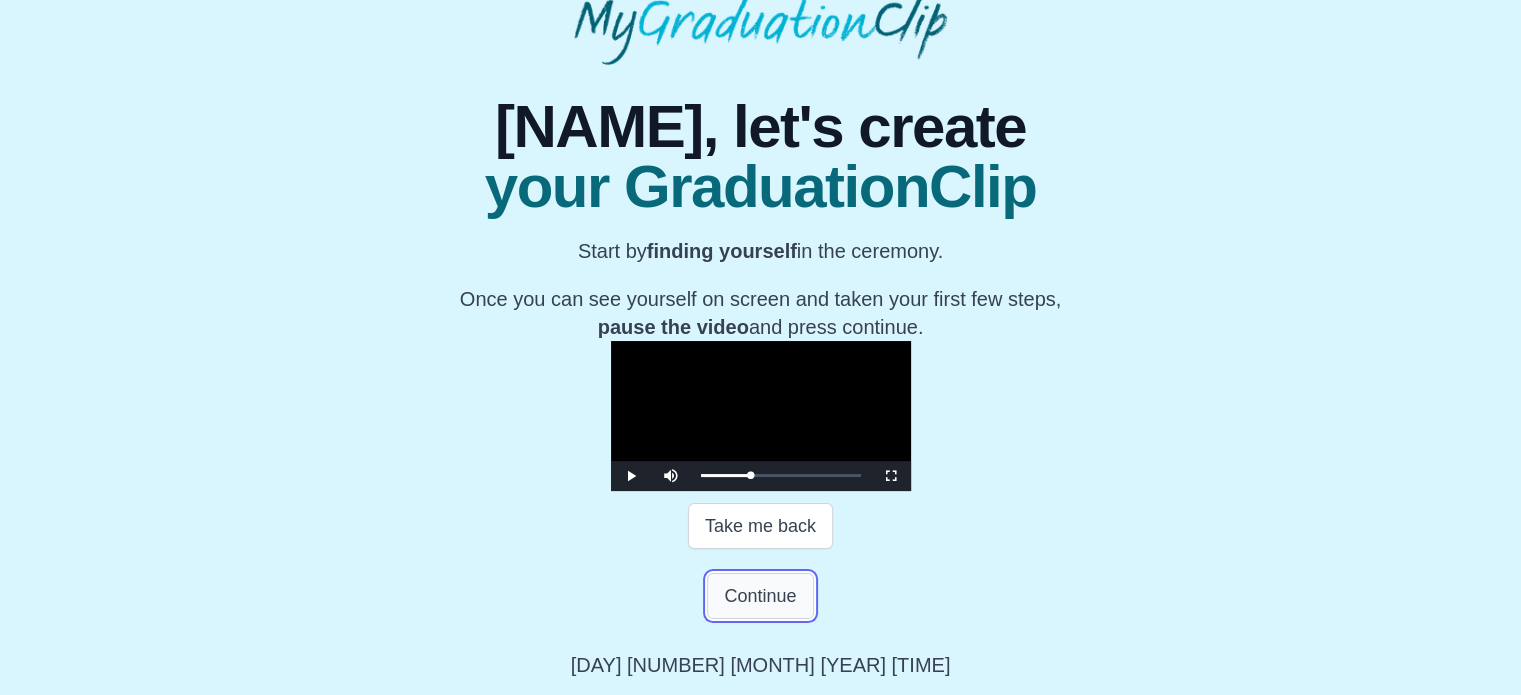click on "Continue" at bounding box center (760, 596) 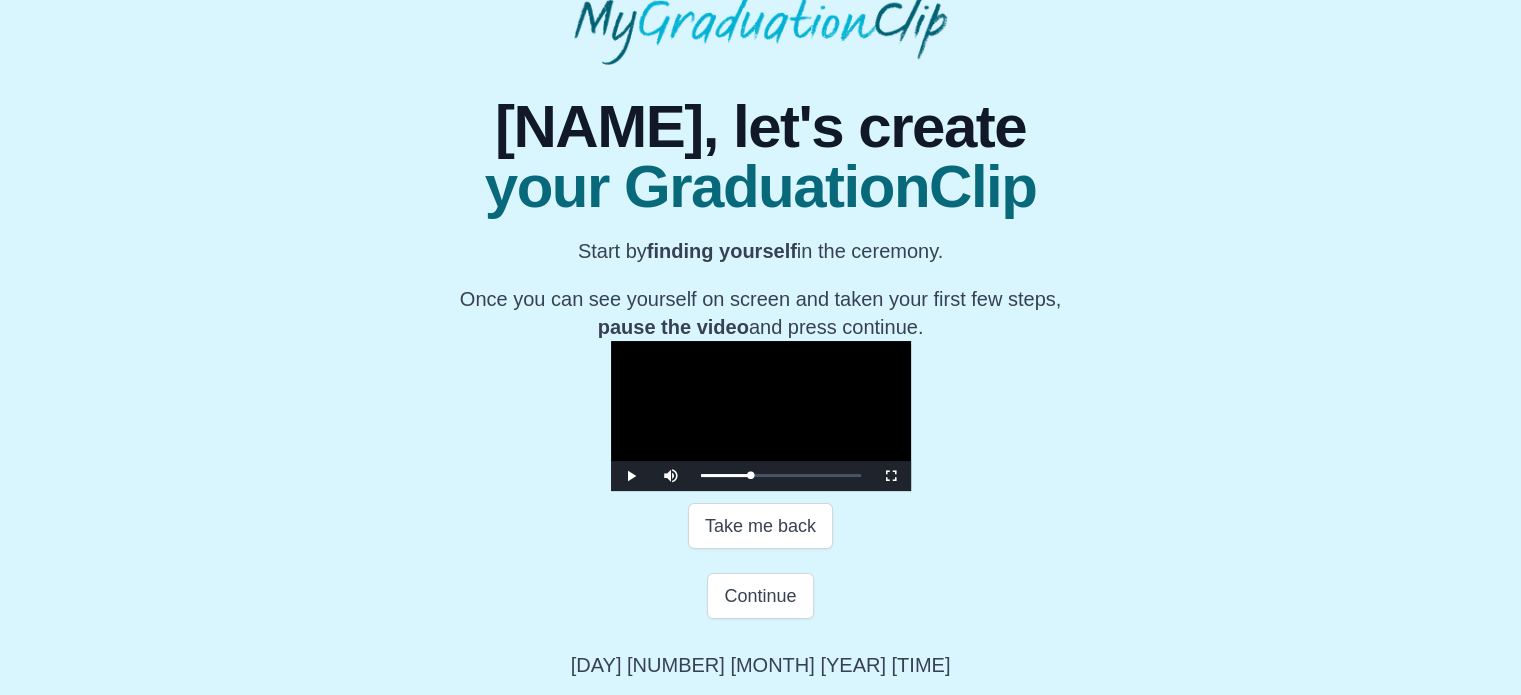 scroll, scrollTop: 0, scrollLeft: 0, axis: both 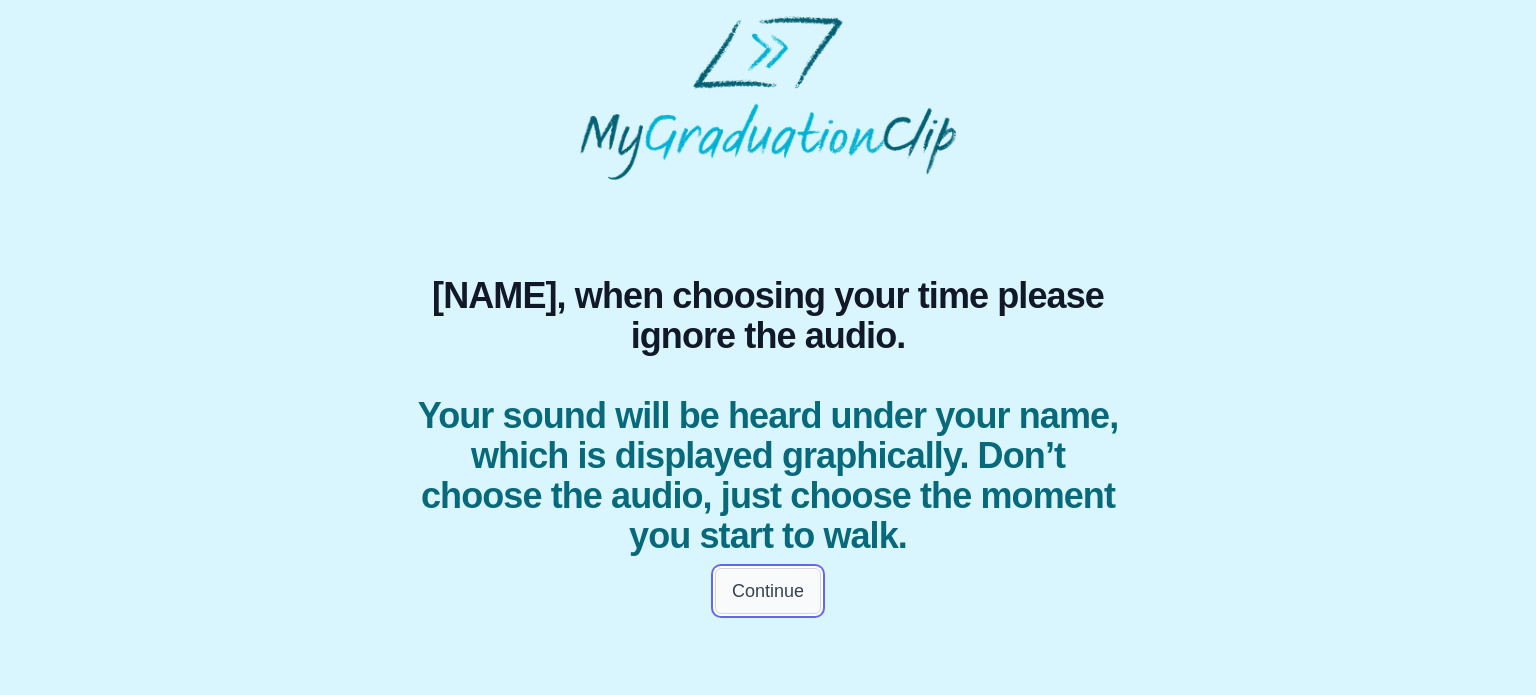 click on "Continue" at bounding box center (768, 591) 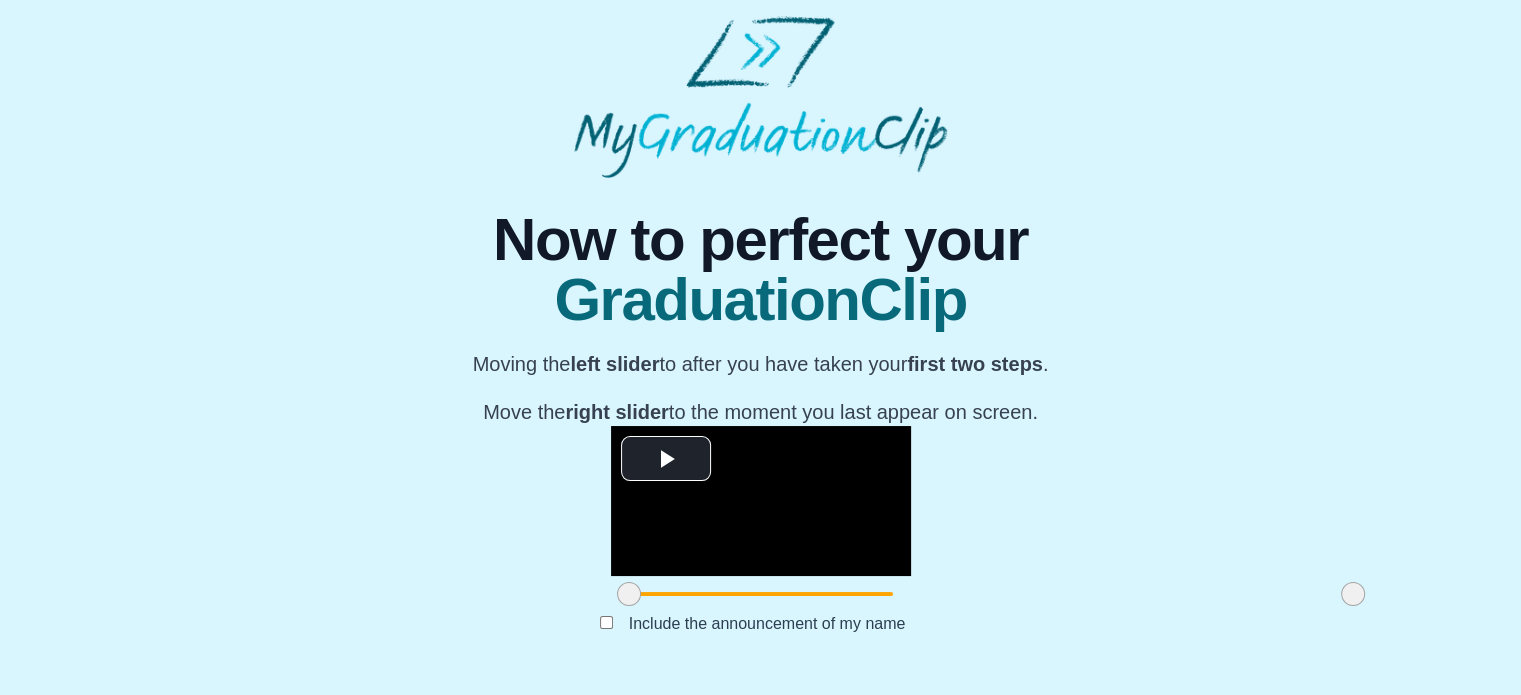 scroll, scrollTop: 272, scrollLeft: 0, axis: vertical 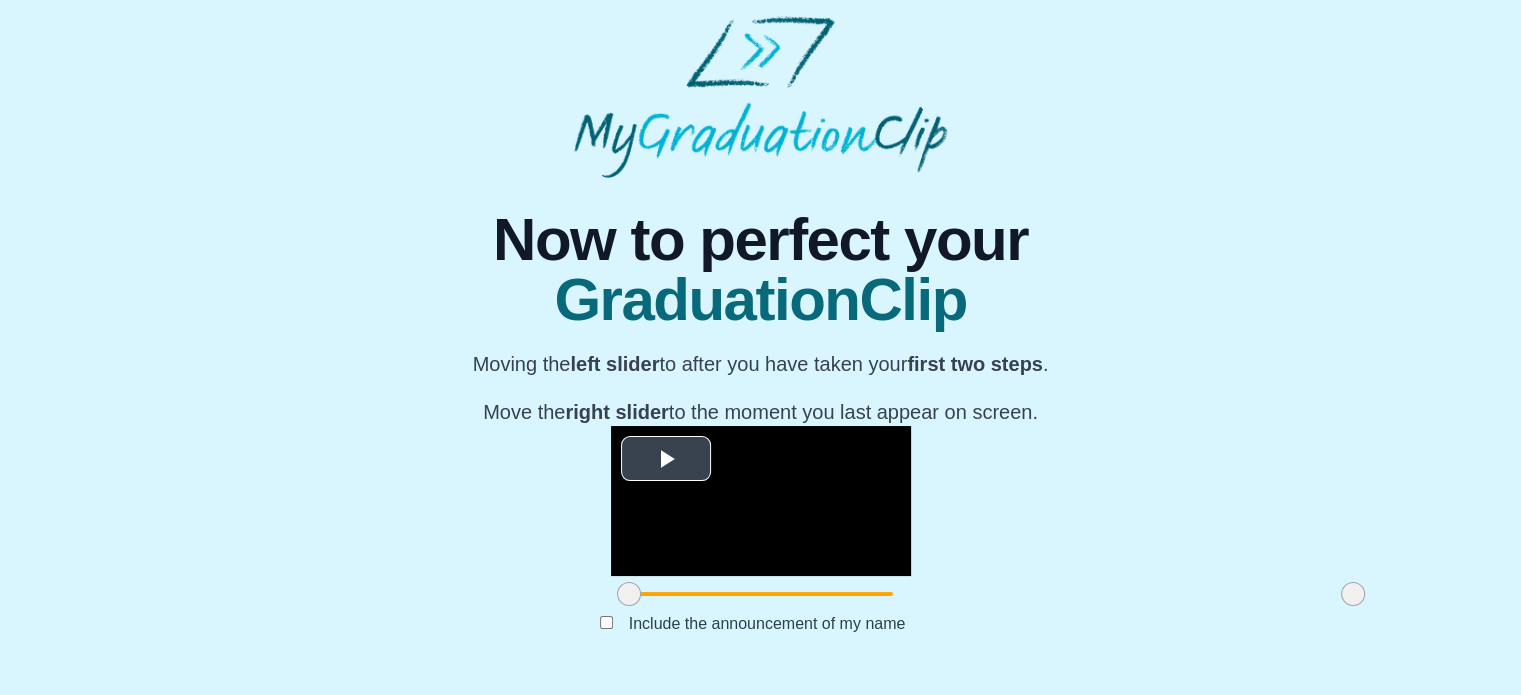 click at bounding box center (666, 458) 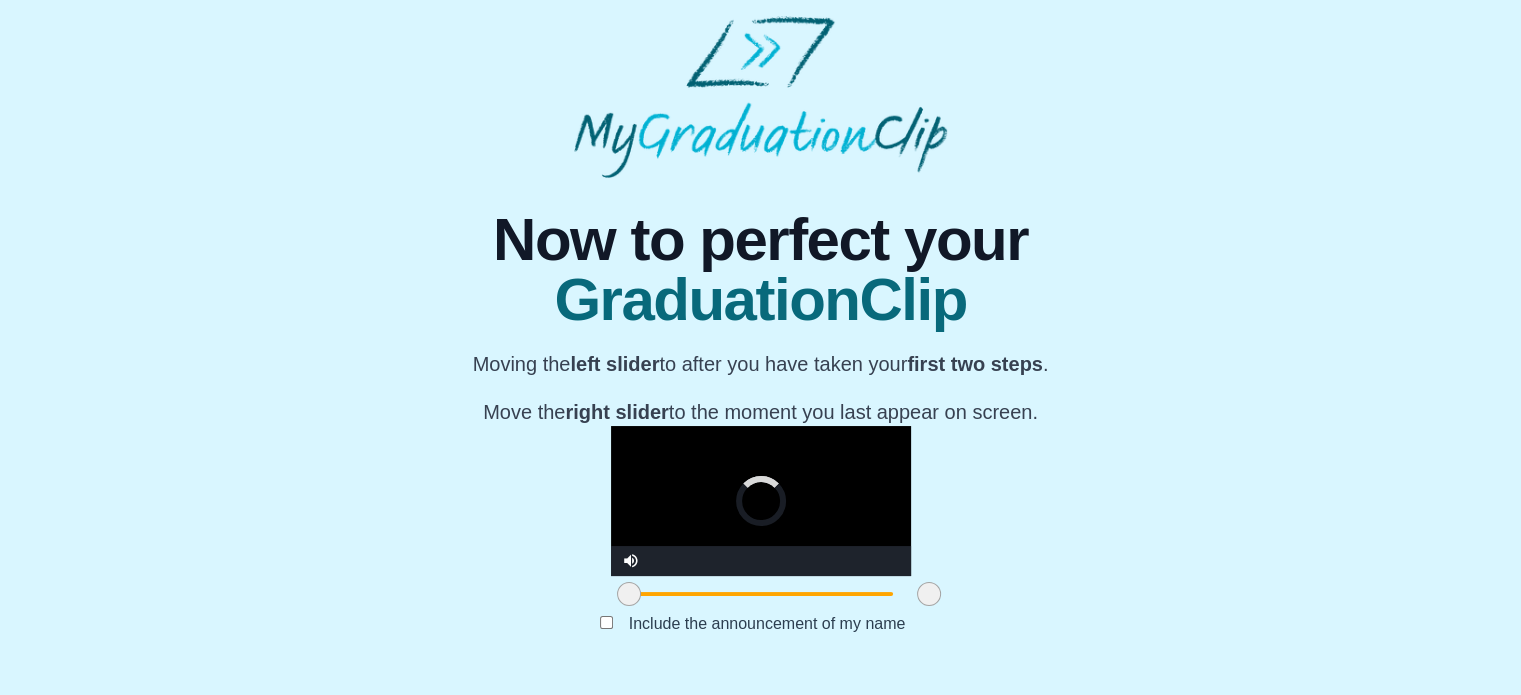 drag, startPoint x: 1120, startPoint y: 598, endPoint x: 661, endPoint y: 600, distance: 459.00436 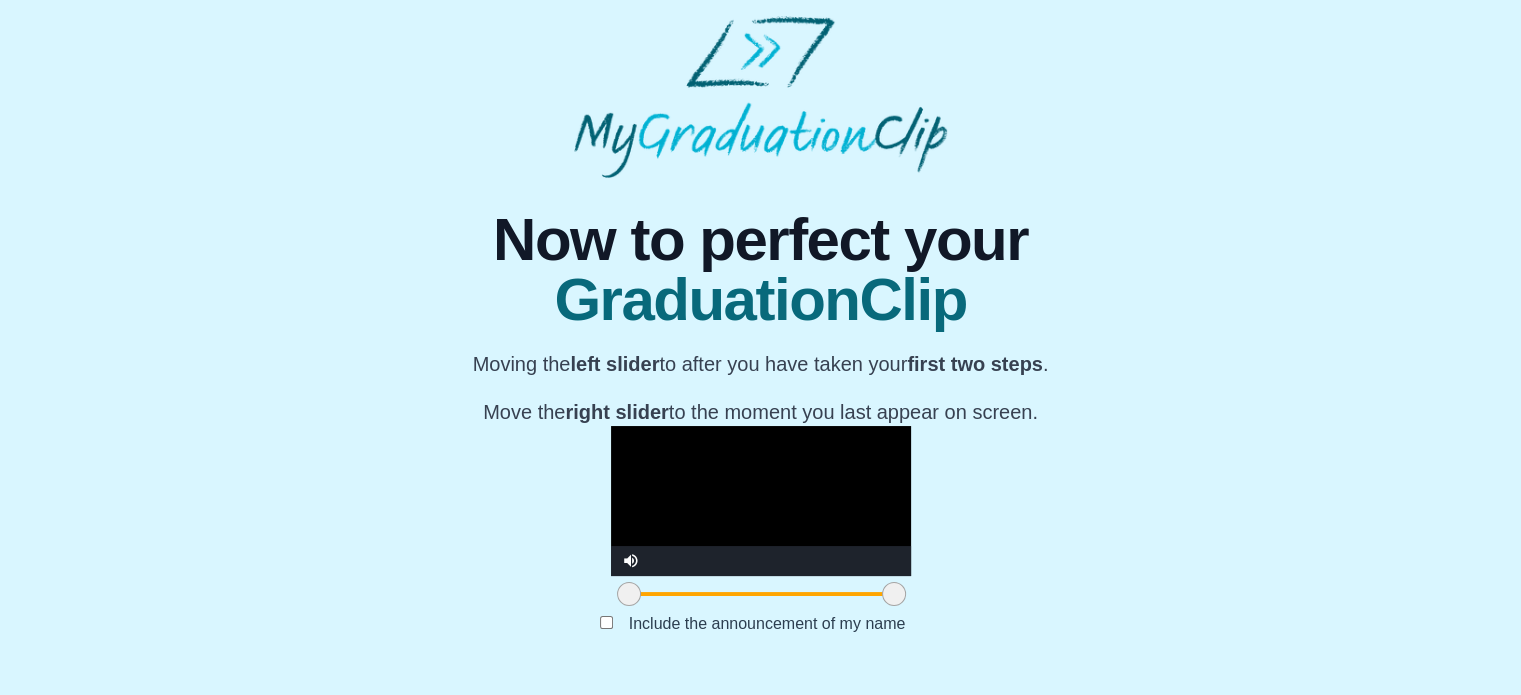 click at bounding box center (761, 501) 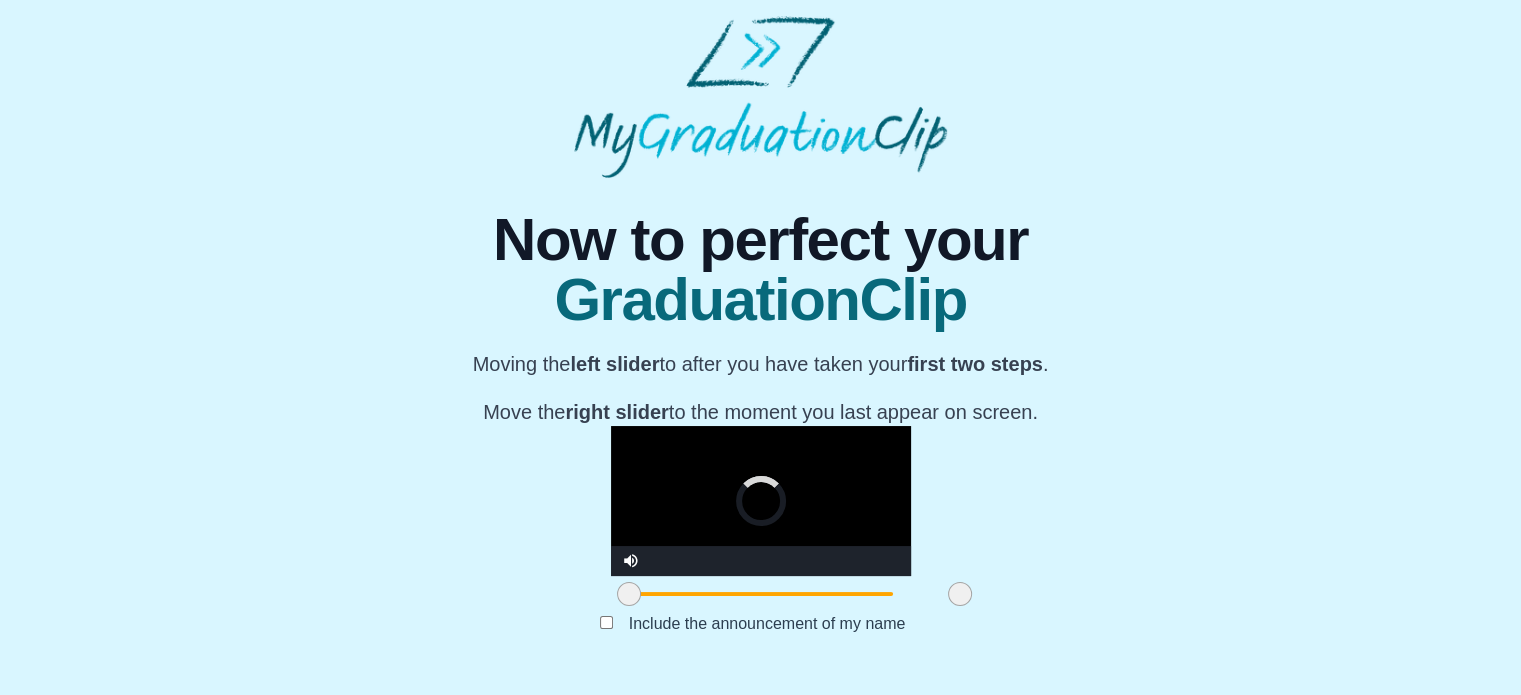 drag, startPoint x: 663, startPoint y: 592, endPoint x: 742, endPoint y: 606, distance: 80.23092 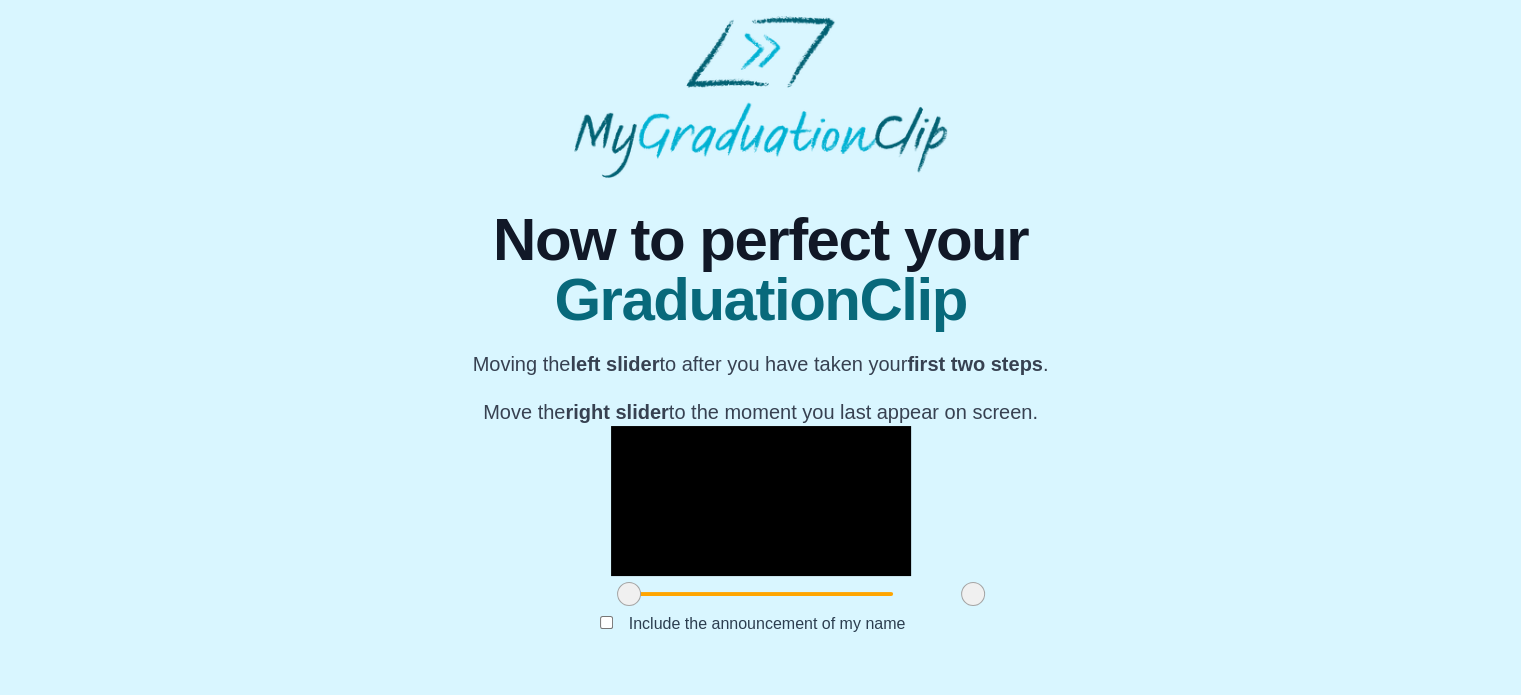 click at bounding box center [761, 501] 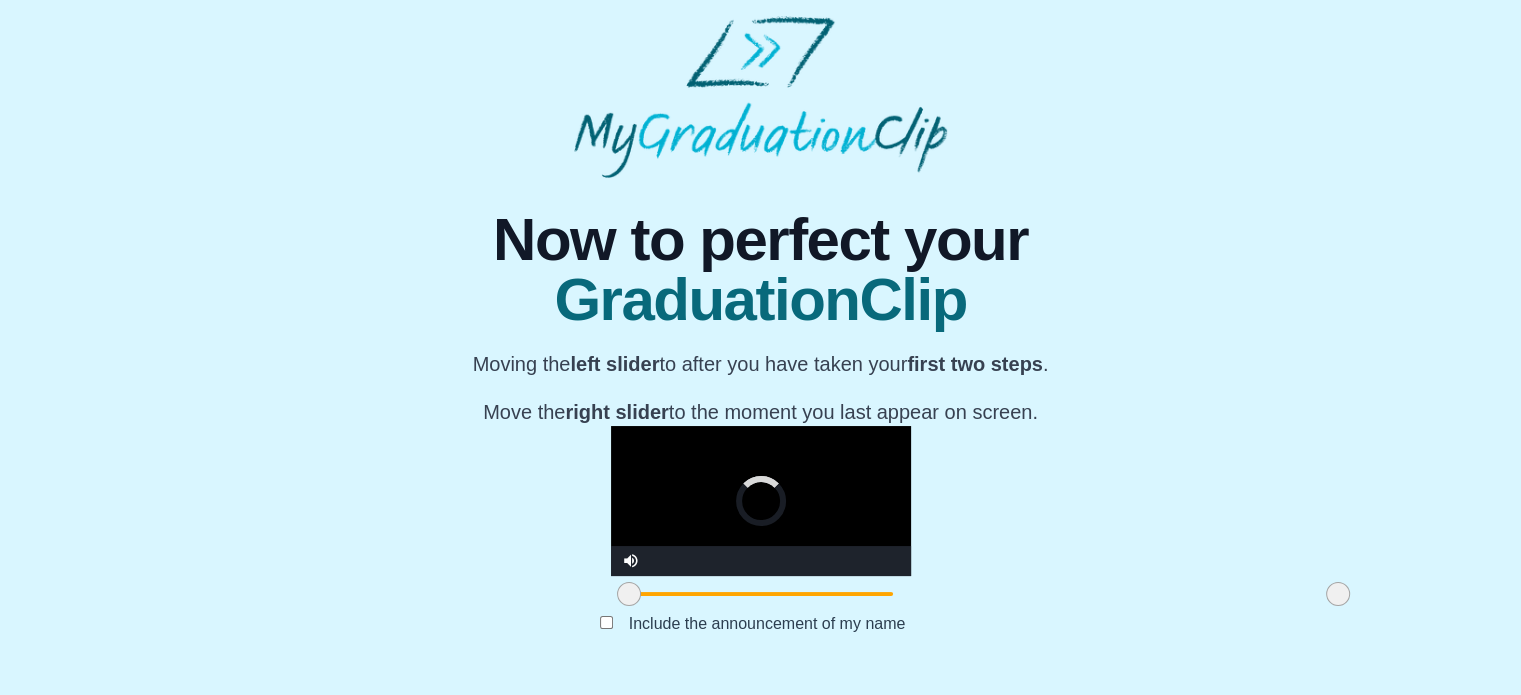 drag, startPoint x: 745, startPoint y: 596, endPoint x: 1202, endPoint y: 601, distance: 457.02734 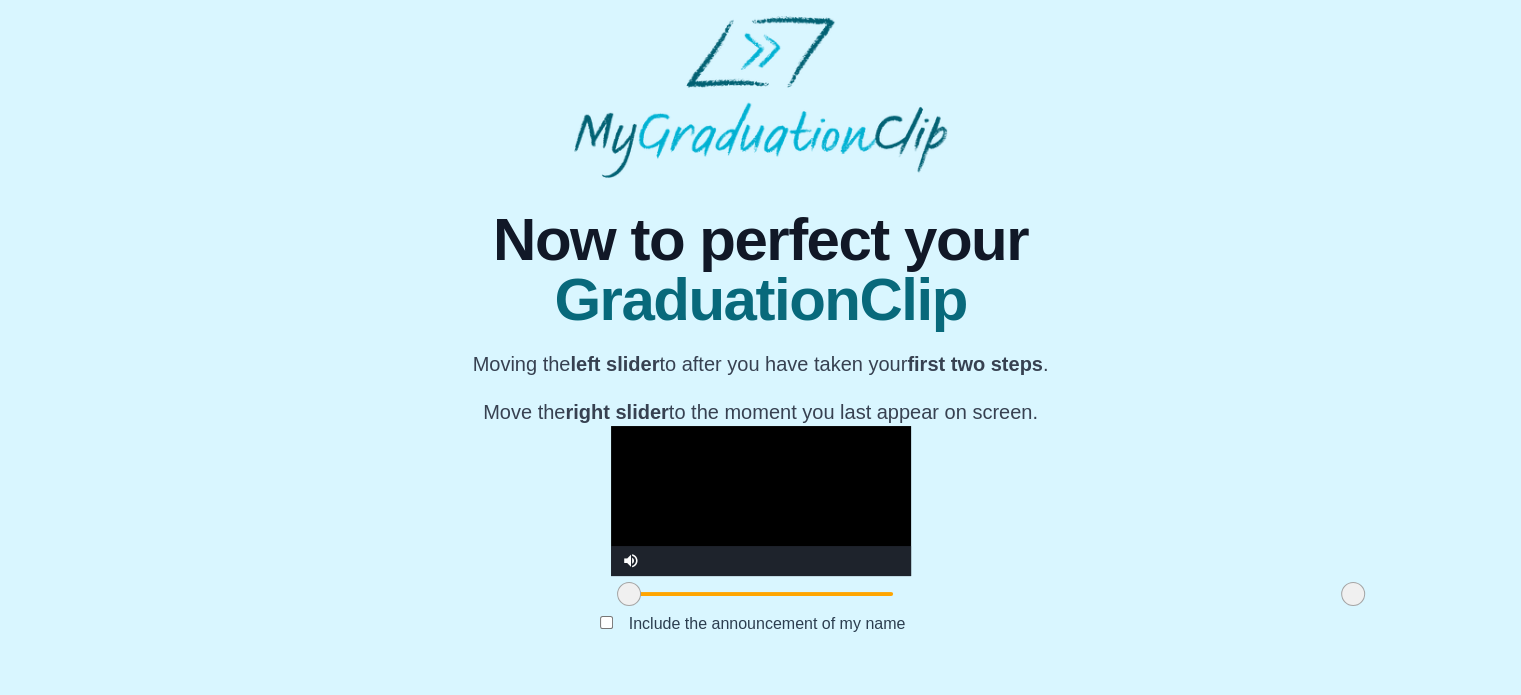click at bounding box center (761, 501) 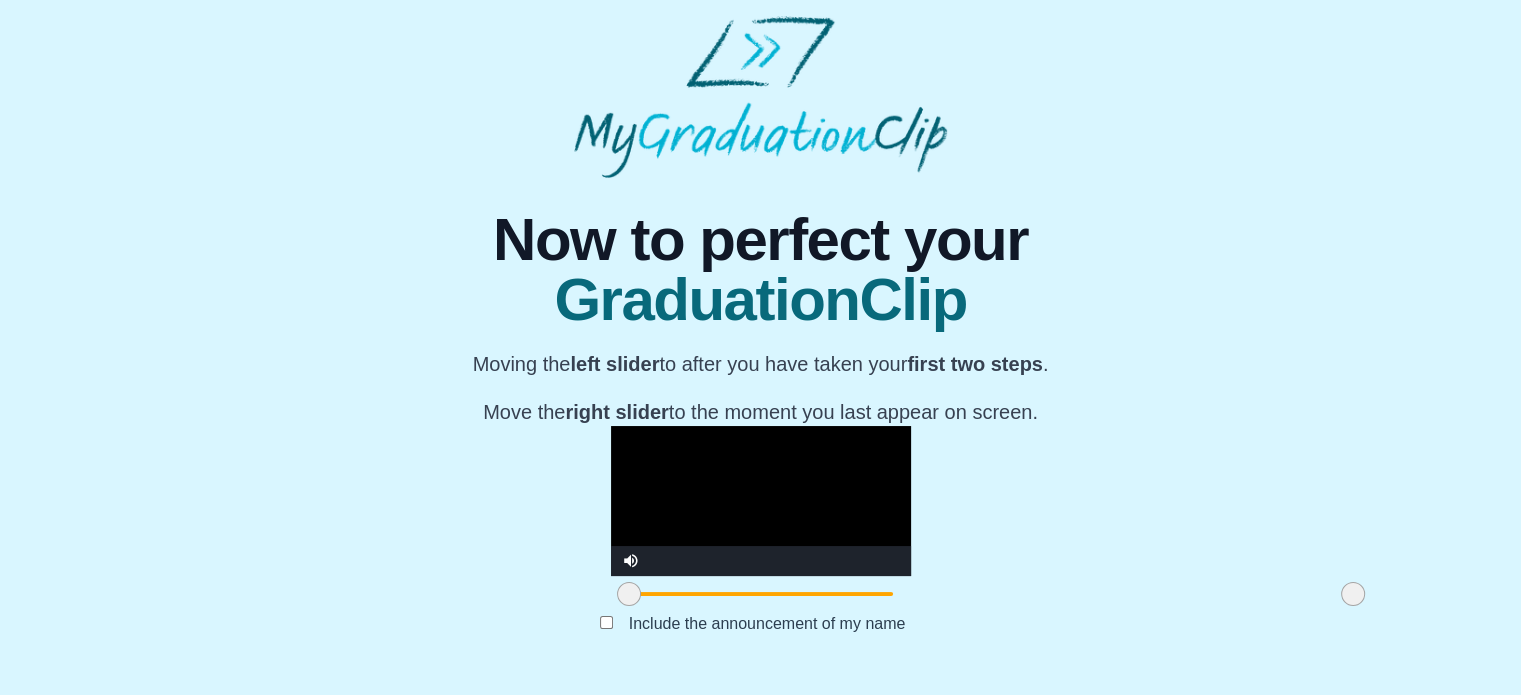 scroll, scrollTop: 272, scrollLeft: 0, axis: vertical 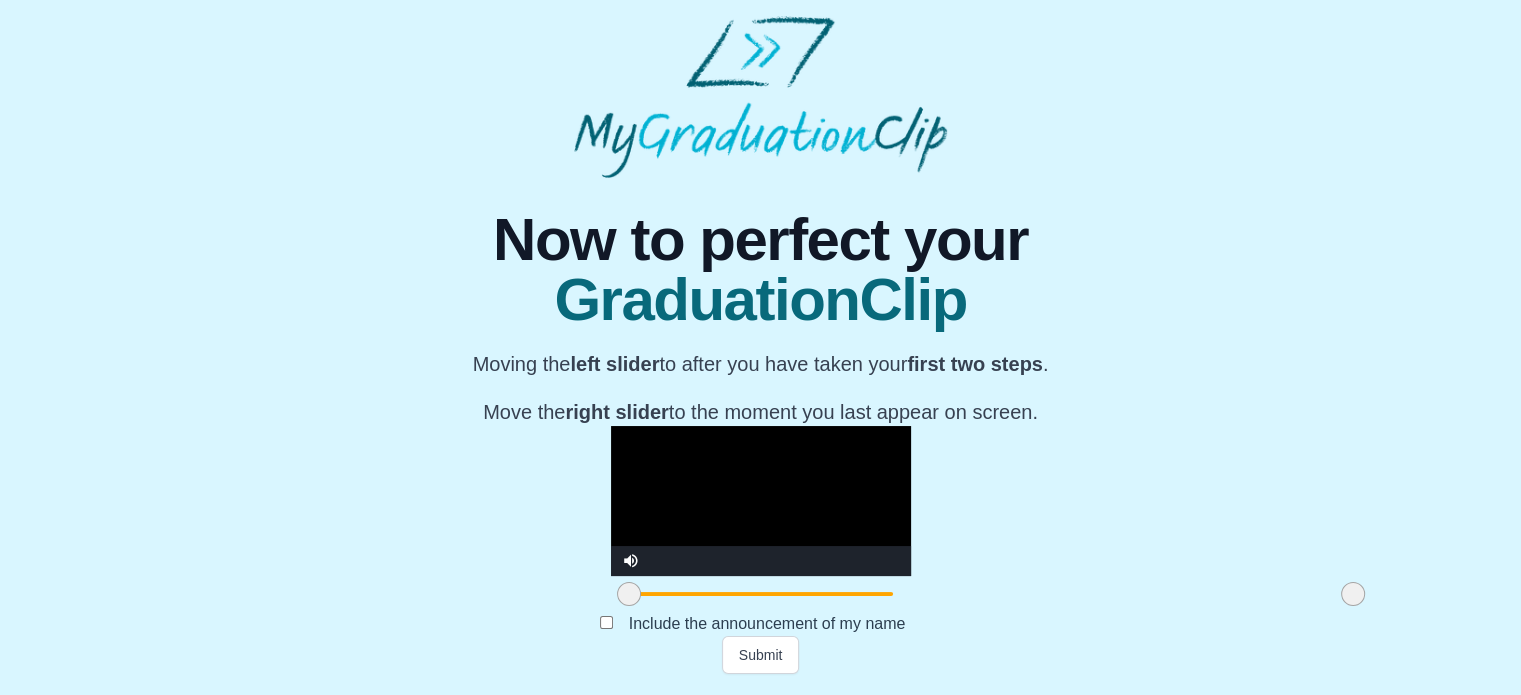 drag, startPoint x: 396, startPoint y: 597, endPoint x: 378, endPoint y: 603, distance: 18.973665 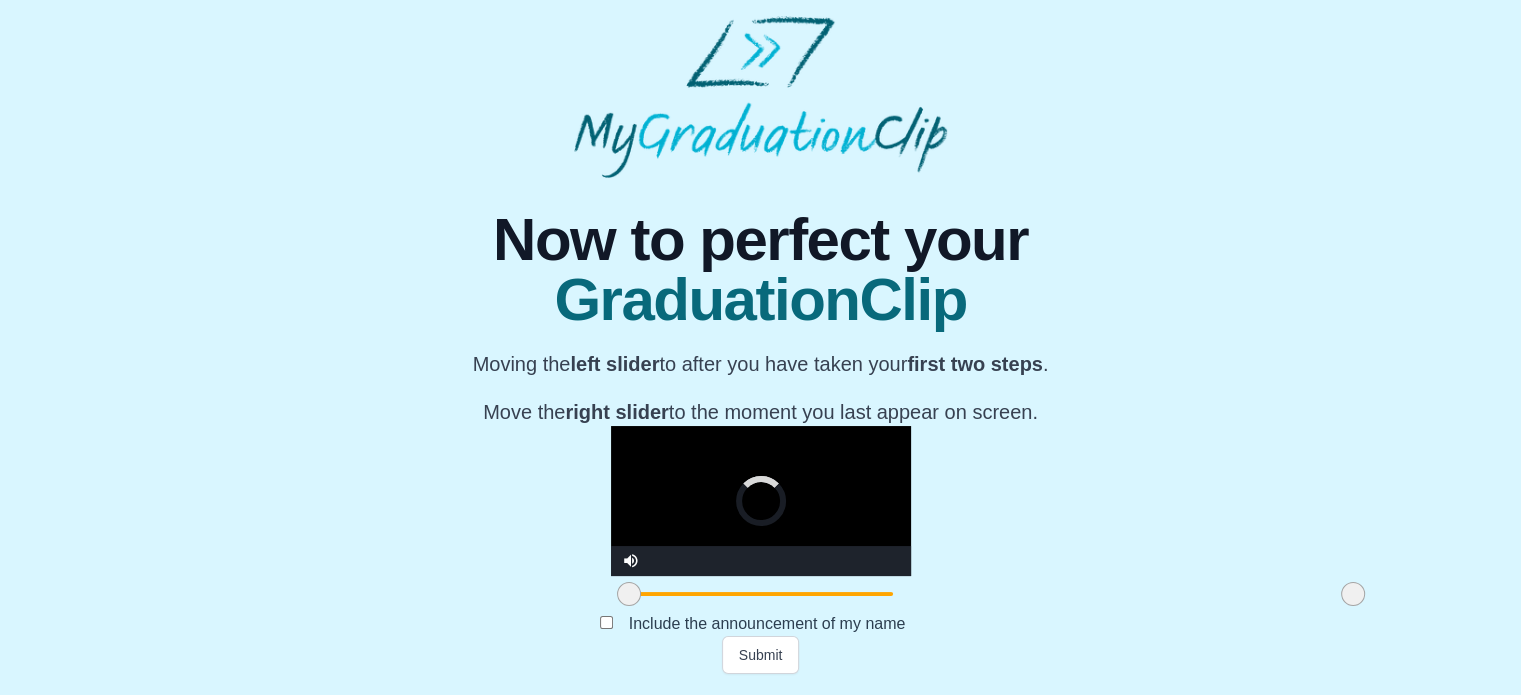 click at bounding box center (629, 594) 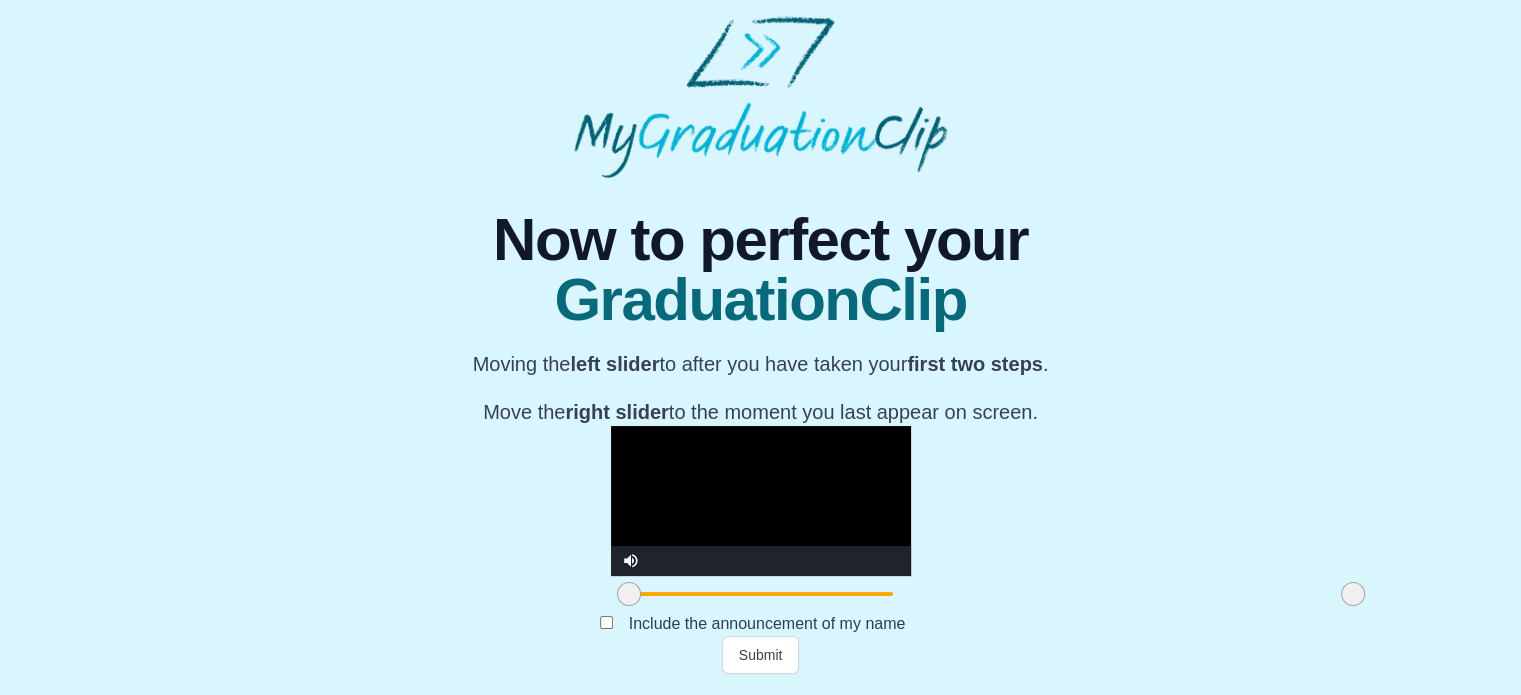 click at bounding box center [761, 501] 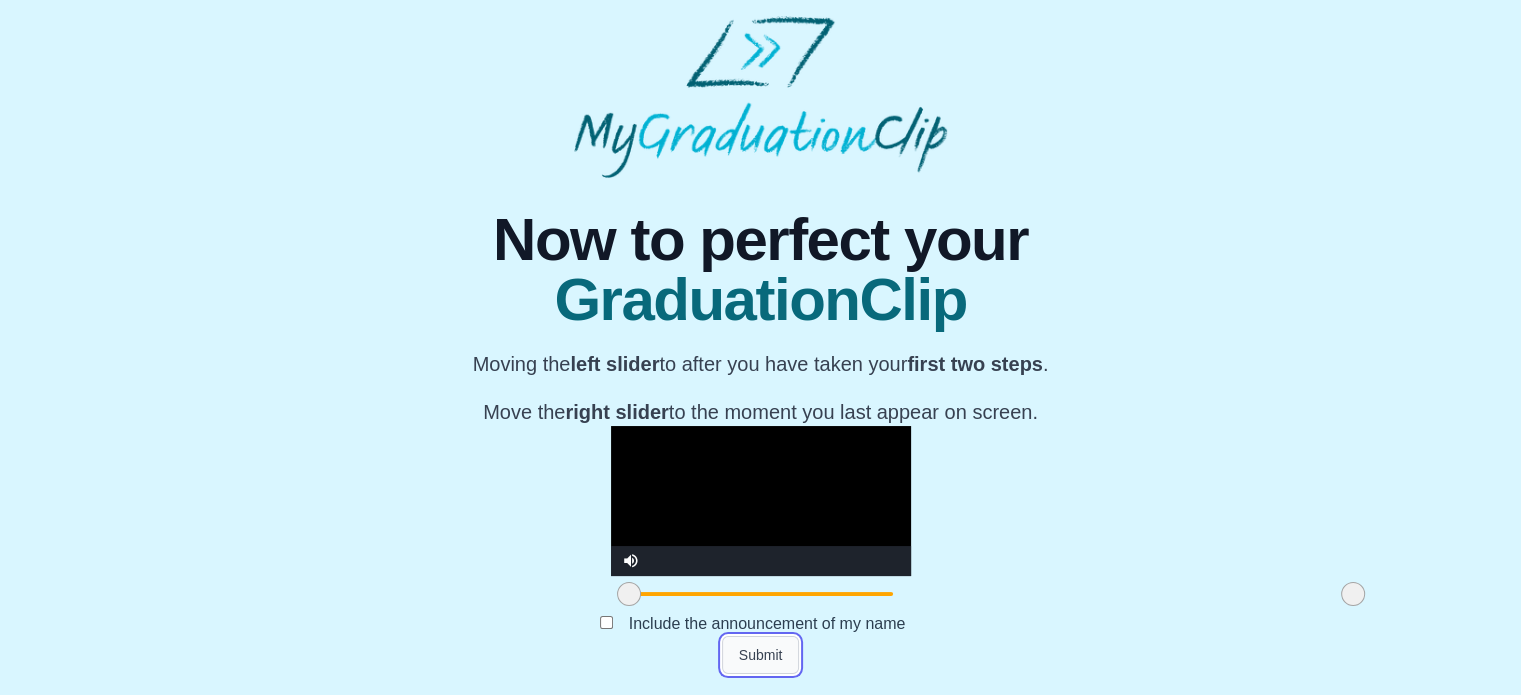 click on "Submit" at bounding box center (761, 655) 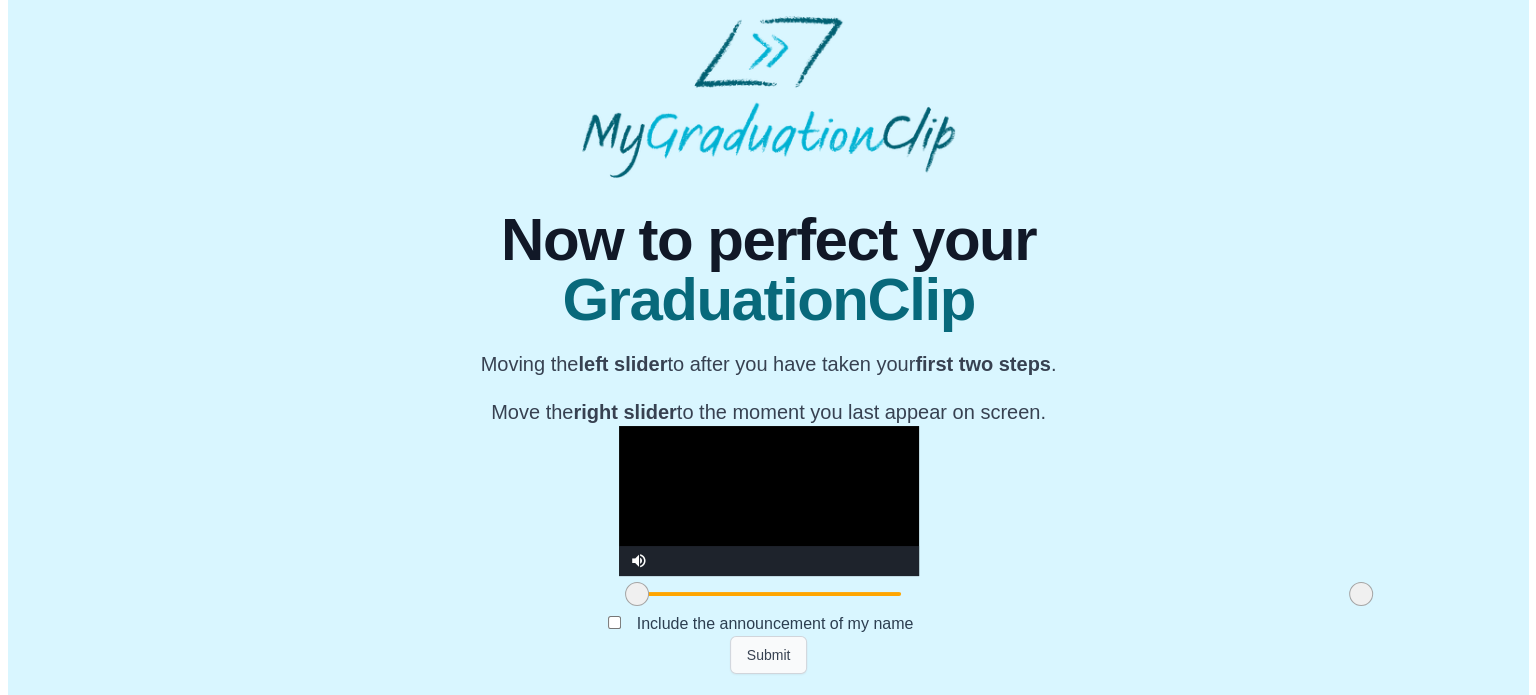 scroll, scrollTop: 0, scrollLeft: 0, axis: both 